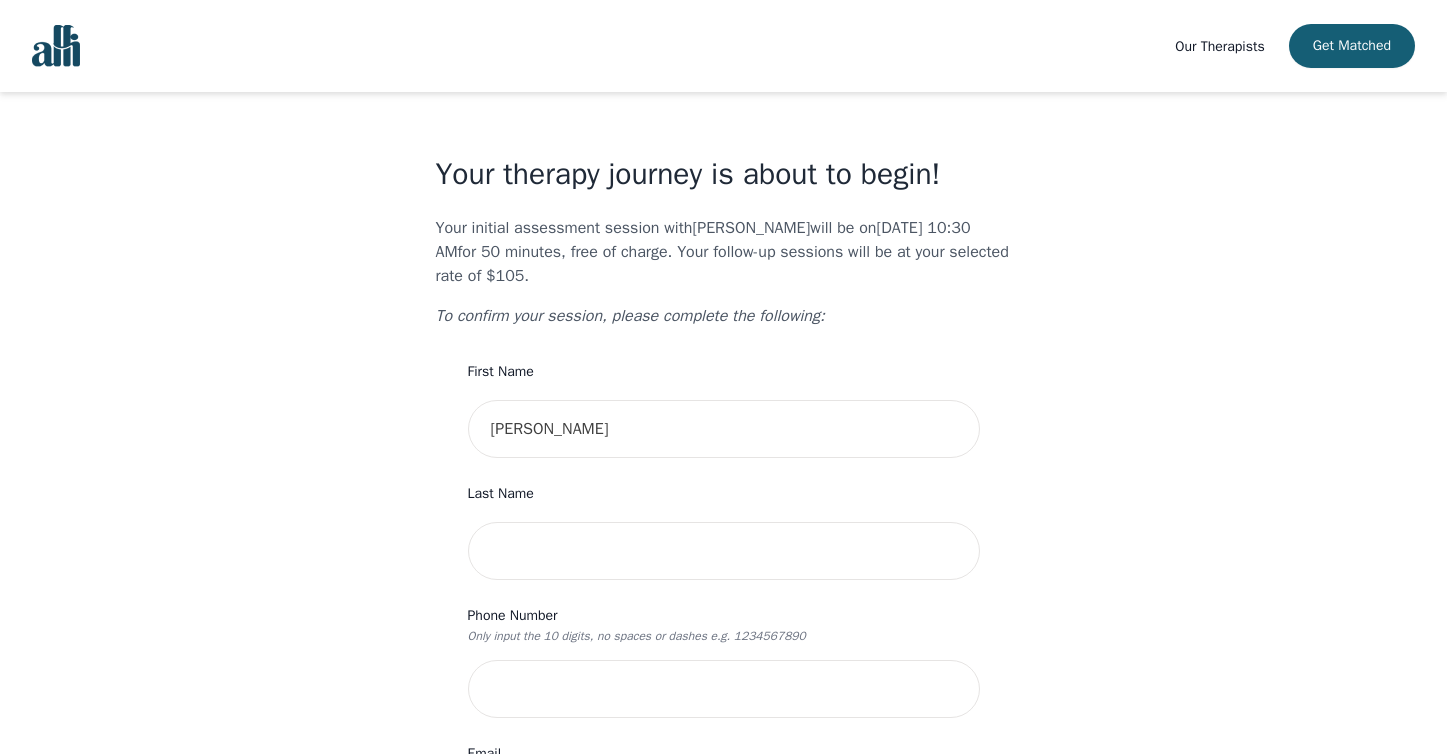 scroll, scrollTop: 0, scrollLeft: 0, axis: both 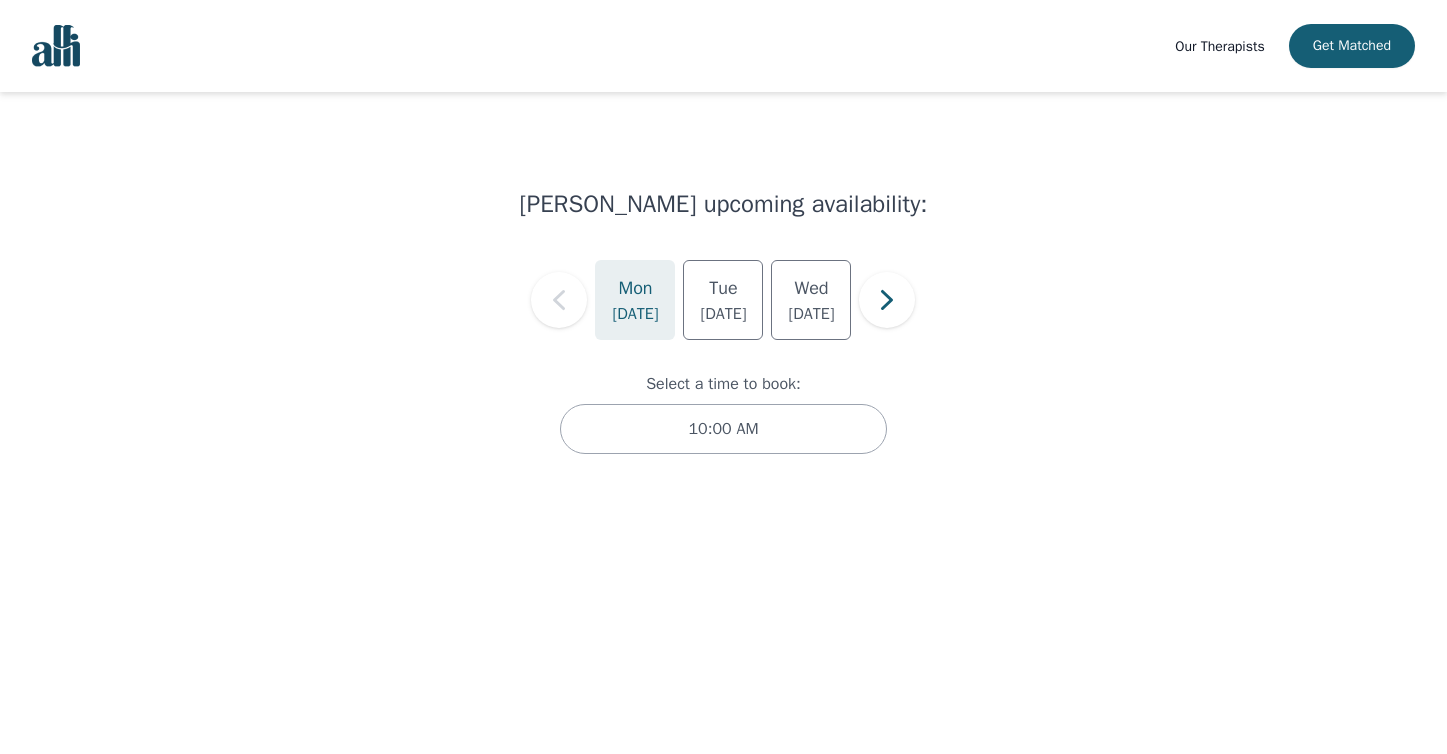 click on "[DATE]" at bounding box center (635, 314) 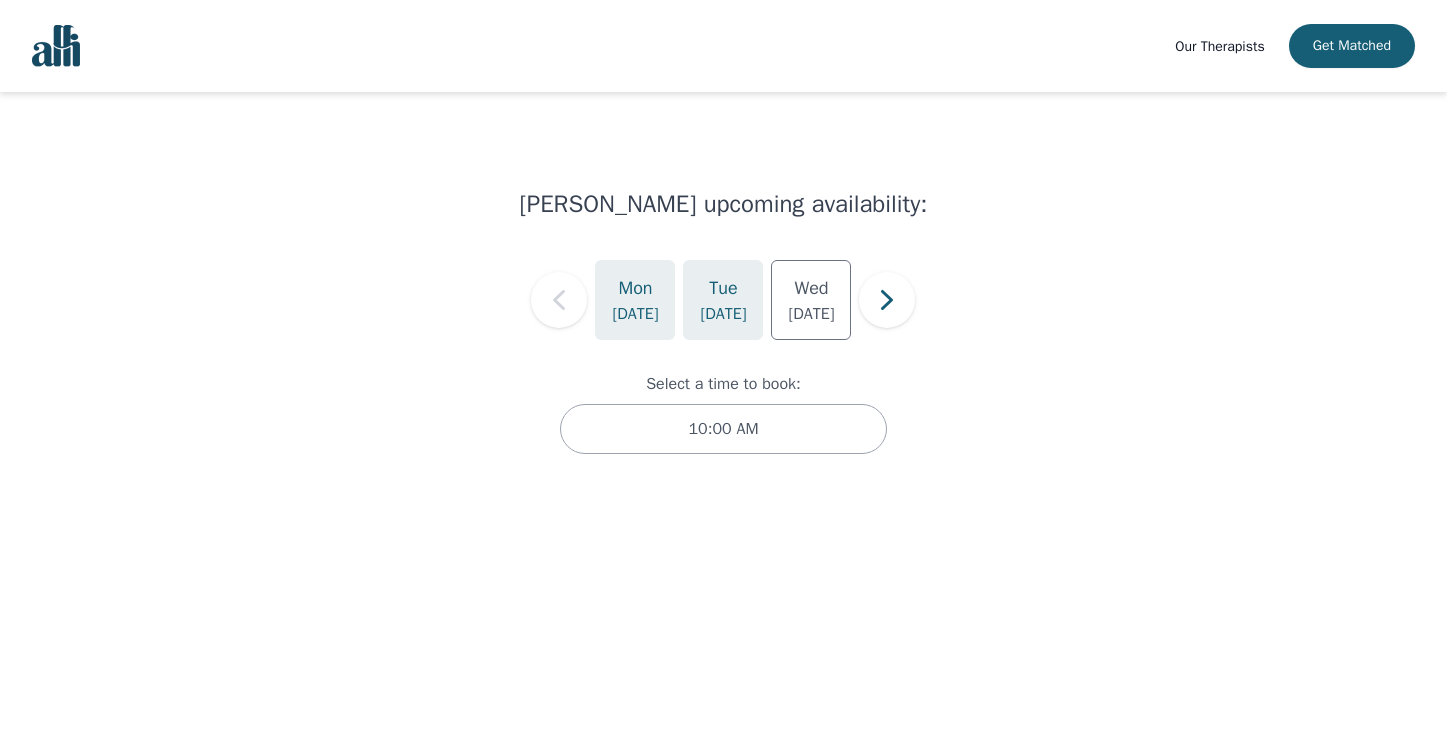 click on "Tue" at bounding box center [723, 288] 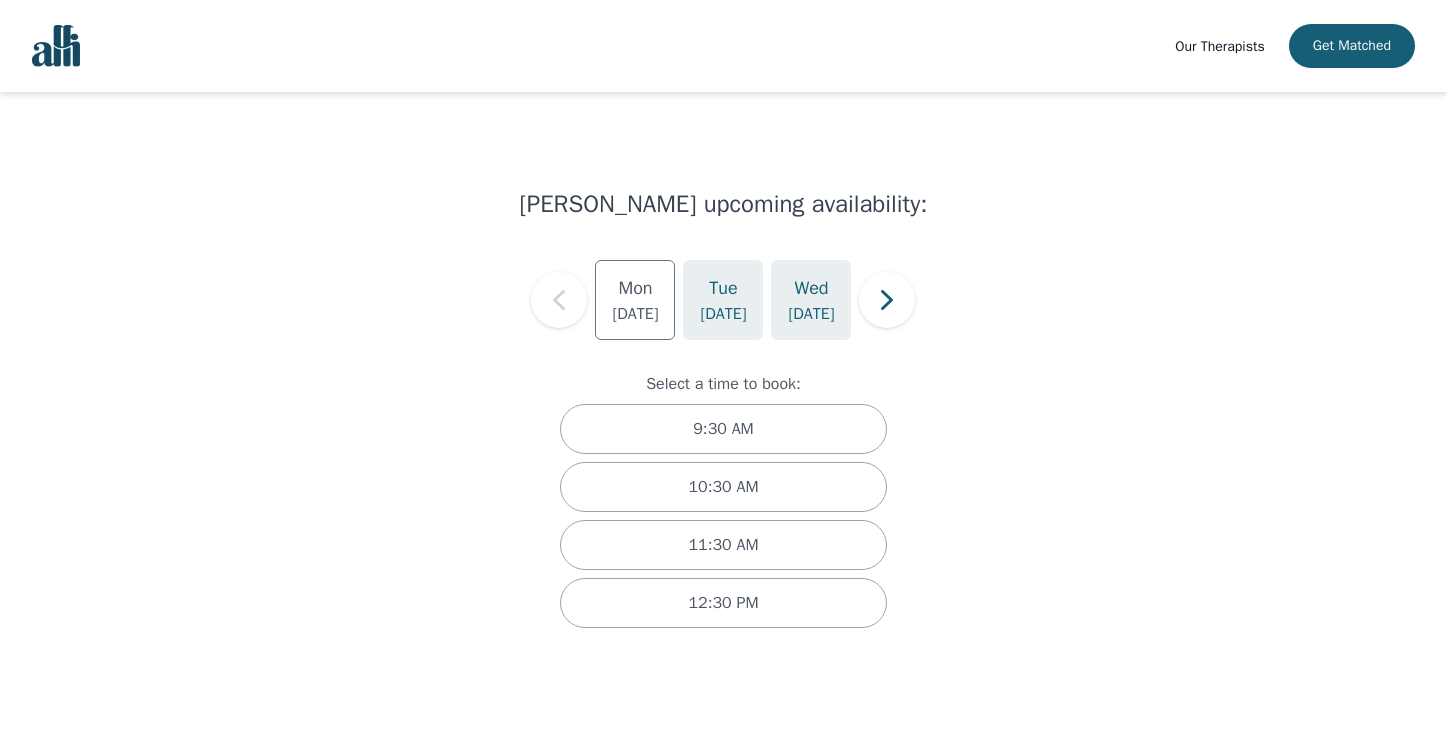 click on "[DATE]" at bounding box center [811, 314] 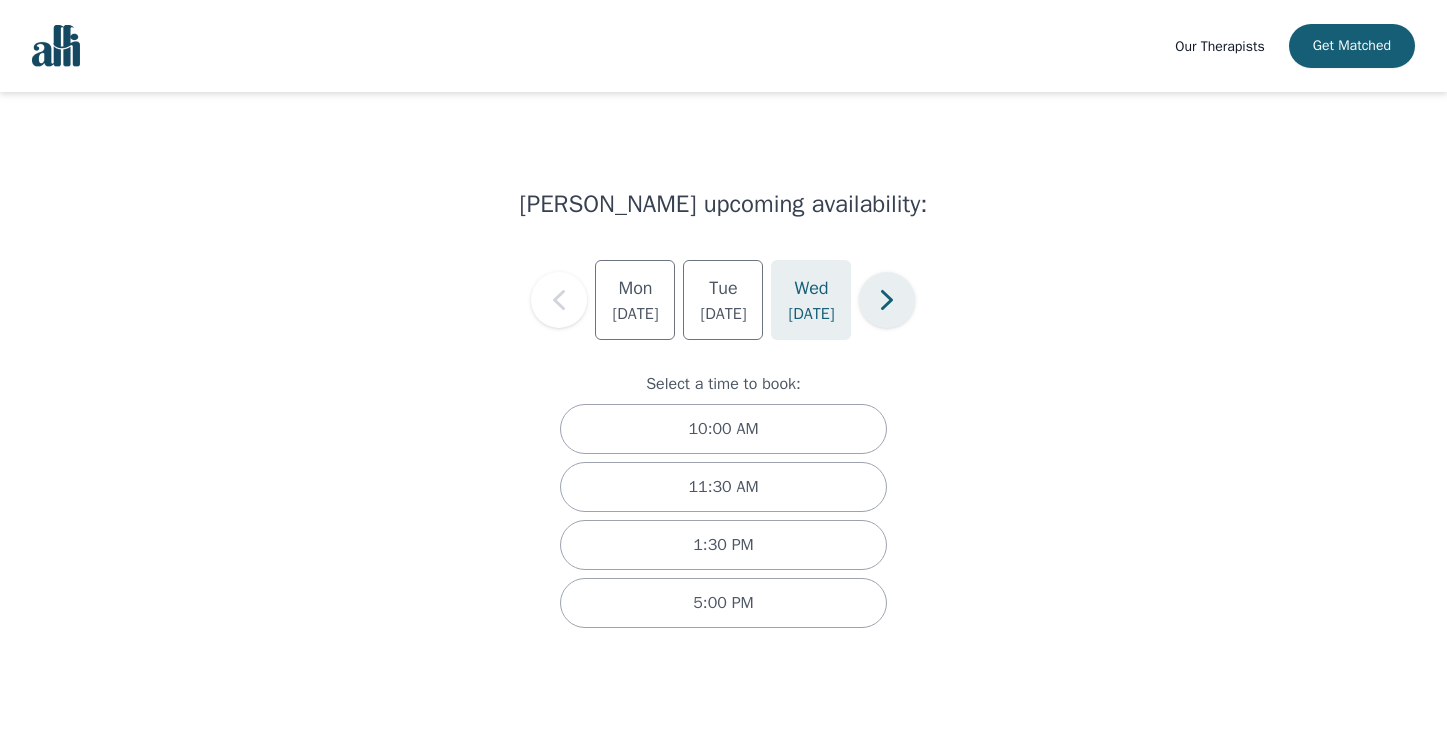 click 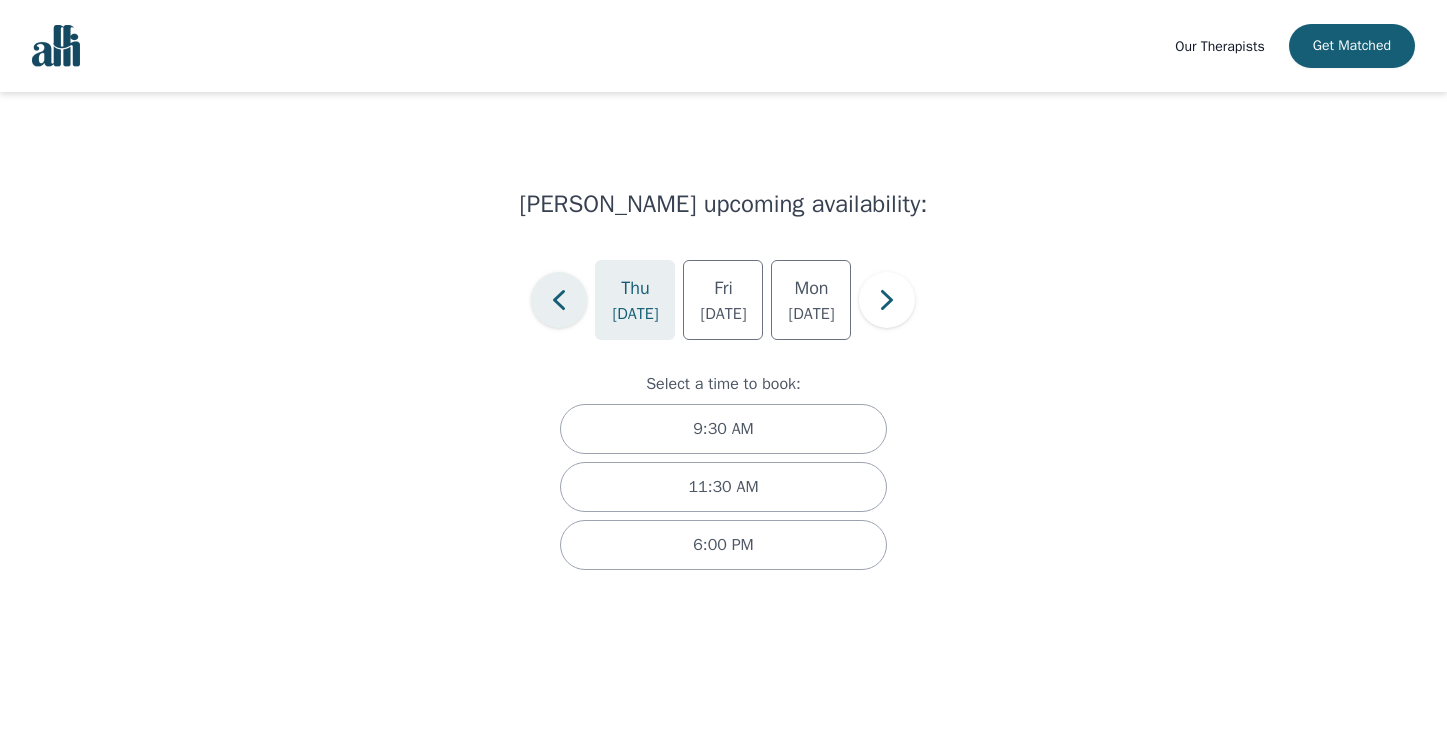 click 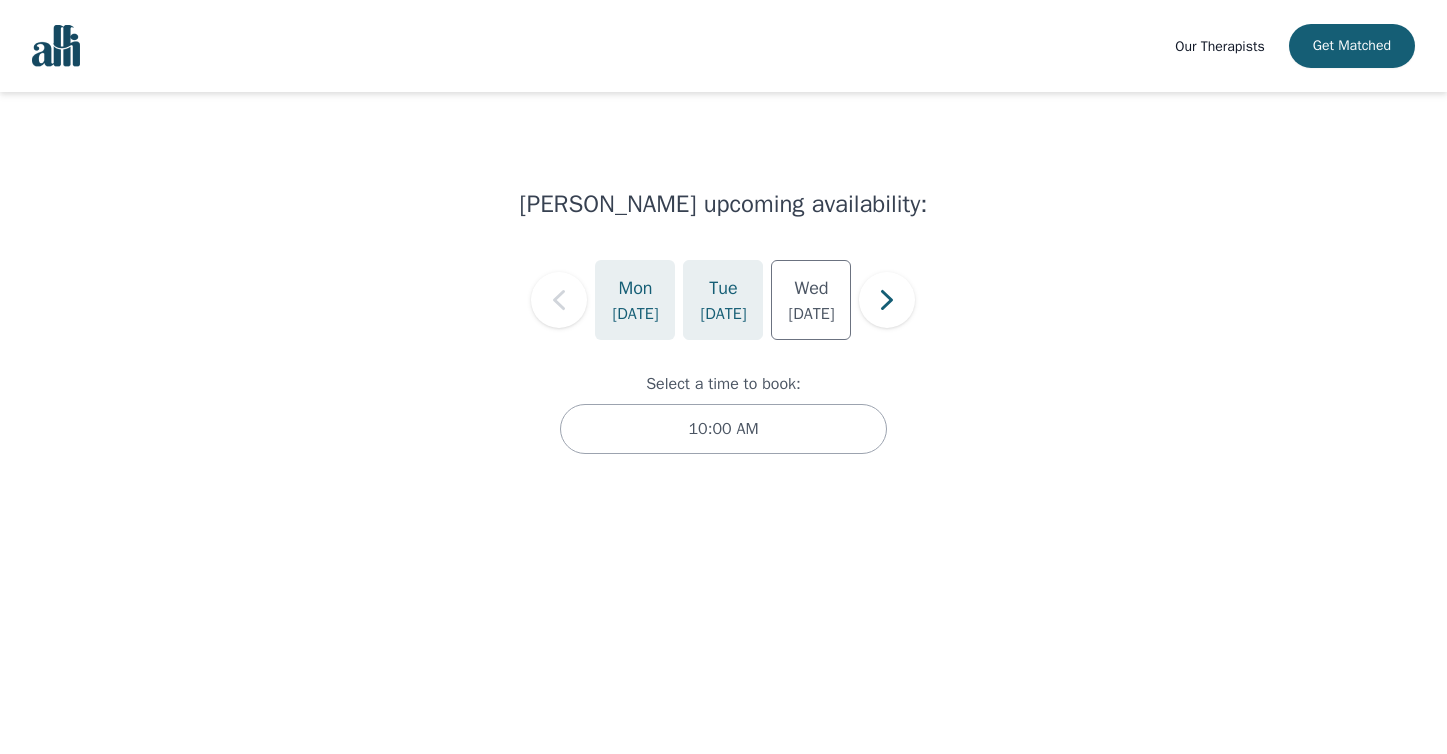 click on "[DATE]" at bounding box center (723, 314) 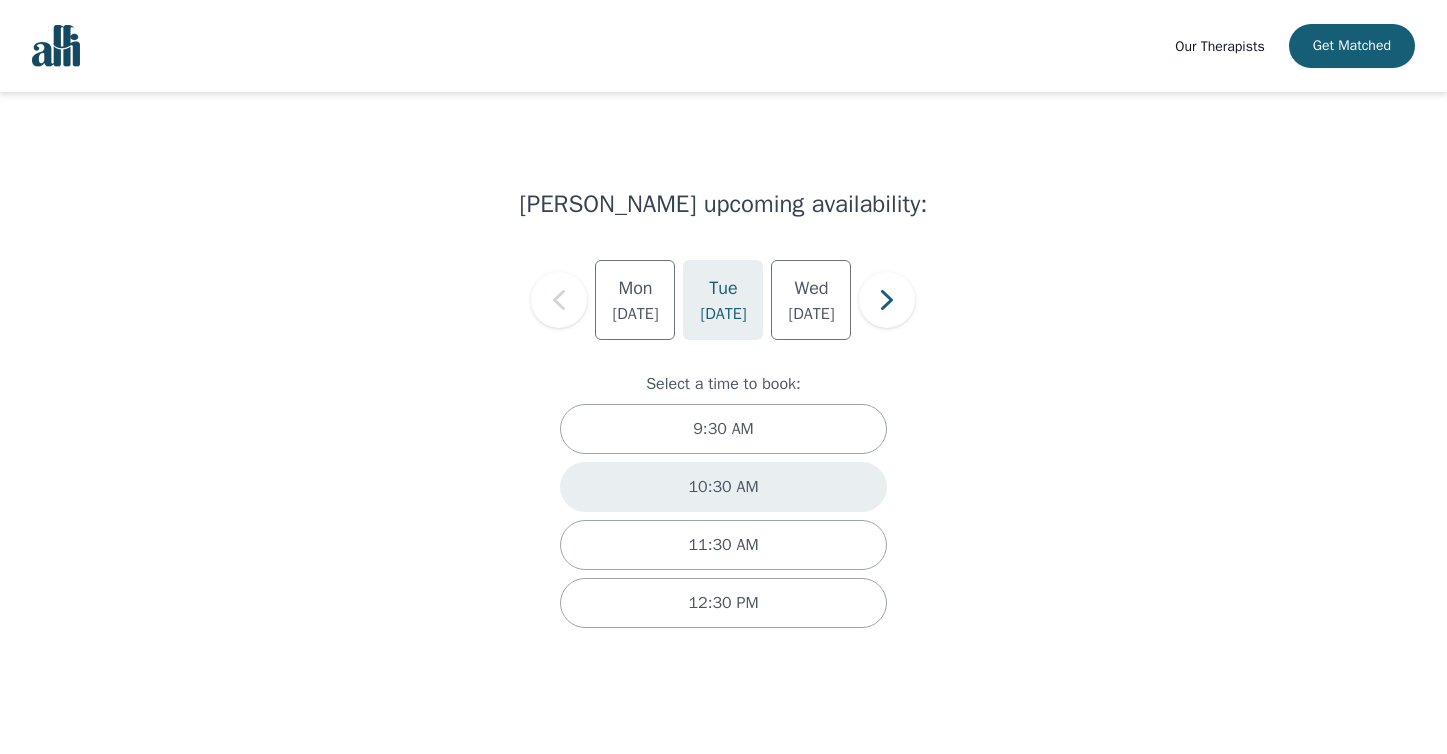 click on "10:30 AM" at bounding box center [723, 487] 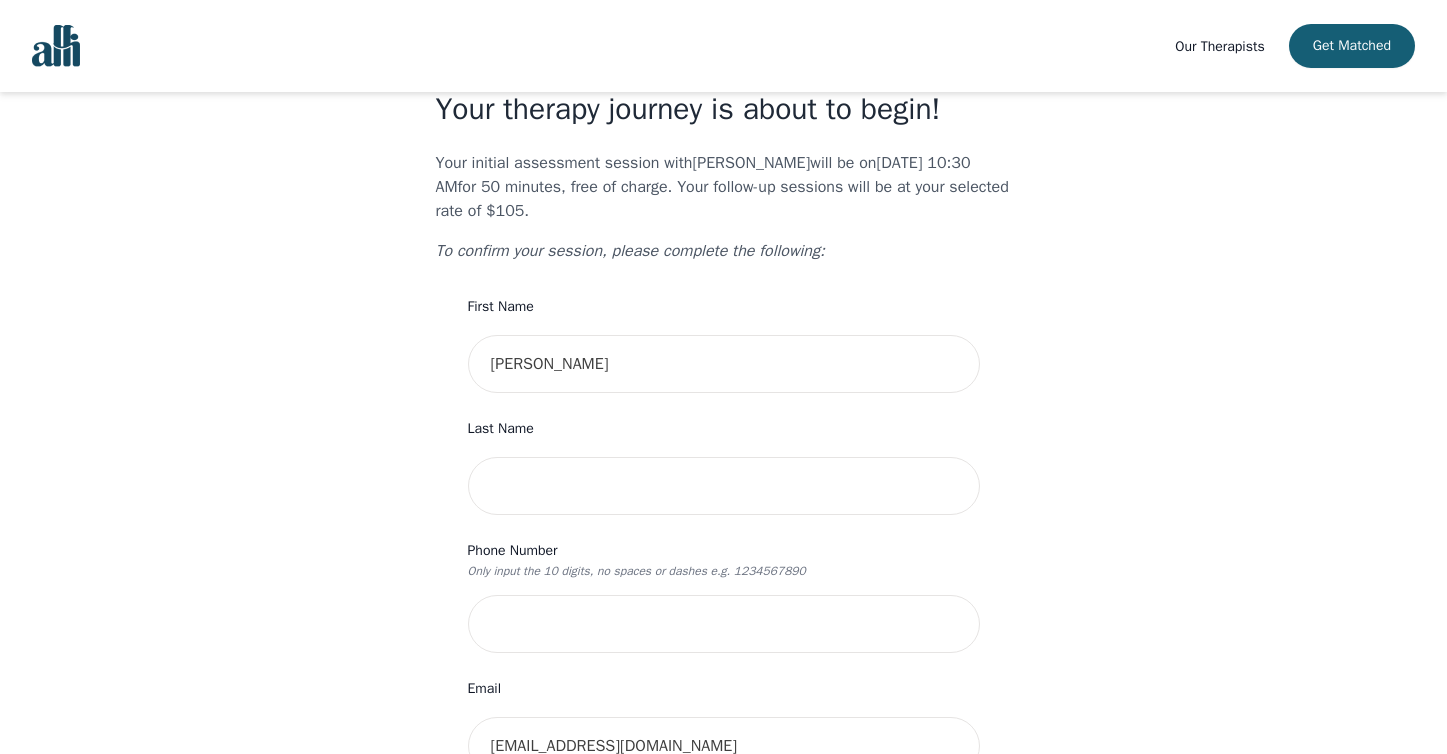 scroll, scrollTop: 66, scrollLeft: 0, axis: vertical 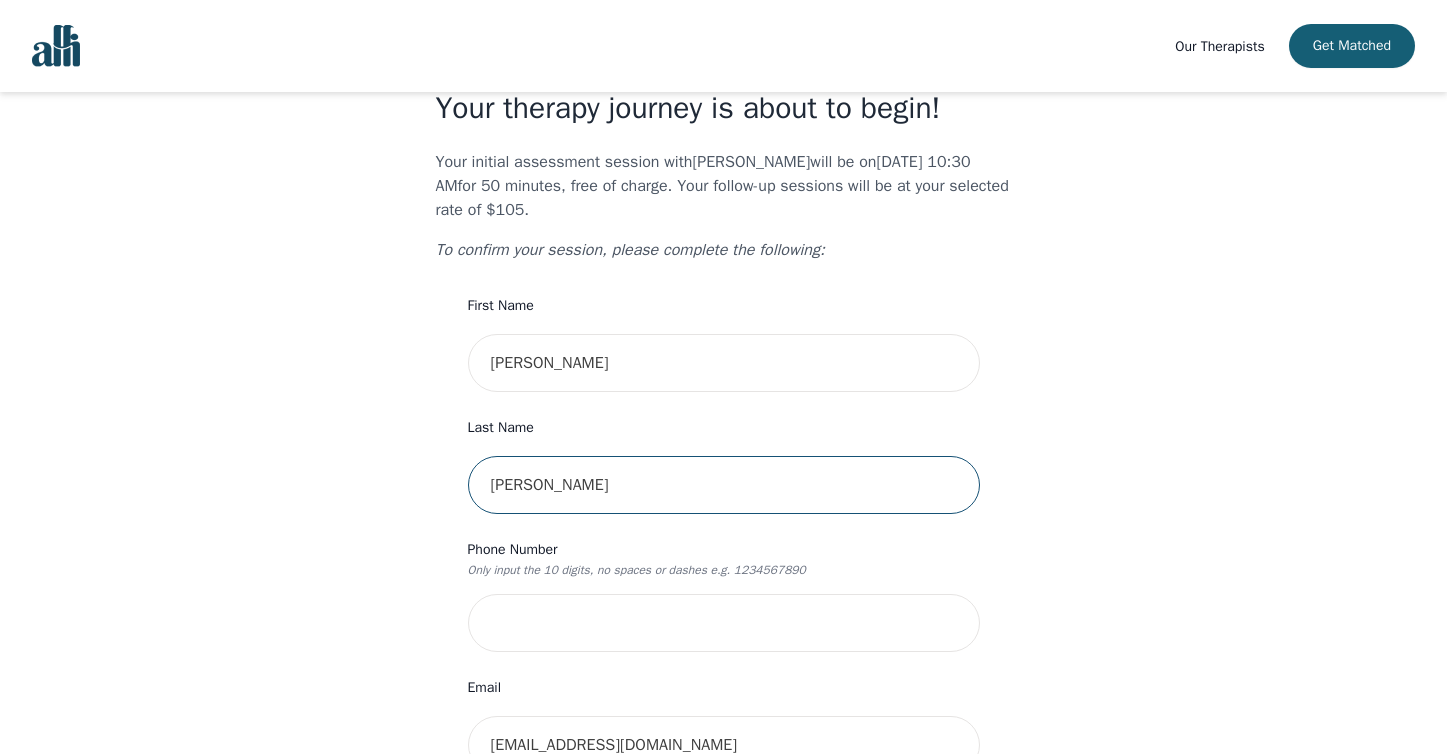 type on "[PERSON_NAME]" 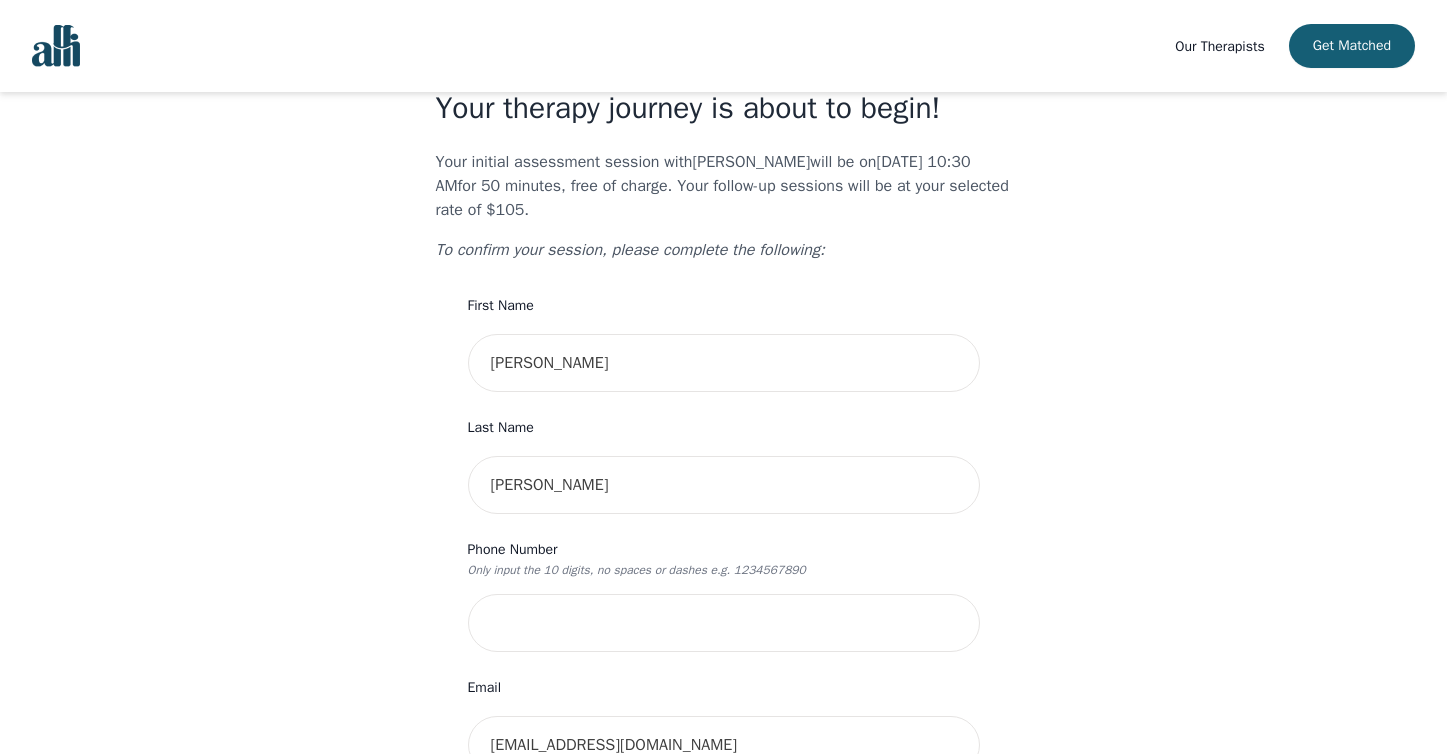 click on "Phone Number Only input the 10 digits, no spaces or dashes e.g. 1234567890" at bounding box center (724, 595) 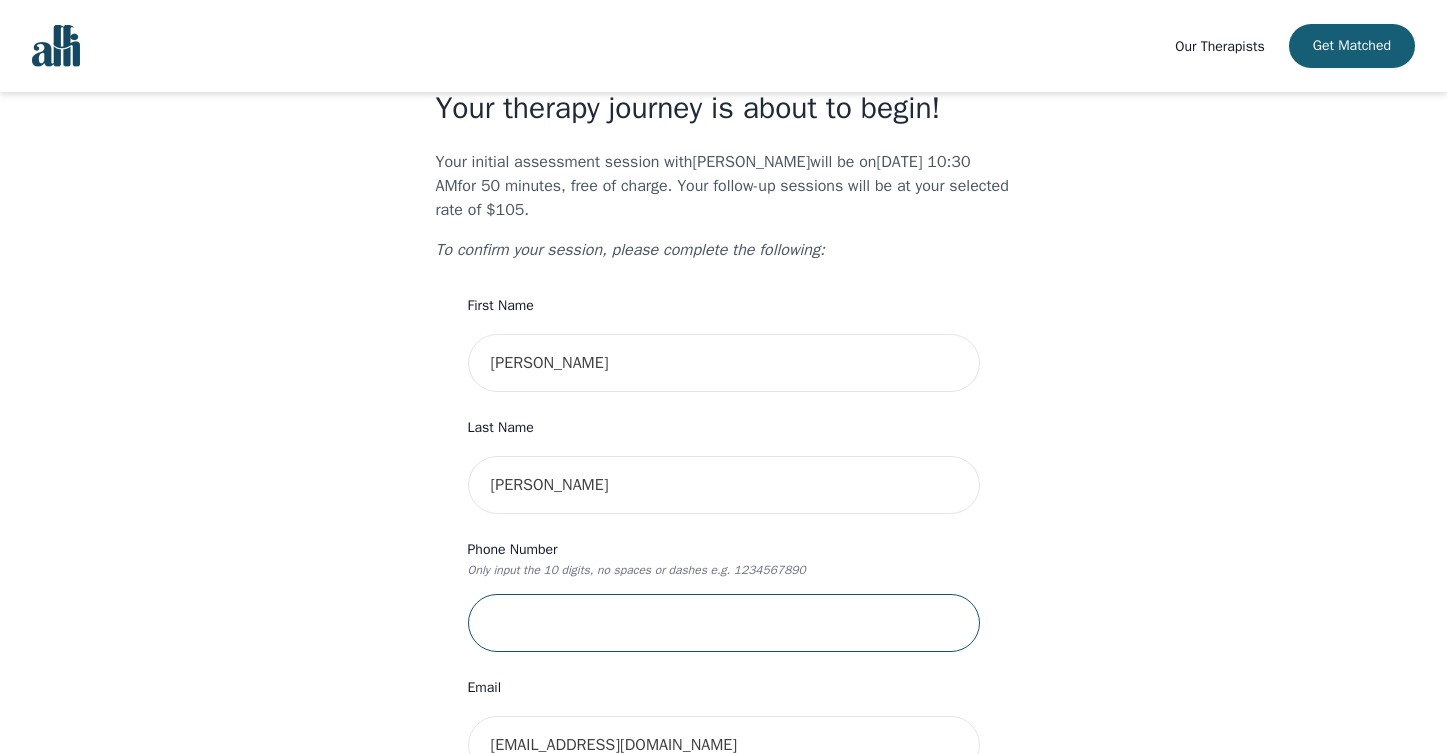 type on "8" 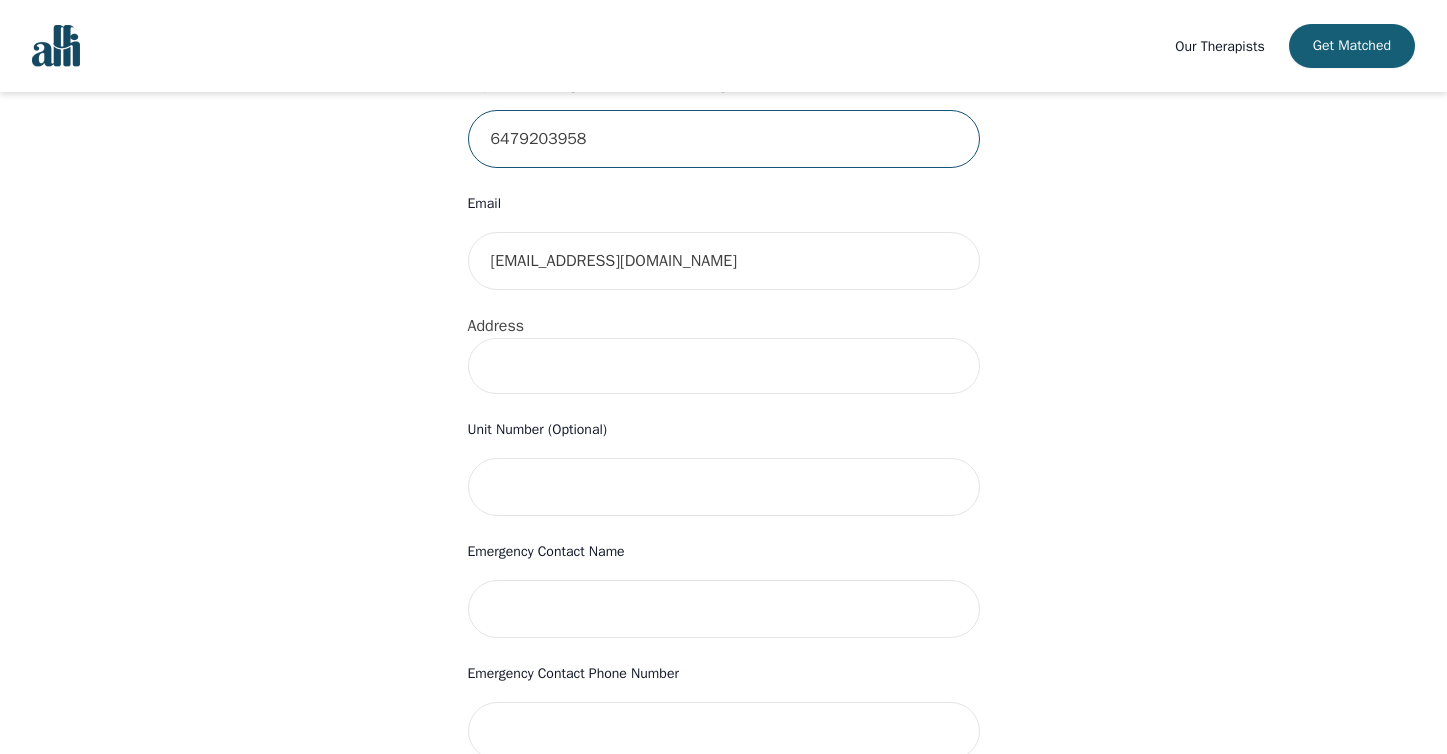 scroll, scrollTop: 551, scrollLeft: 0, axis: vertical 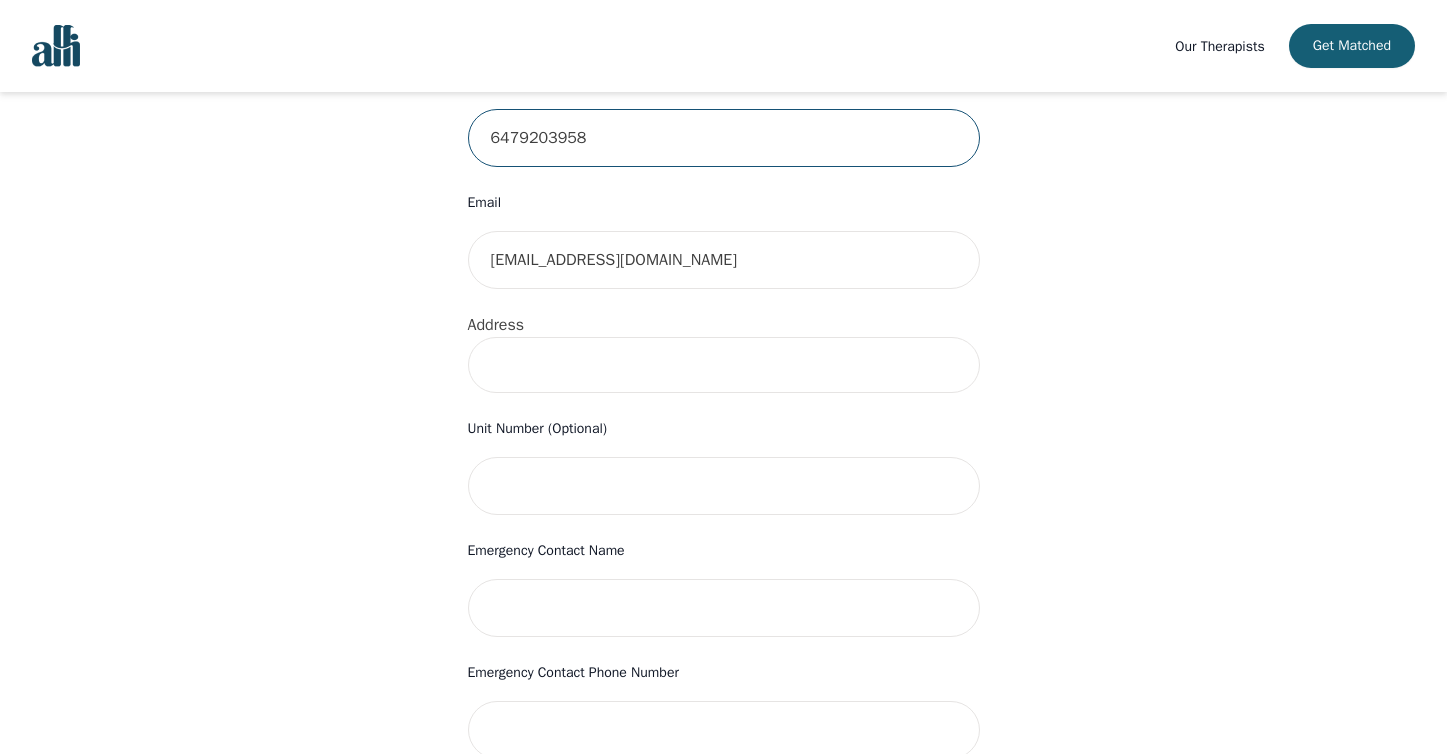 type on "6479203958" 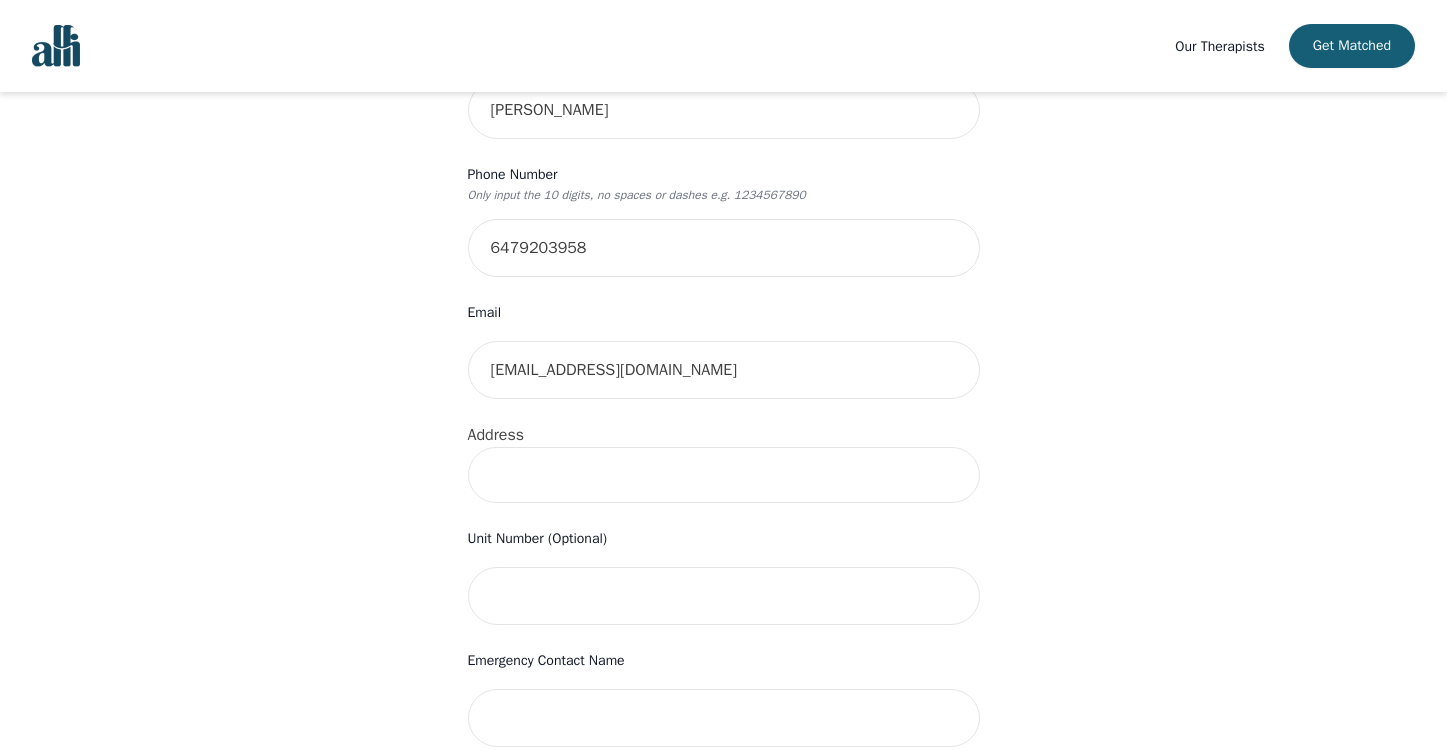 scroll, scrollTop: 389, scrollLeft: 0, axis: vertical 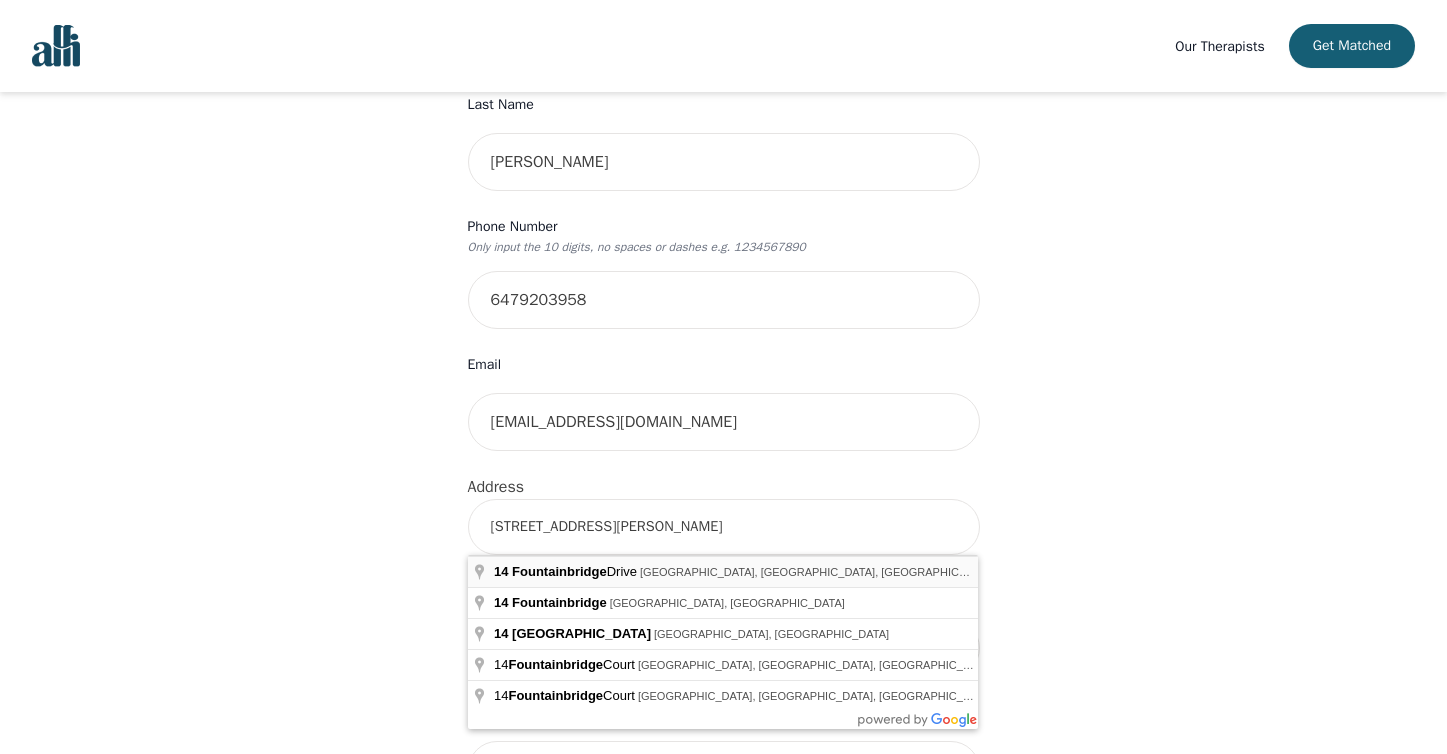 type on "[STREET_ADDRESS][PERSON_NAME]" 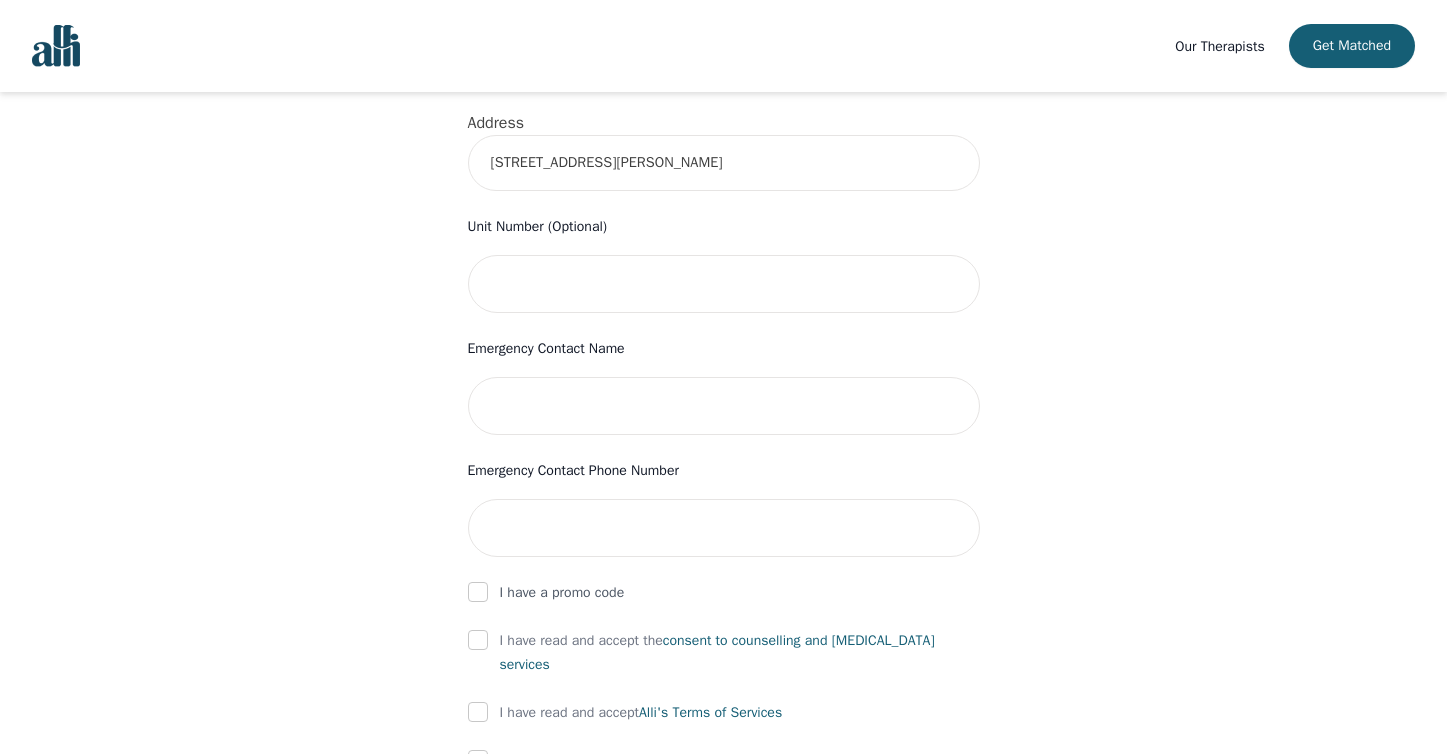 scroll, scrollTop: 763, scrollLeft: 0, axis: vertical 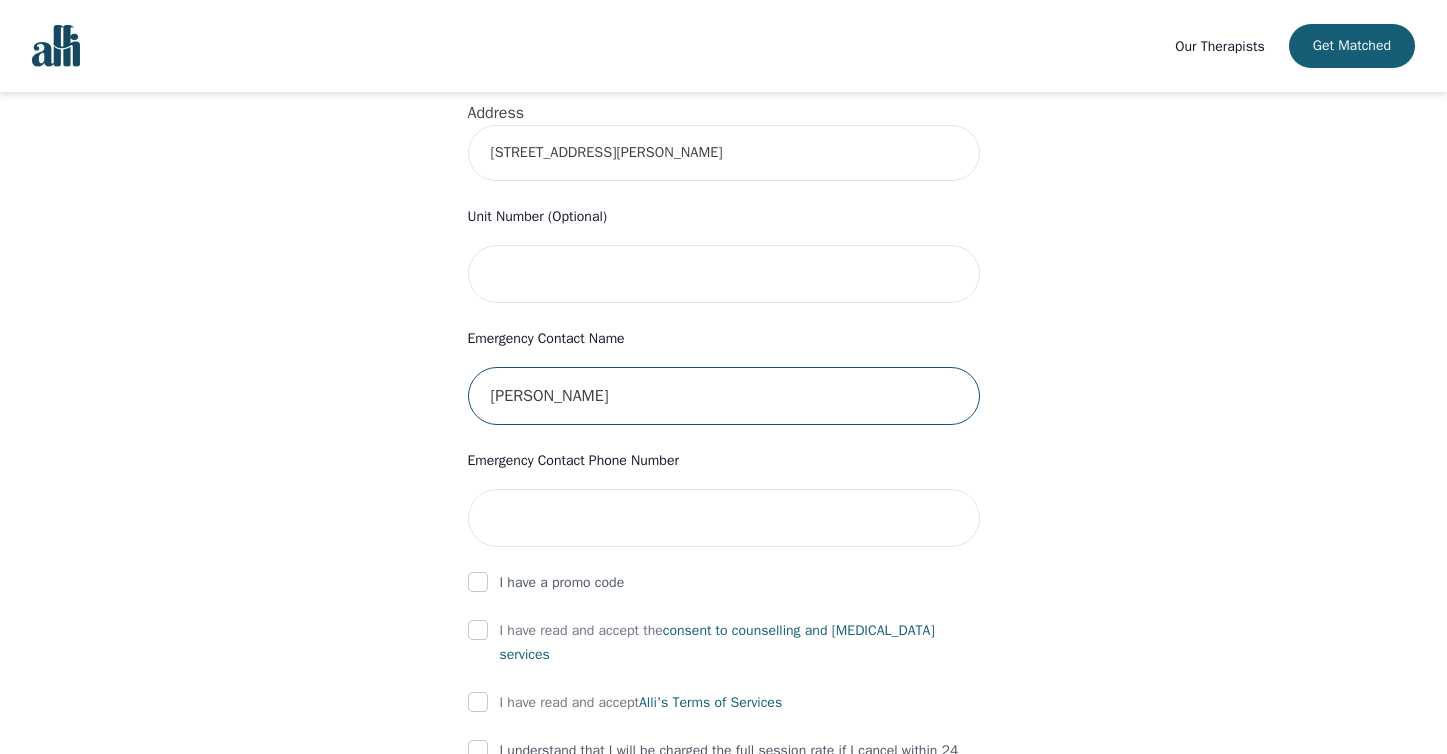 type on "[PERSON_NAME]" 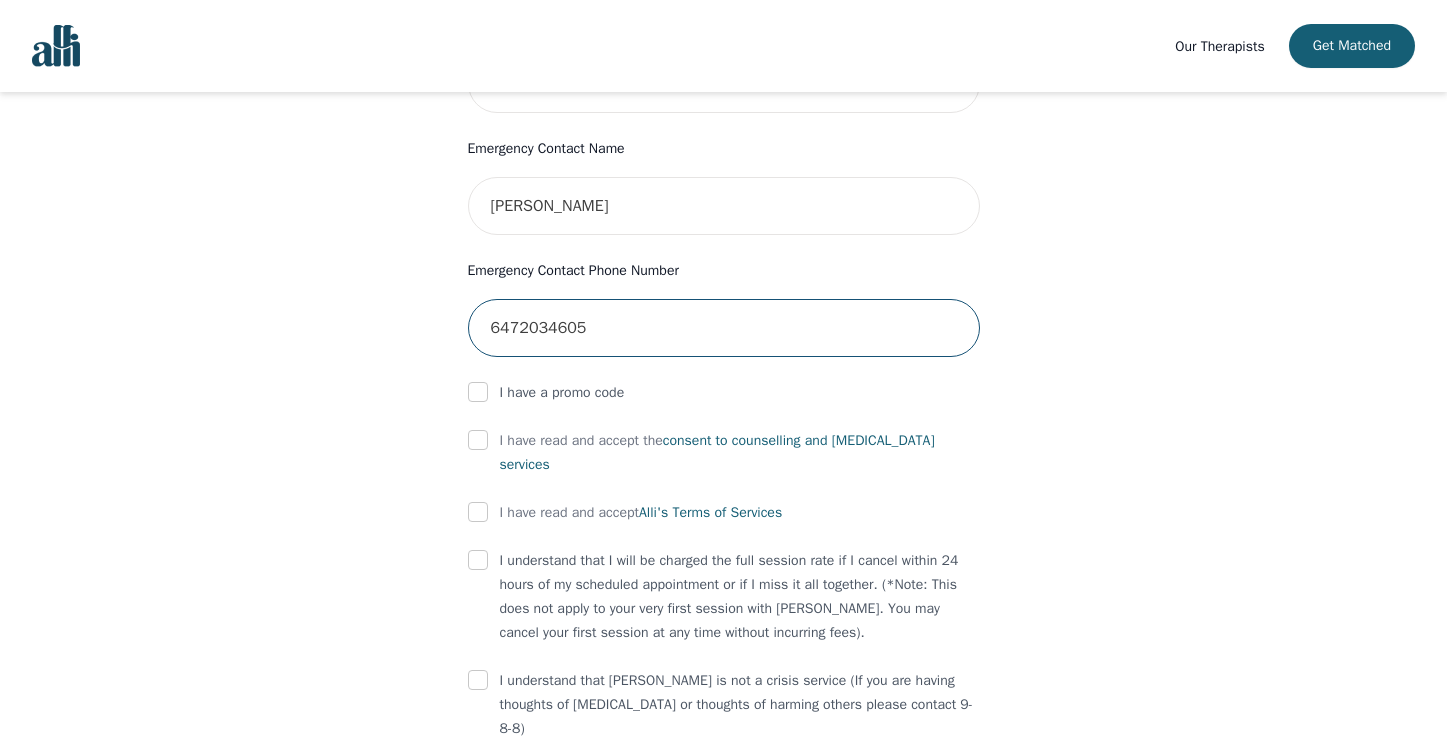 scroll, scrollTop: 967, scrollLeft: 0, axis: vertical 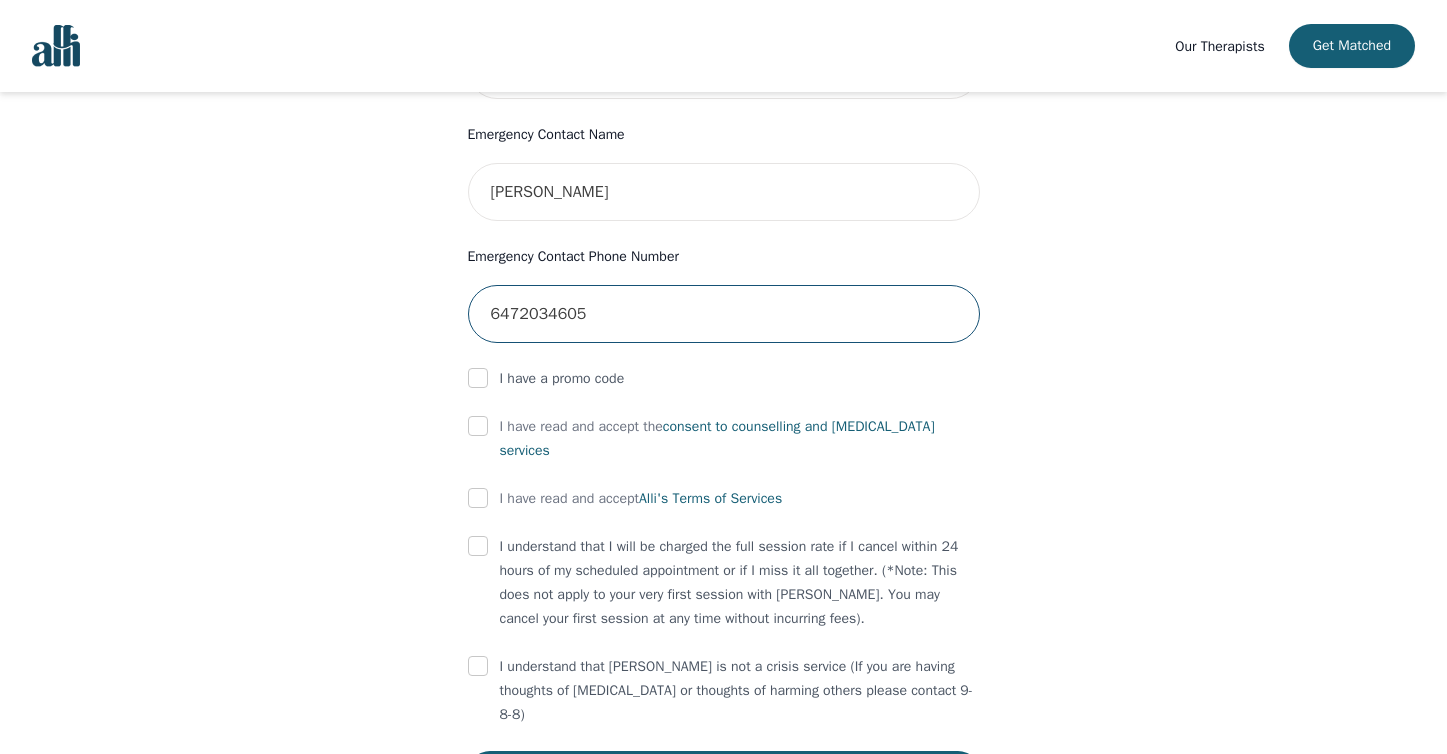 type on "6472034605" 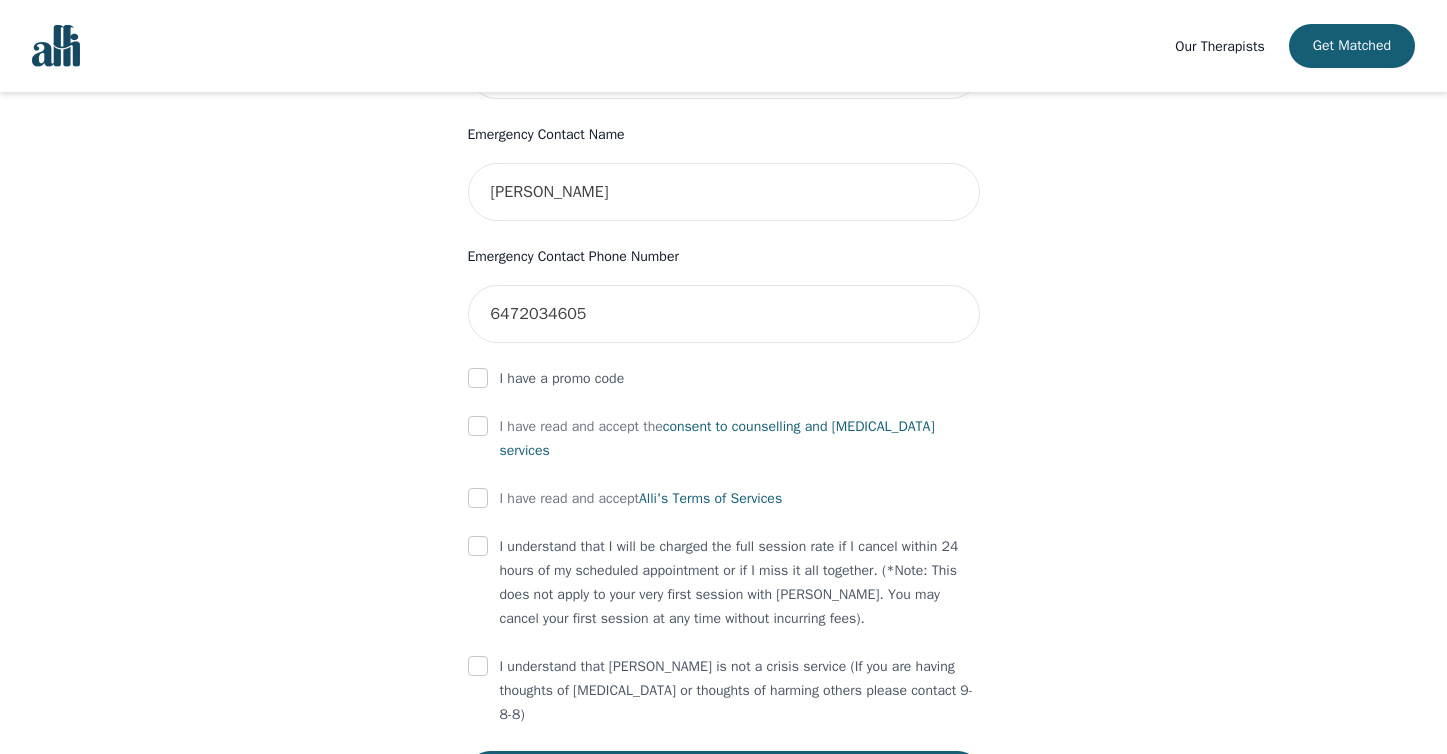click at bounding box center (478, 426) 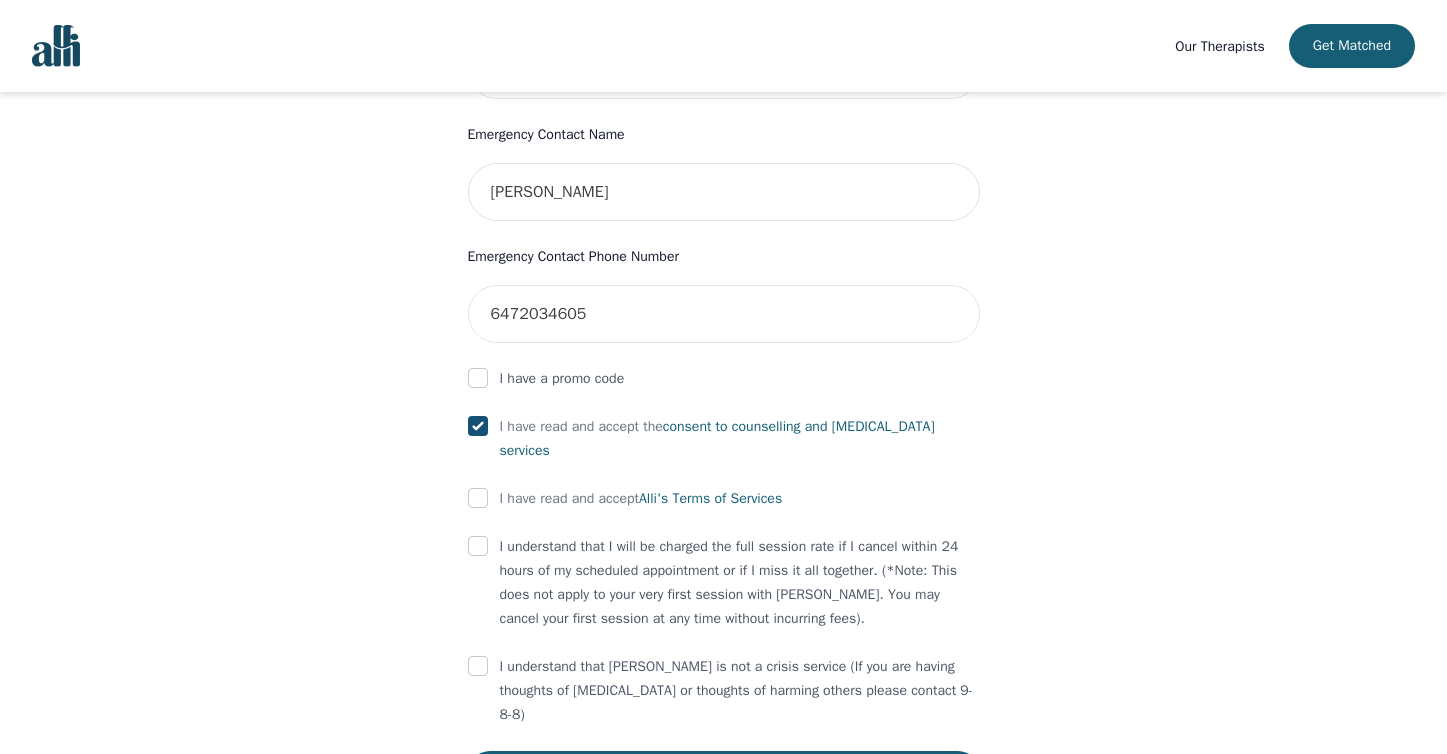 checkbox on "true" 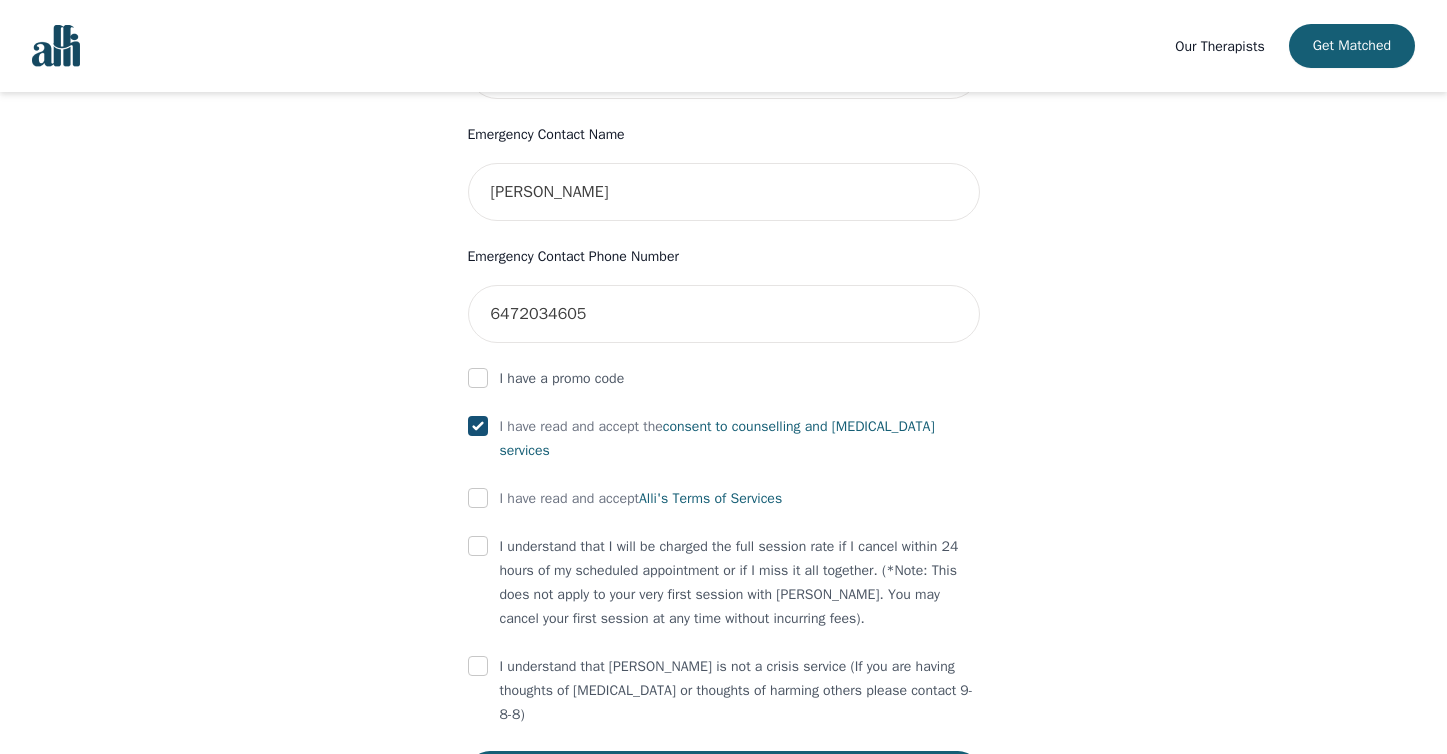 click at bounding box center (478, 498) 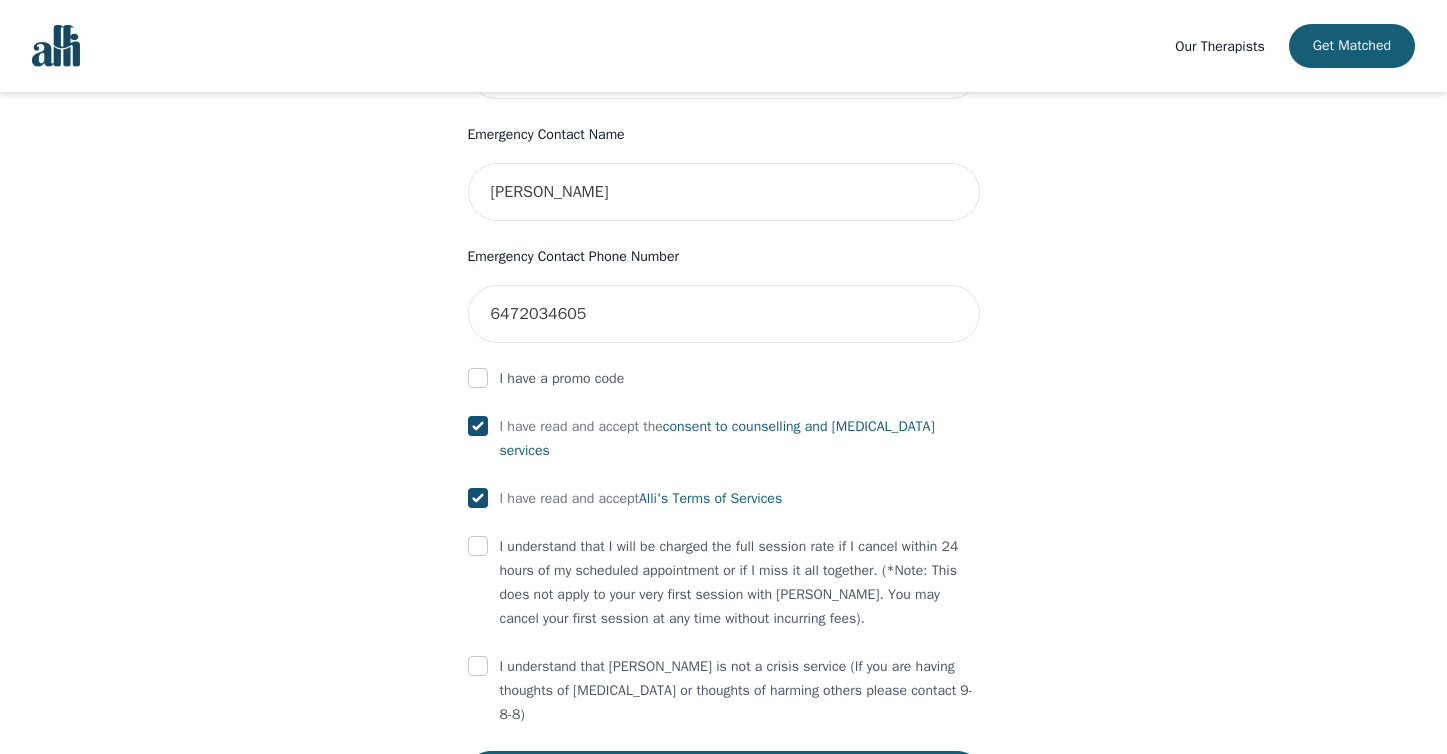click at bounding box center (478, 546) 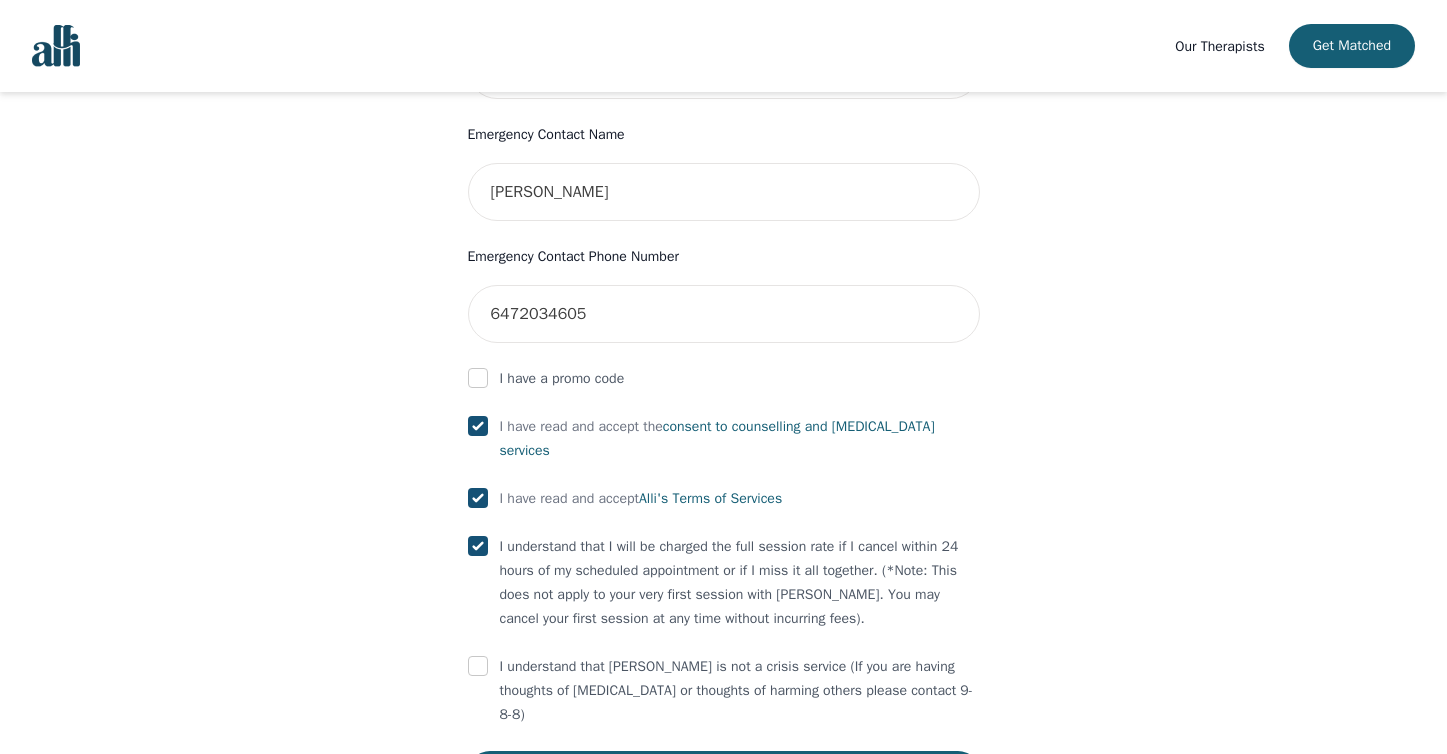 click at bounding box center (478, 667) 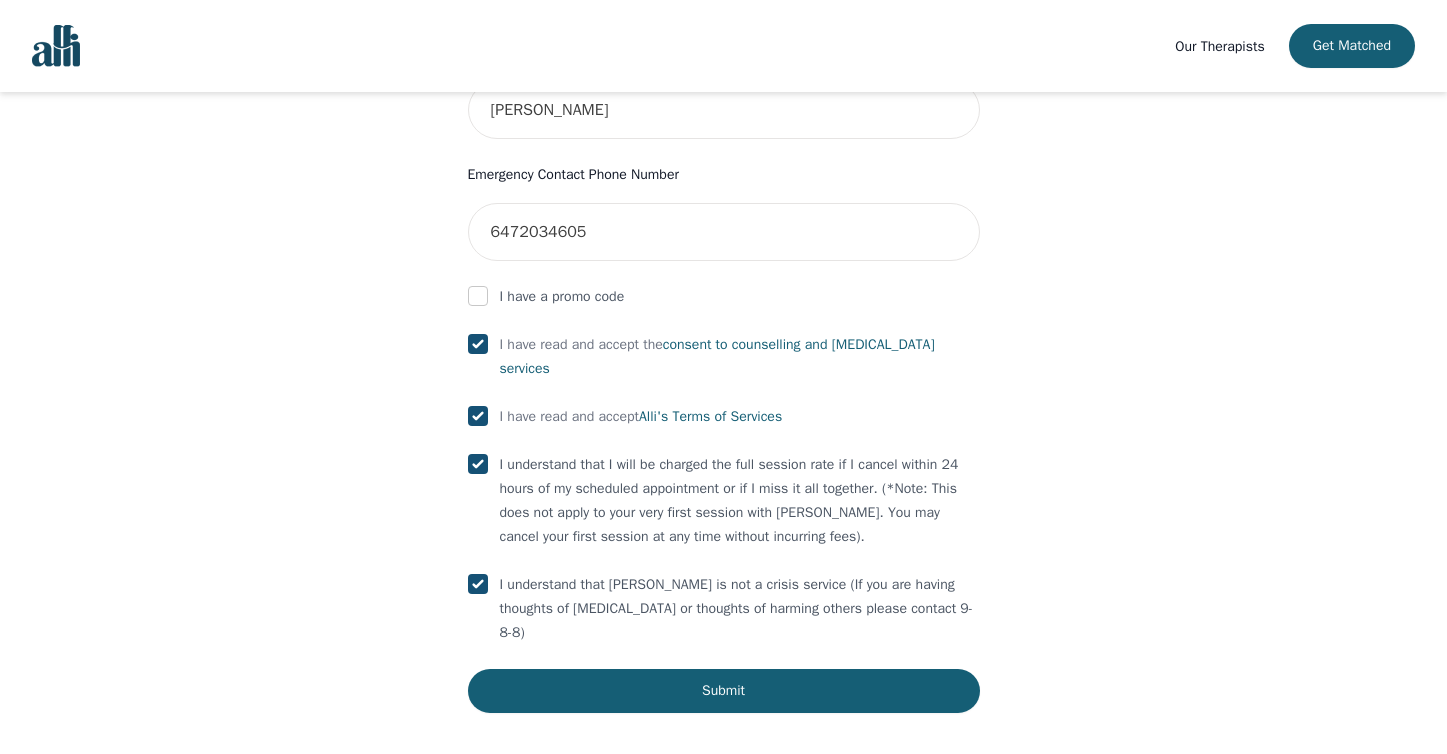 scroll, scrollTop: 1048, scrollLeft: 0, axis: vertical 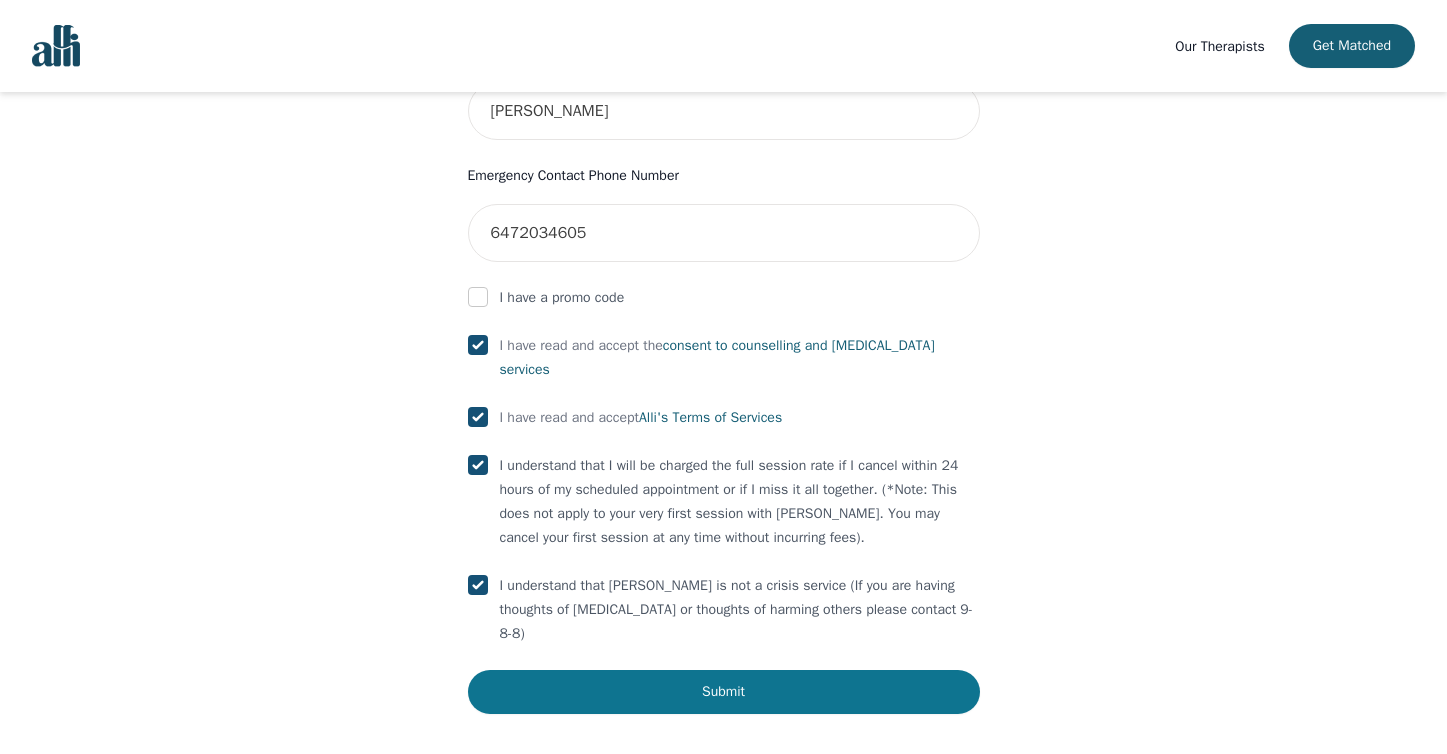 click on "Submit" at bounding box center [724, 692] 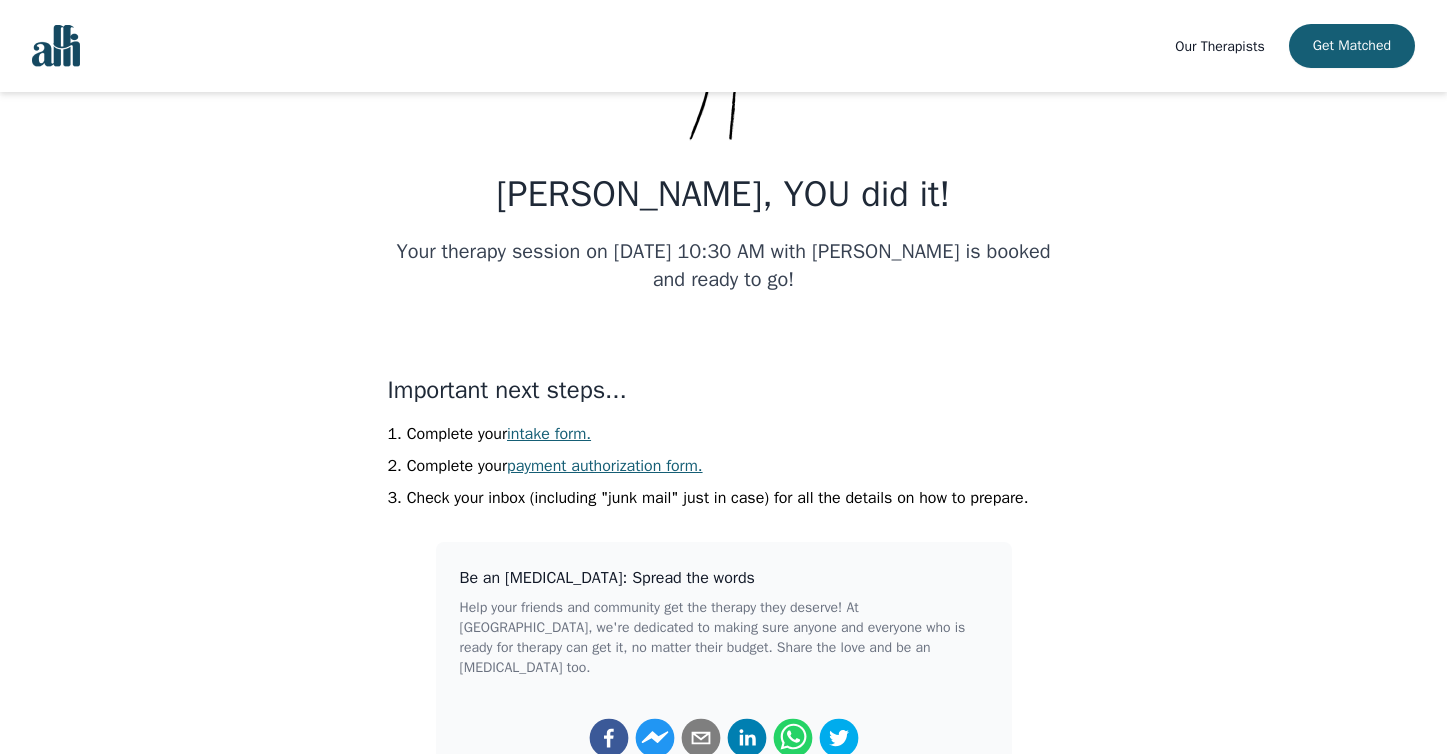 scroll, scrollTop: 220, scrollLeft: 0, axis: vertical 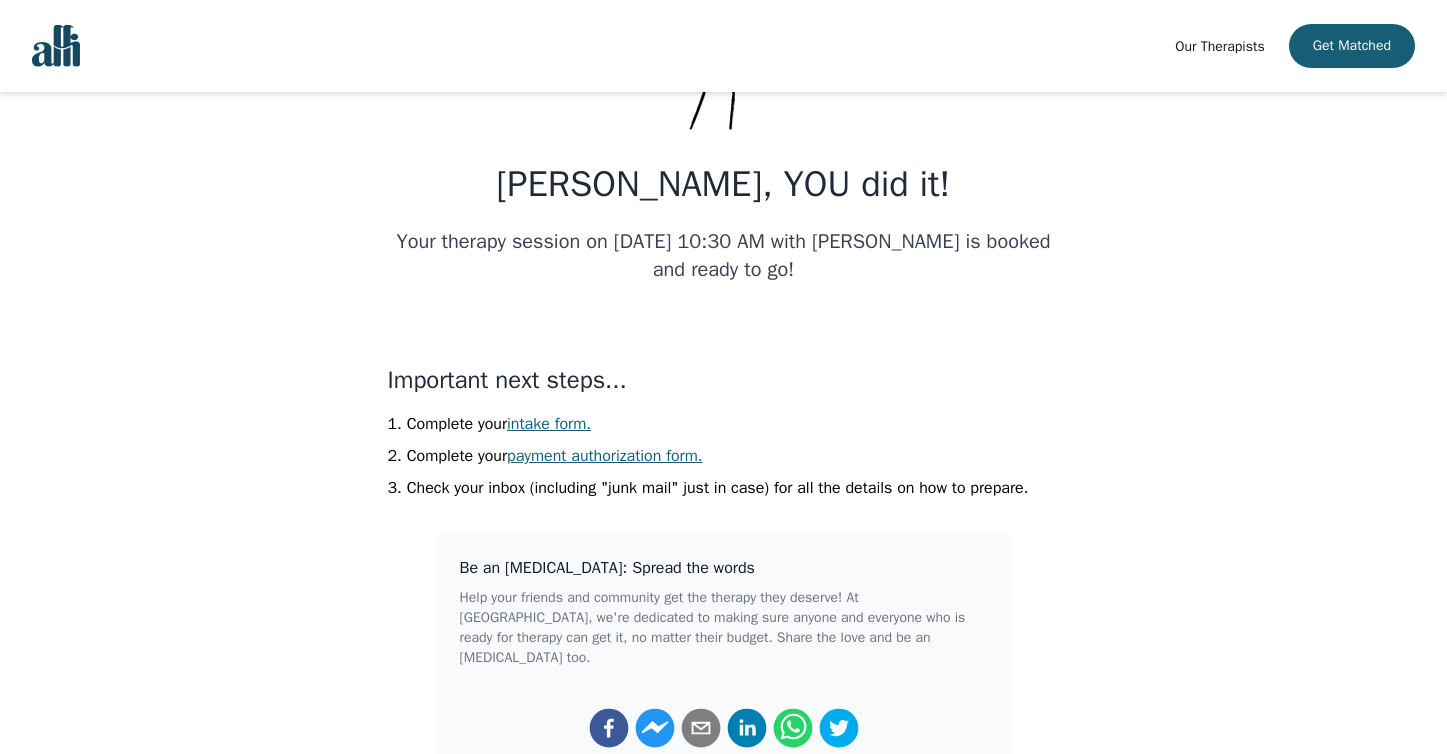 click on "intake form." at bounding box center (549, 424) 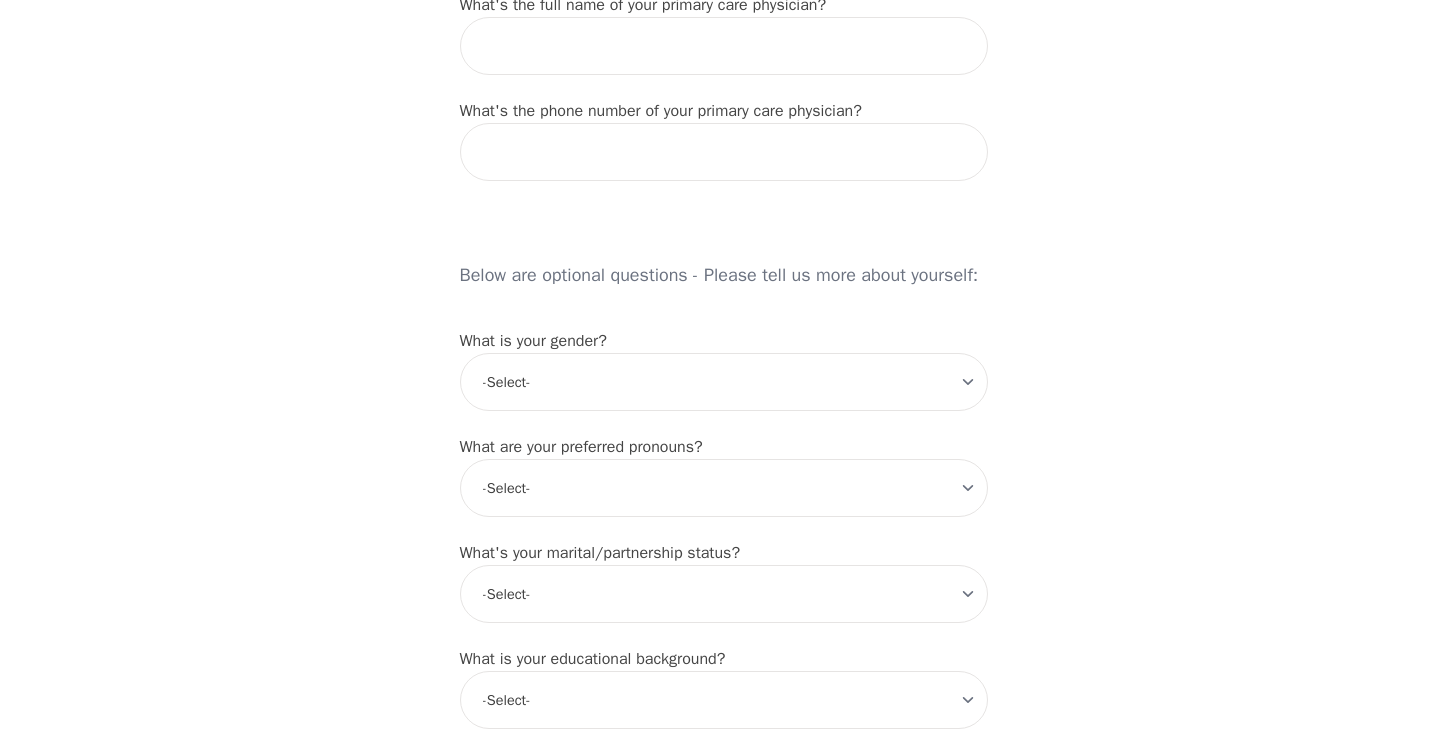 scroll, scrollTop: 1541, scrollLeft: 0, axis: vertical 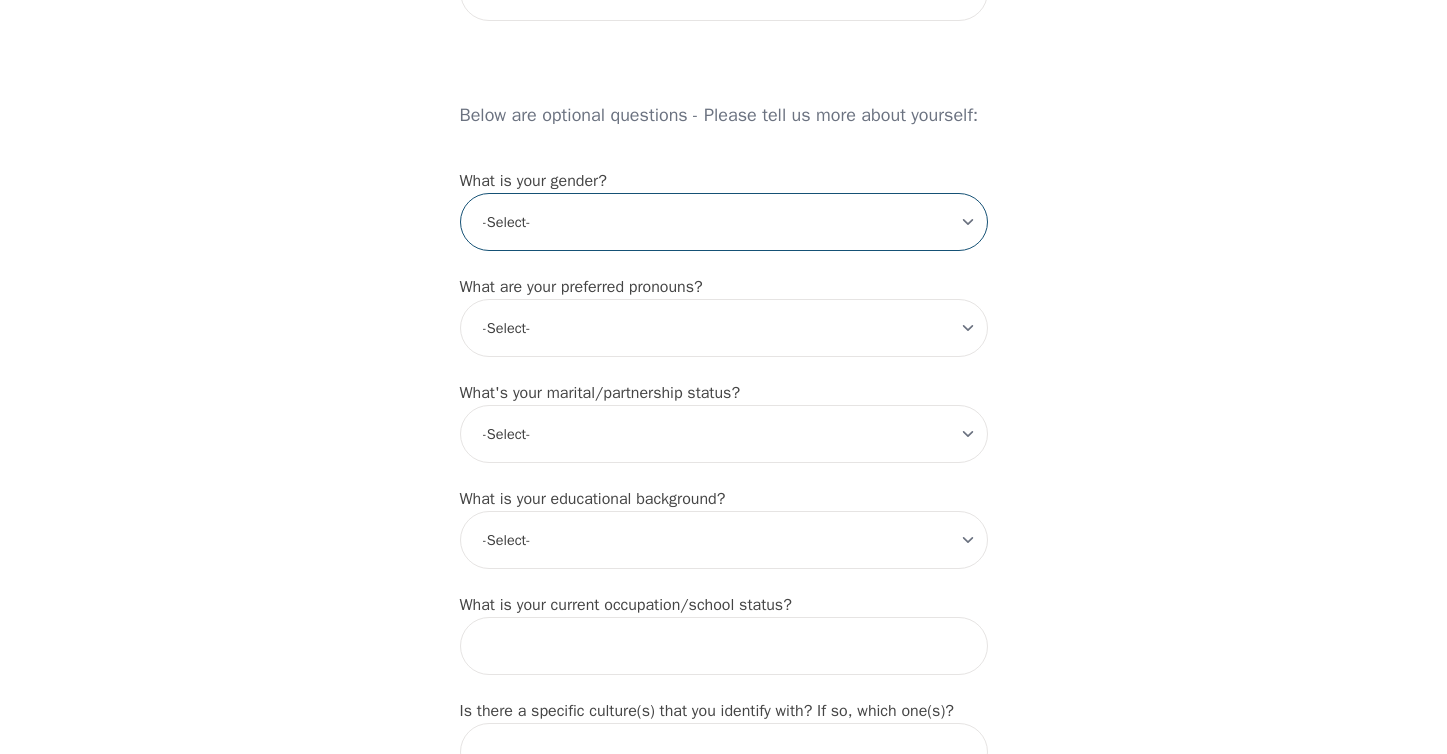 select on "[DEMOGRAPHIC_DATA]" 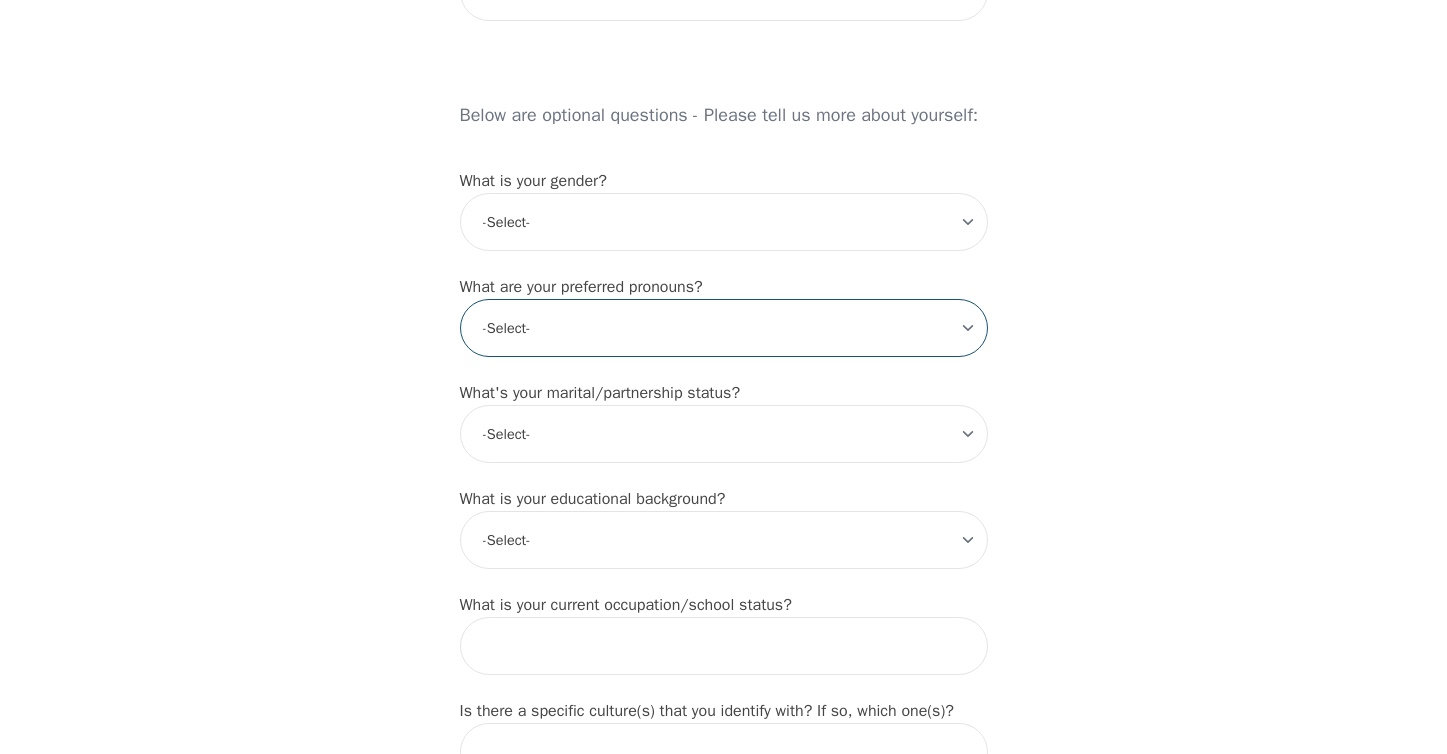 select on "she/her" 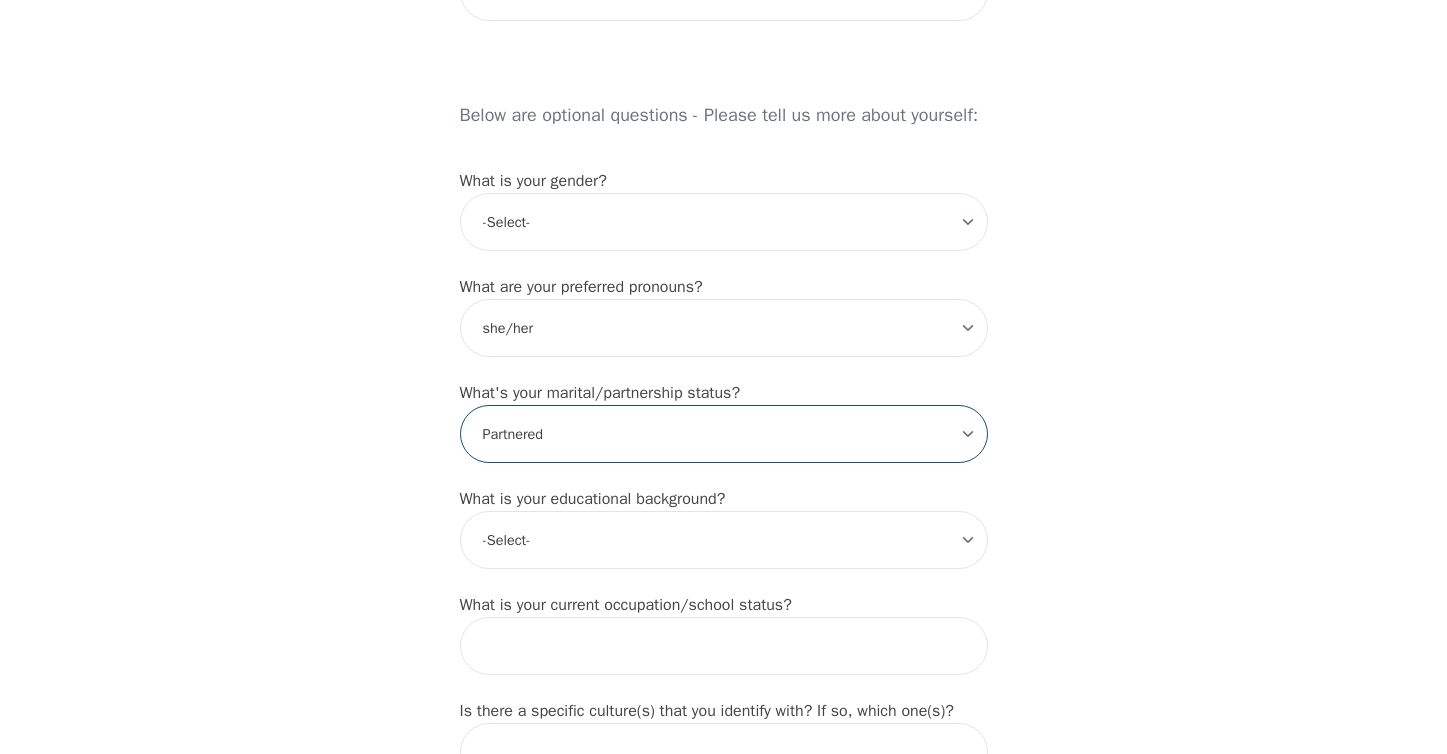 select on "Single" 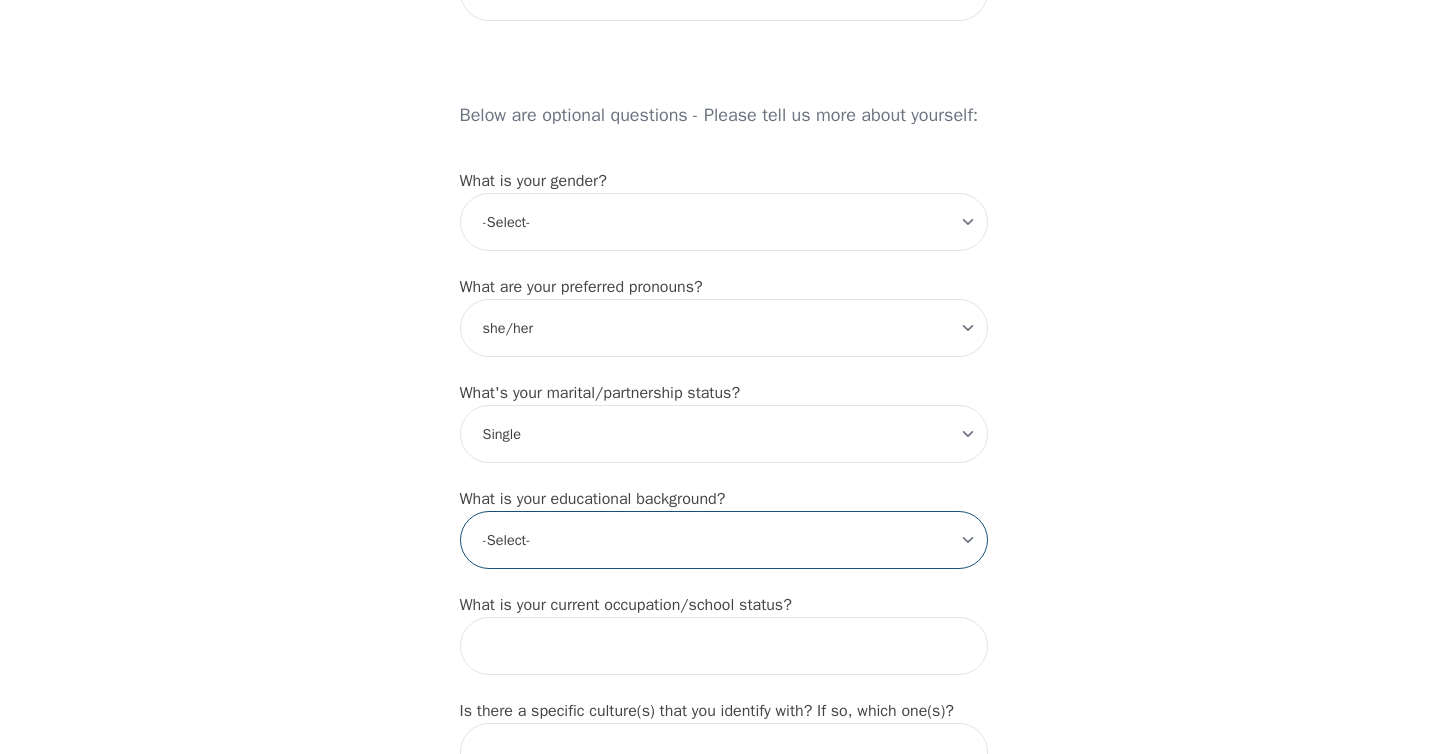 select on "Professional degree" 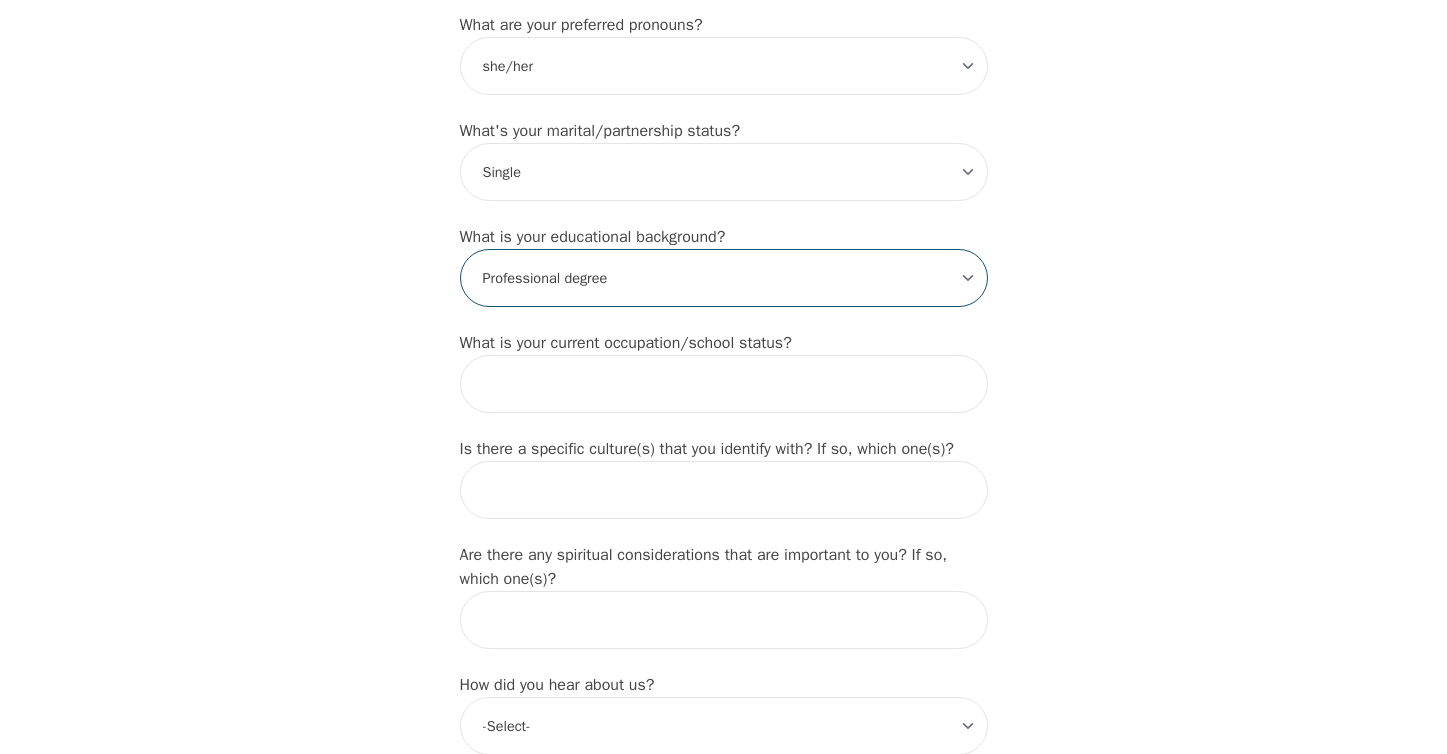 scroll, scrollTop: 1808, scrollLeft: 0, axis: vertical 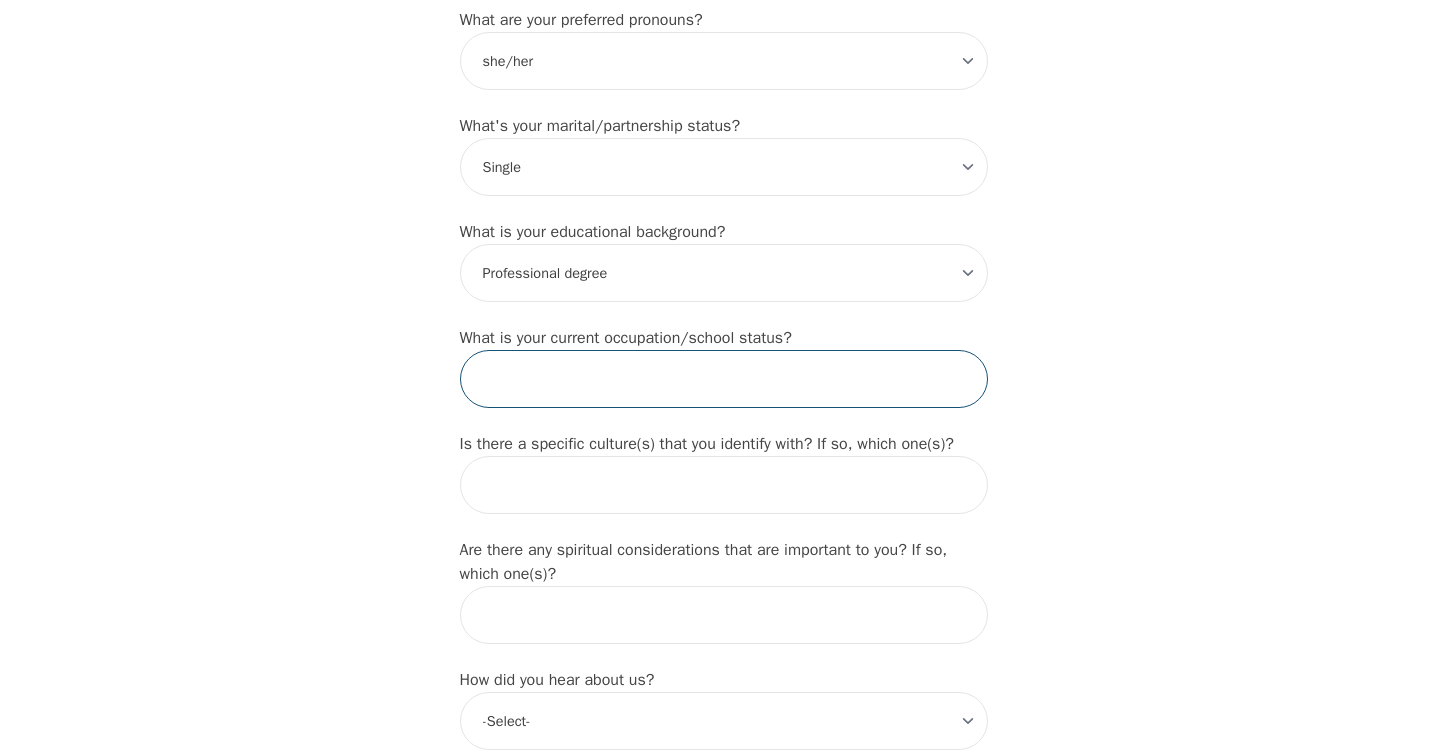 click at bounding box center [724, 379] 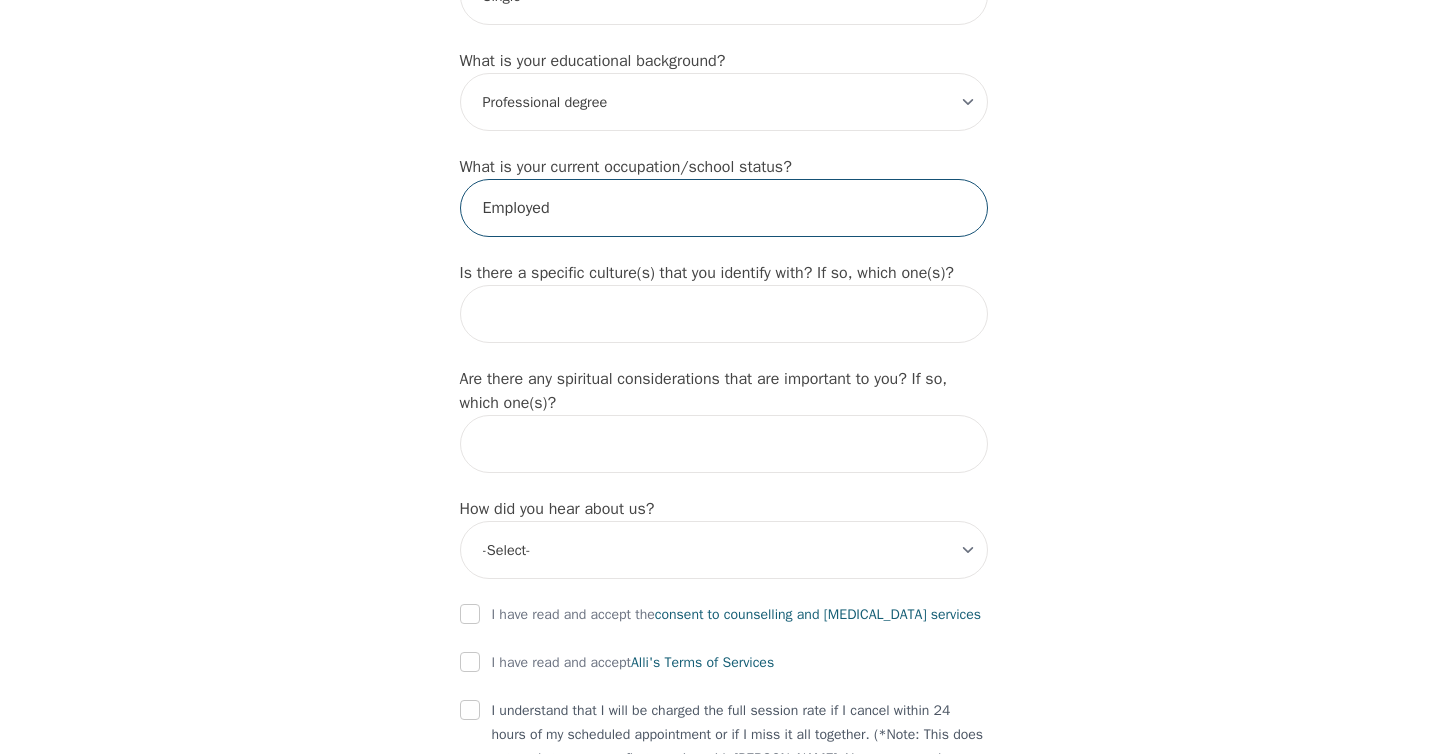scroll, scrollTop: 1986, scrollLeft: 0, axis: vertical 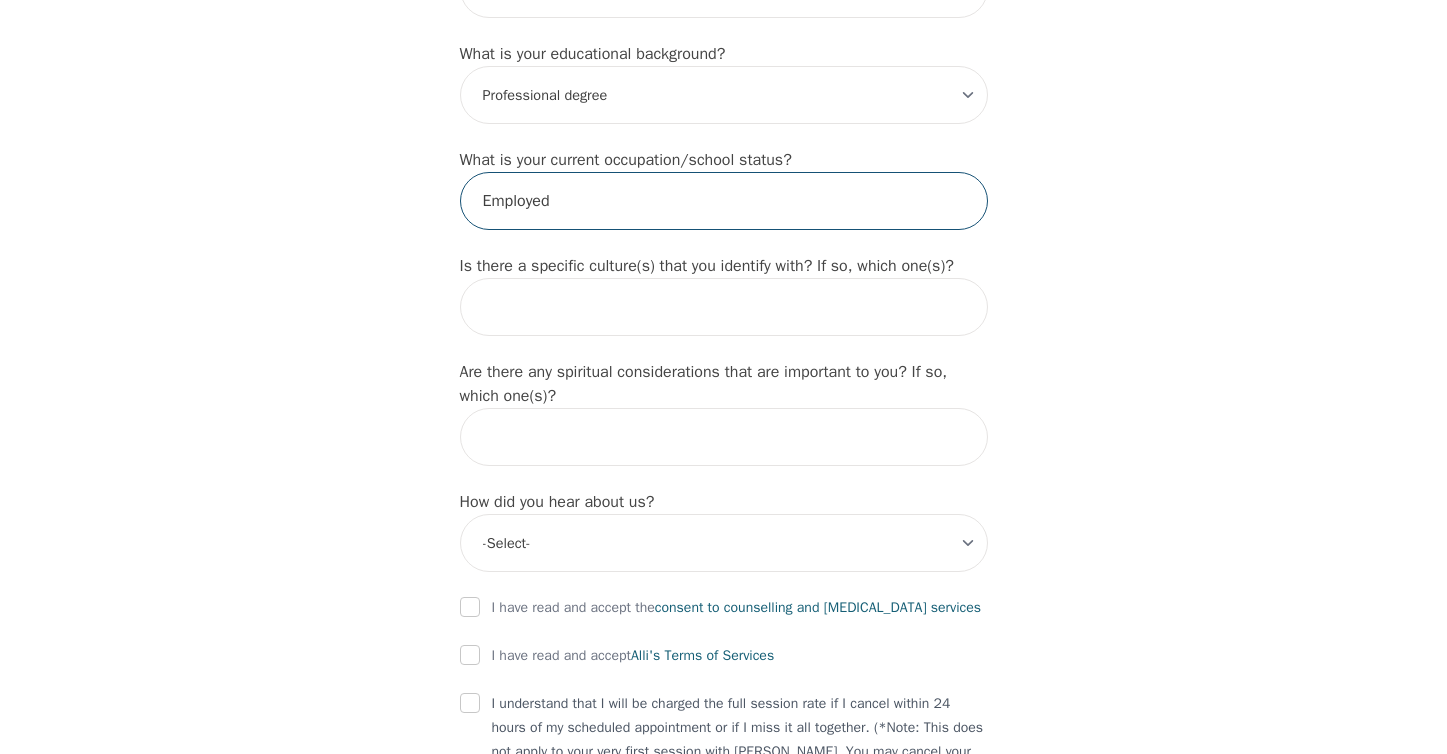 type on "Employed" 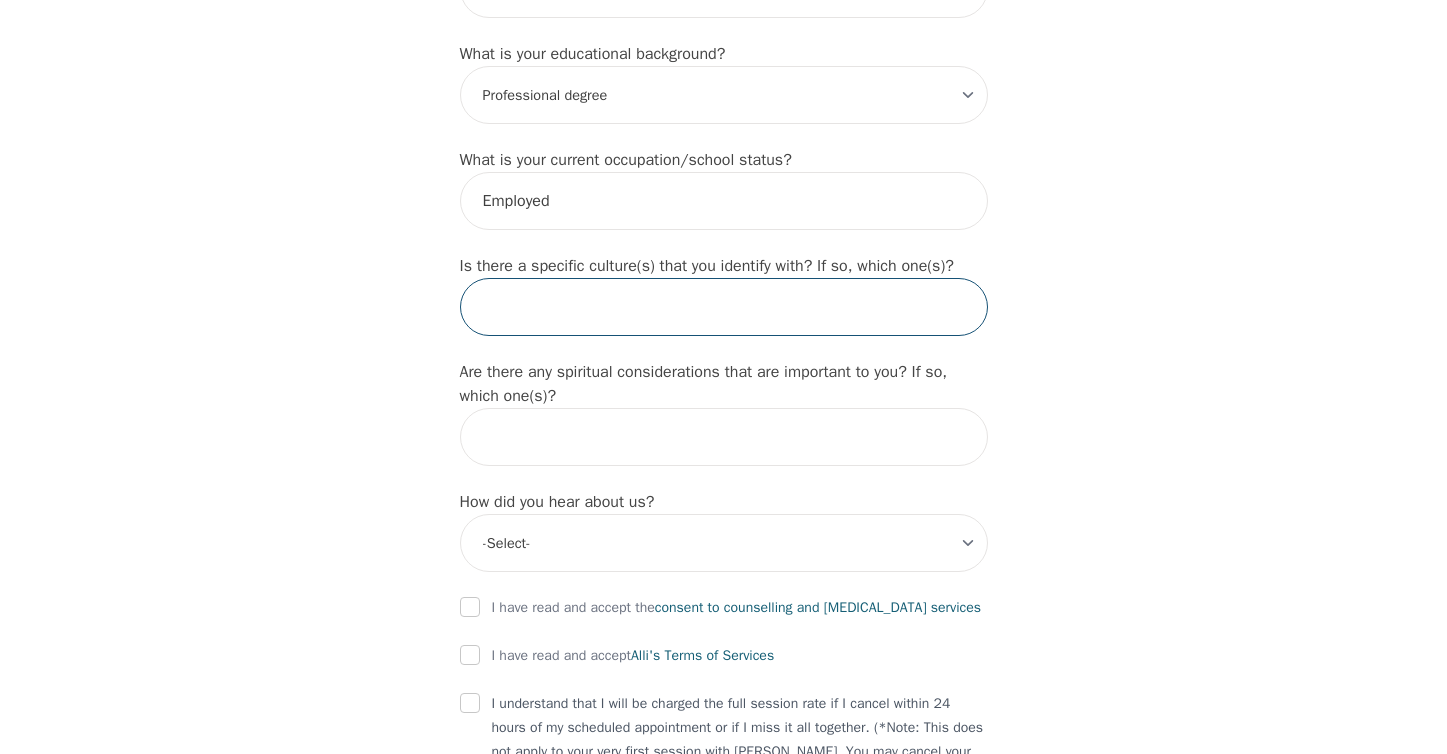 click at bounding box center [724, 307] 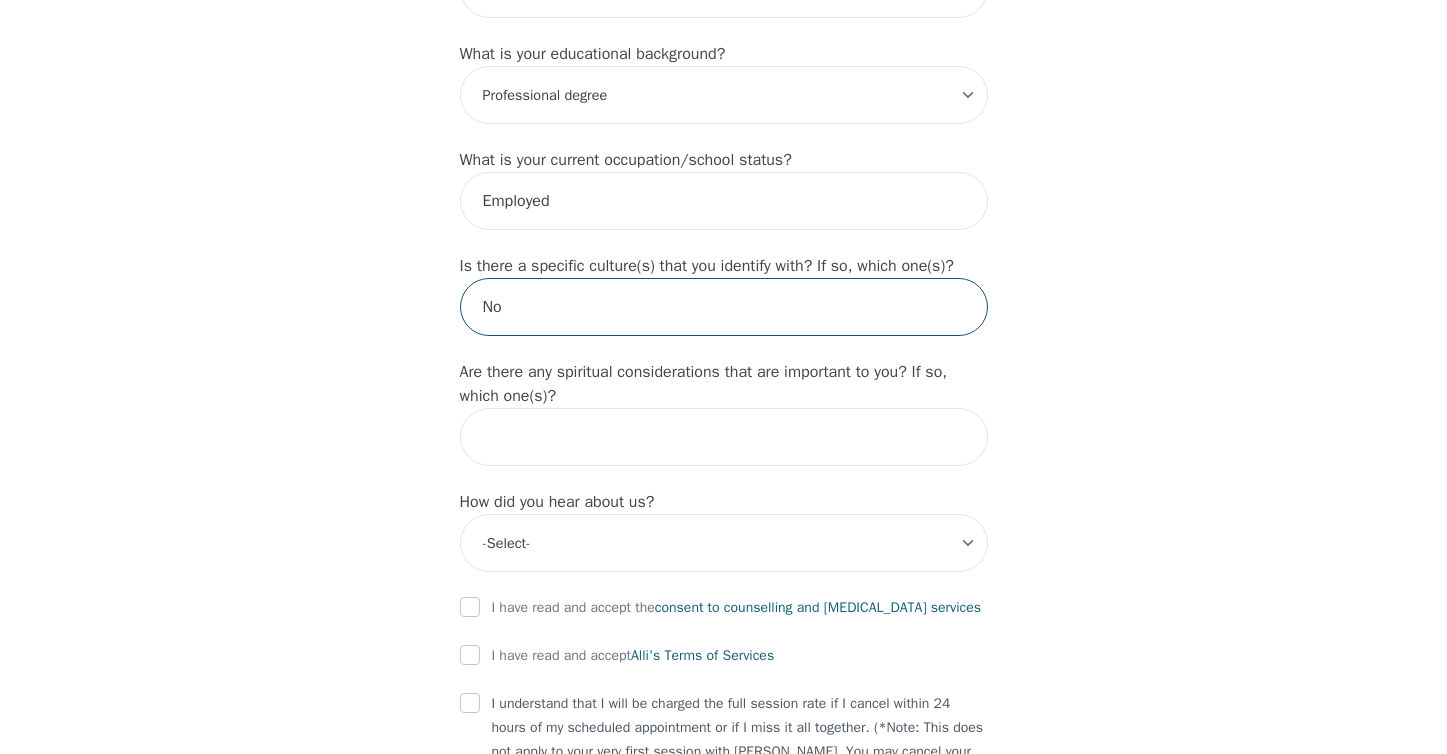 type on "No" 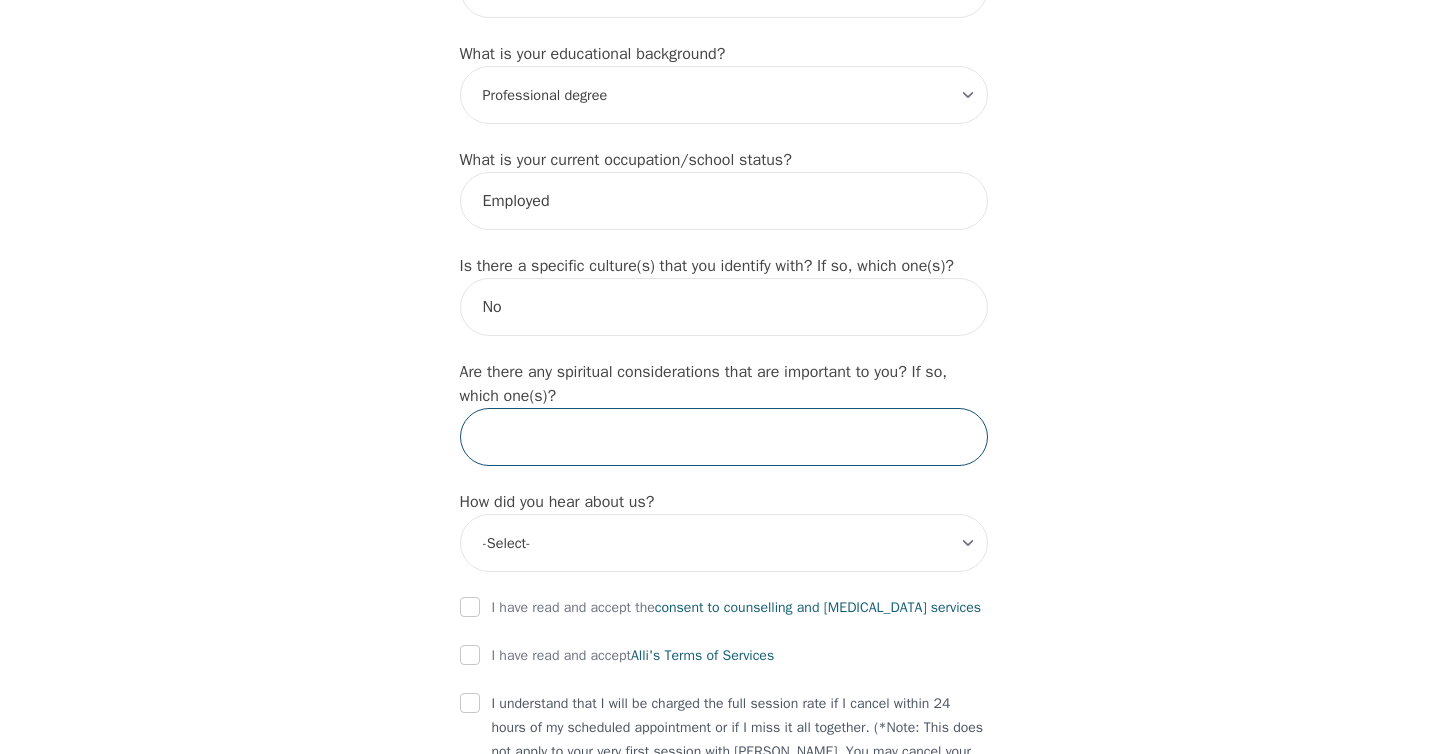 click at bounding box center (724, 437) 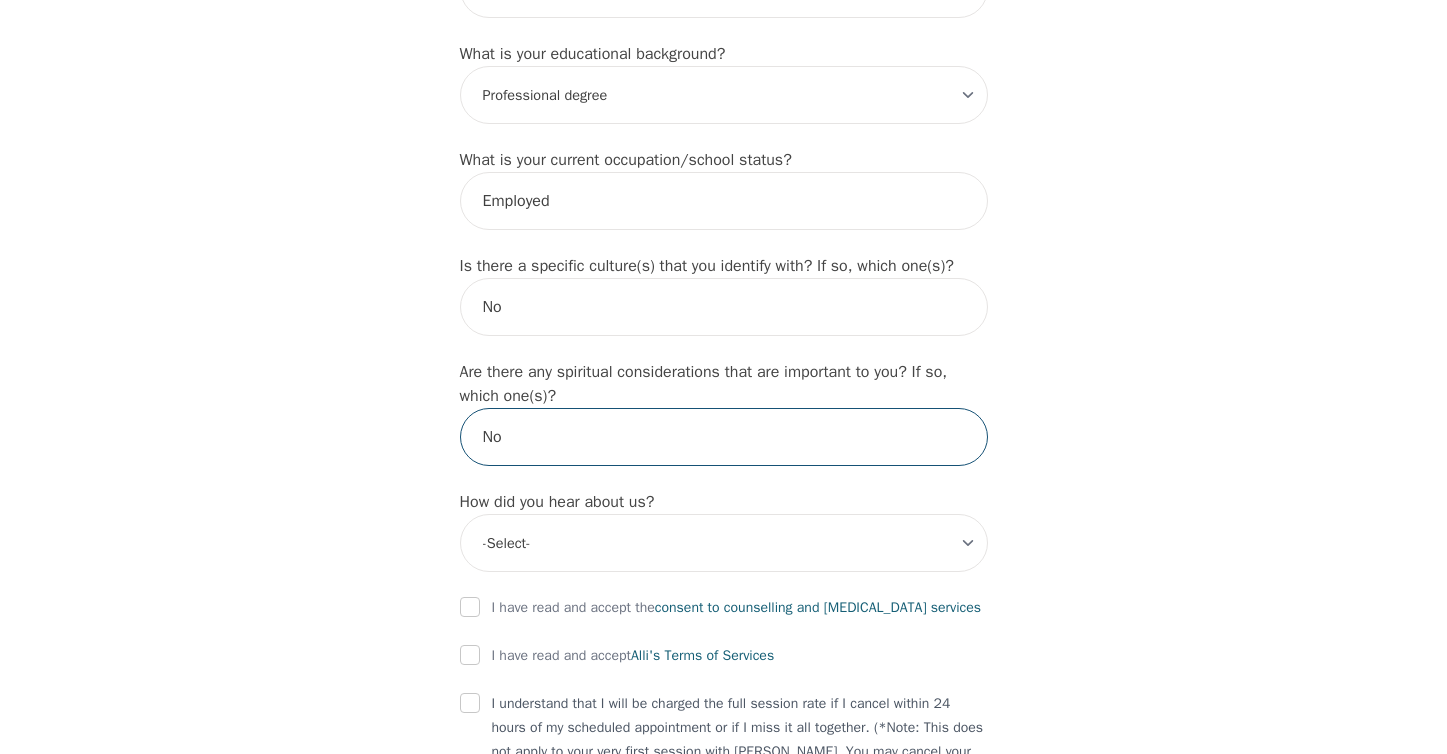 type on "No" 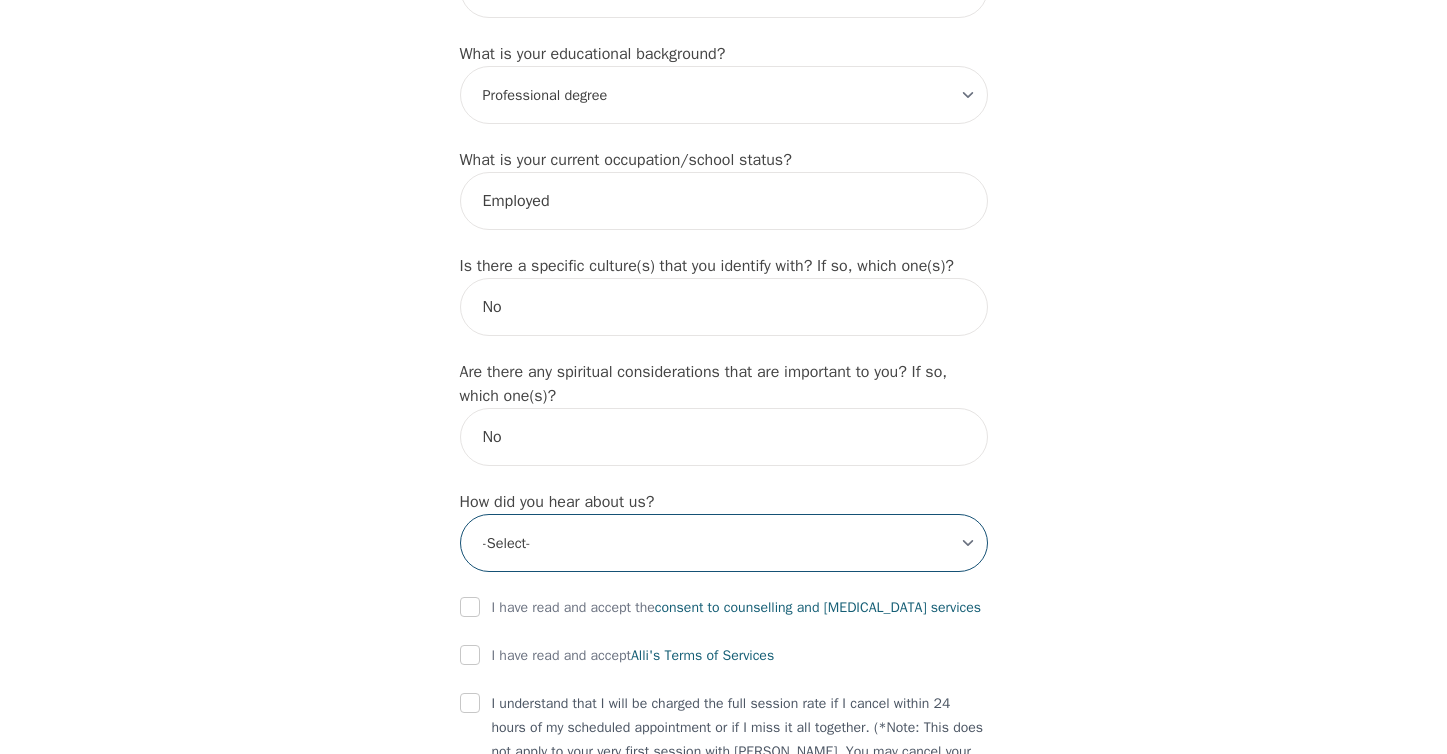 select on "Instagram" 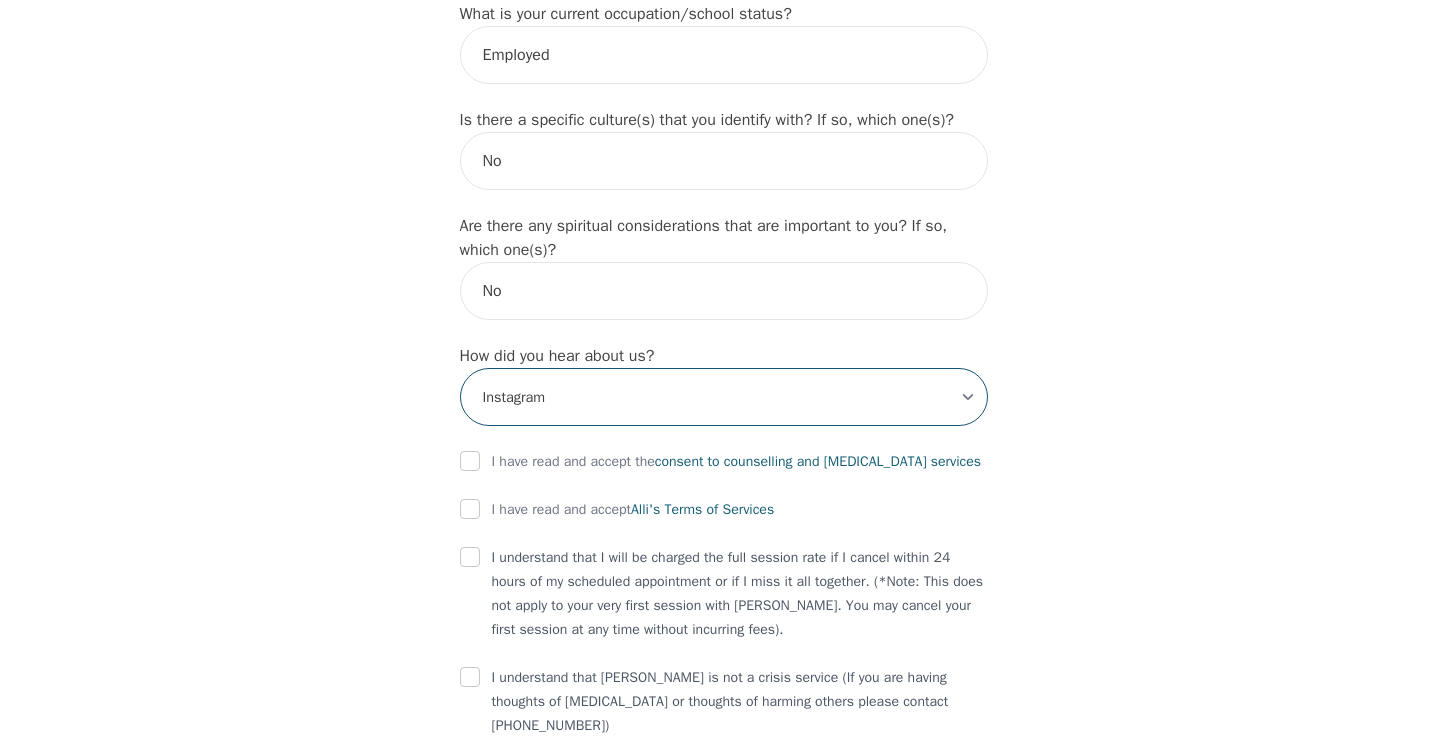 scroll, scrollTop: 2151, scrollLeft: 0, axis: vertical 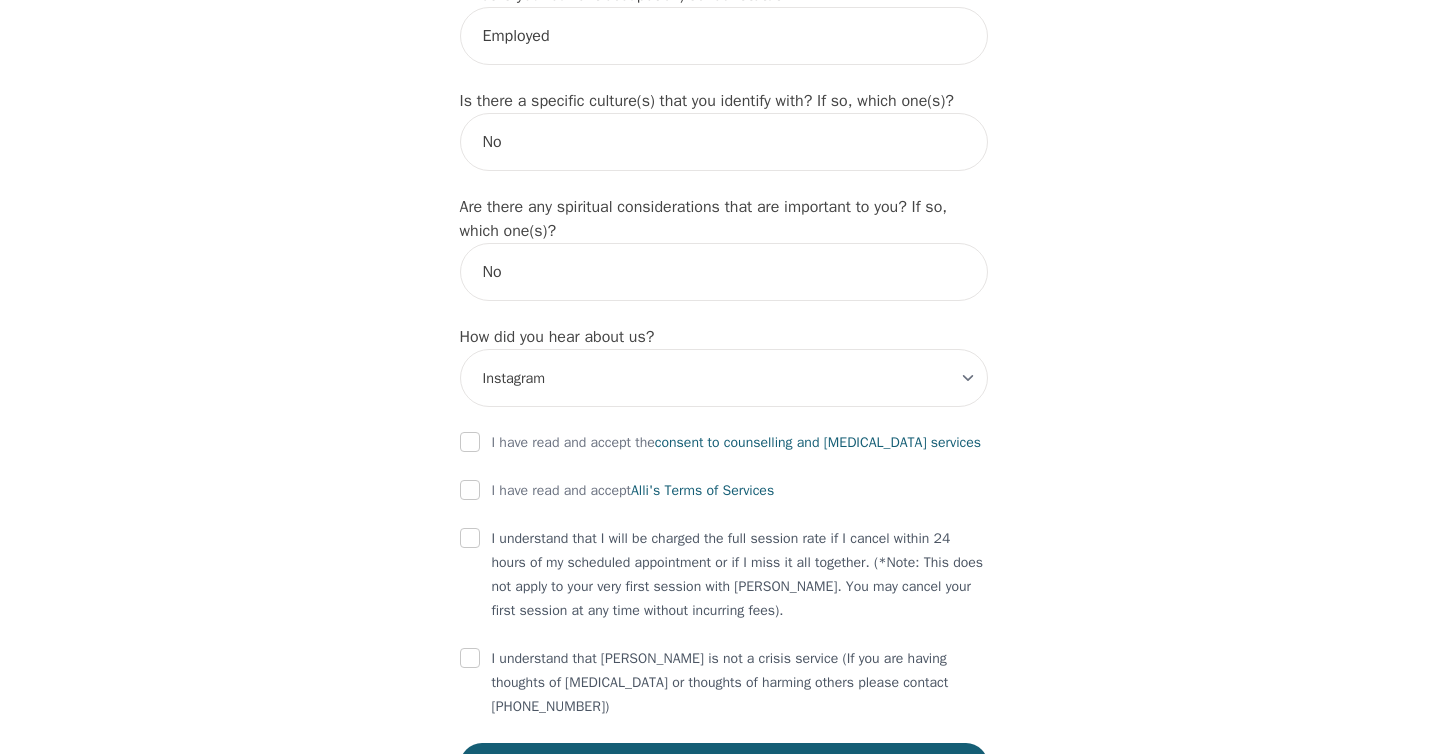 click at bounding box center [470, 442] 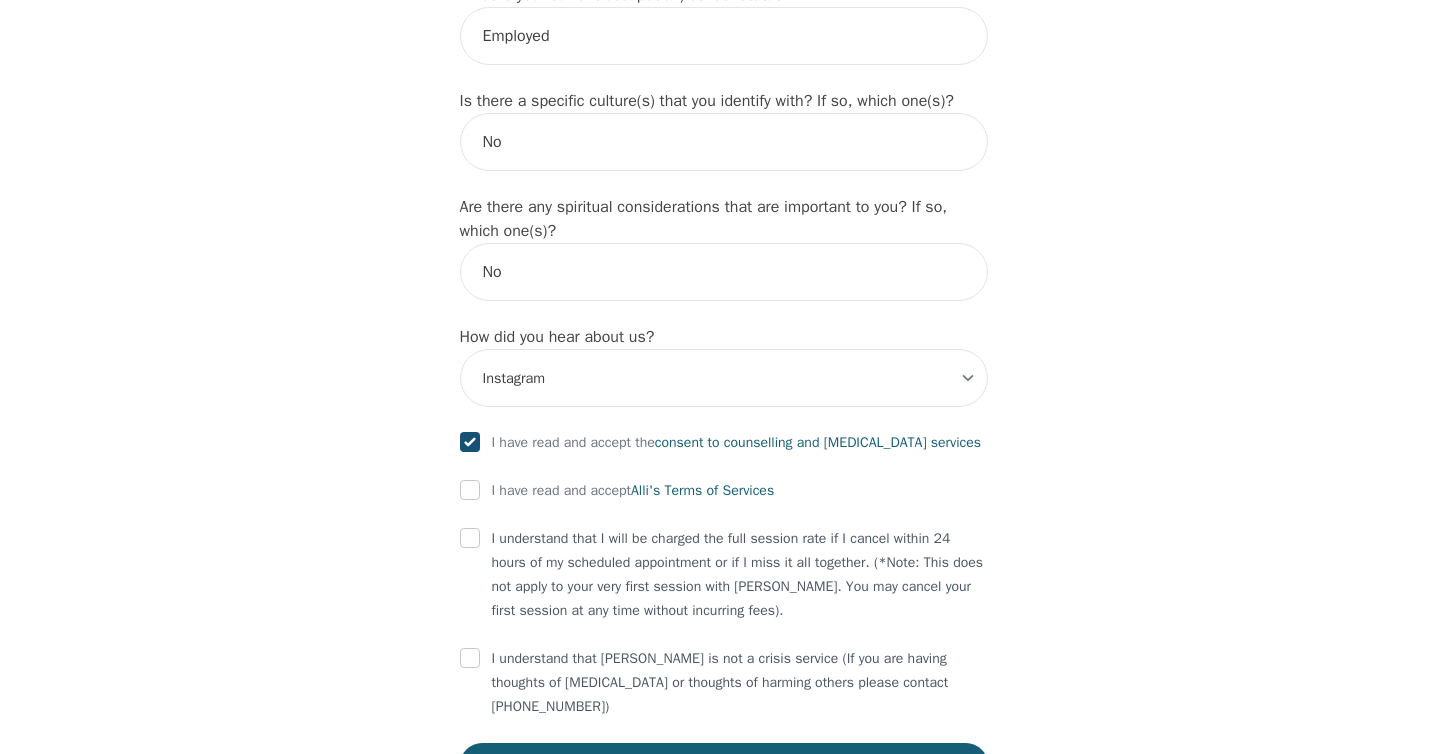 click at bounding box center (470, 490) 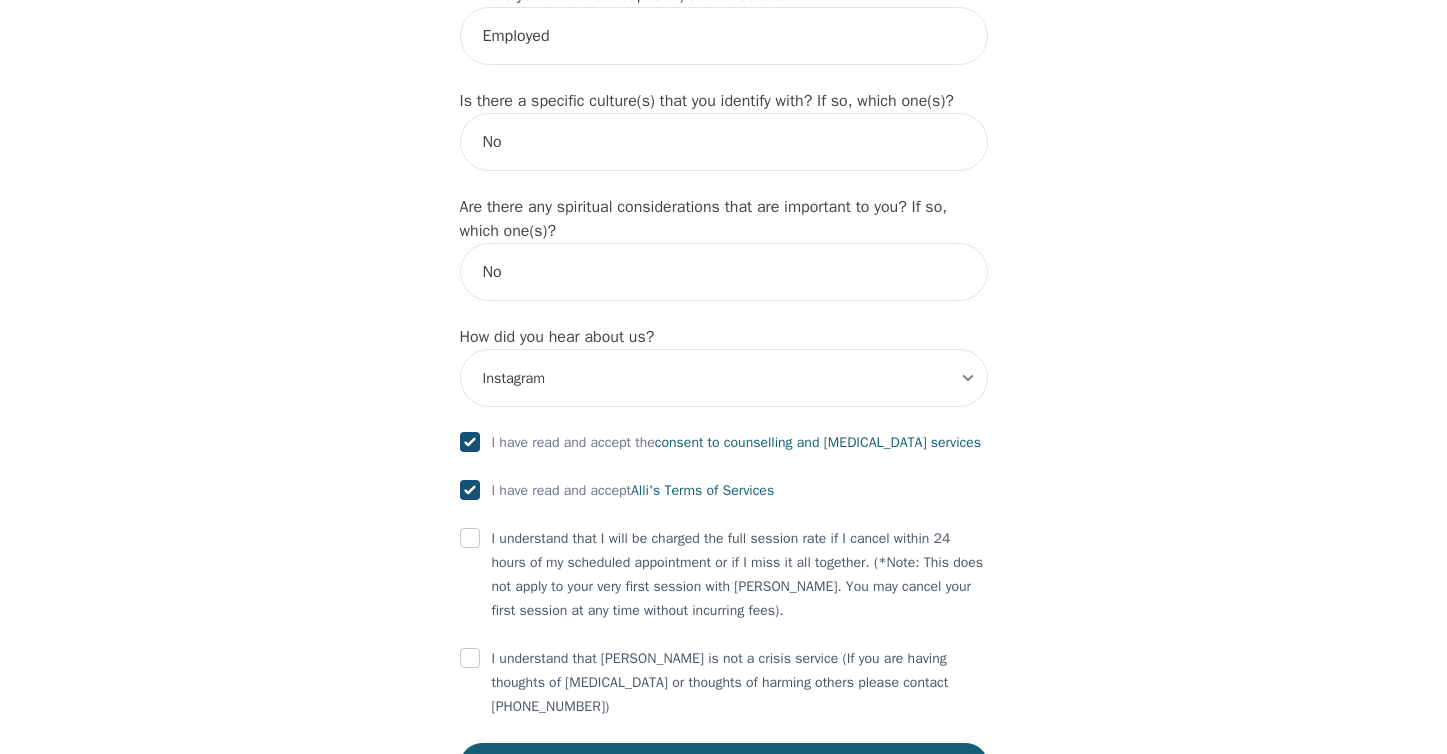 click at bounding box center [470, 538] 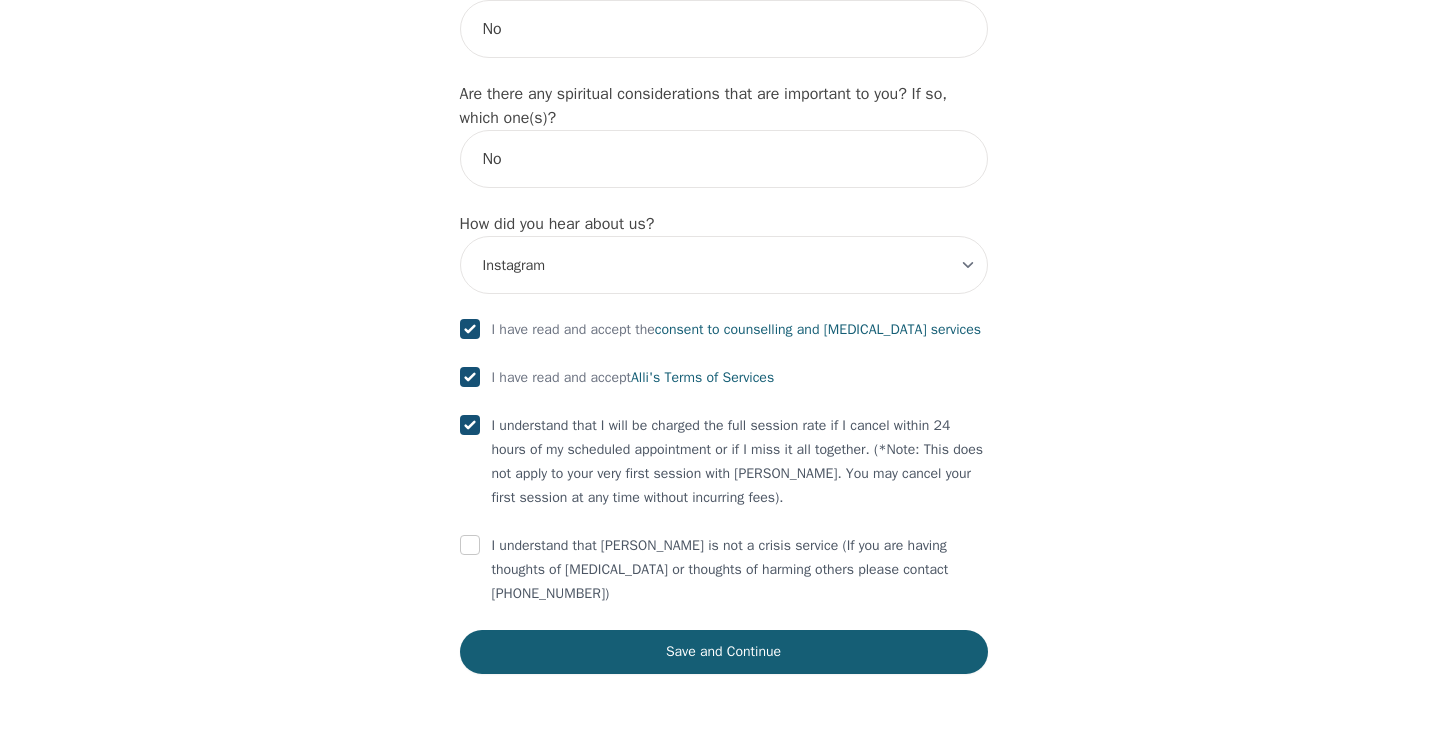 scroll, scrollTop: 2294, scrollLeft: 0, axis: vertical 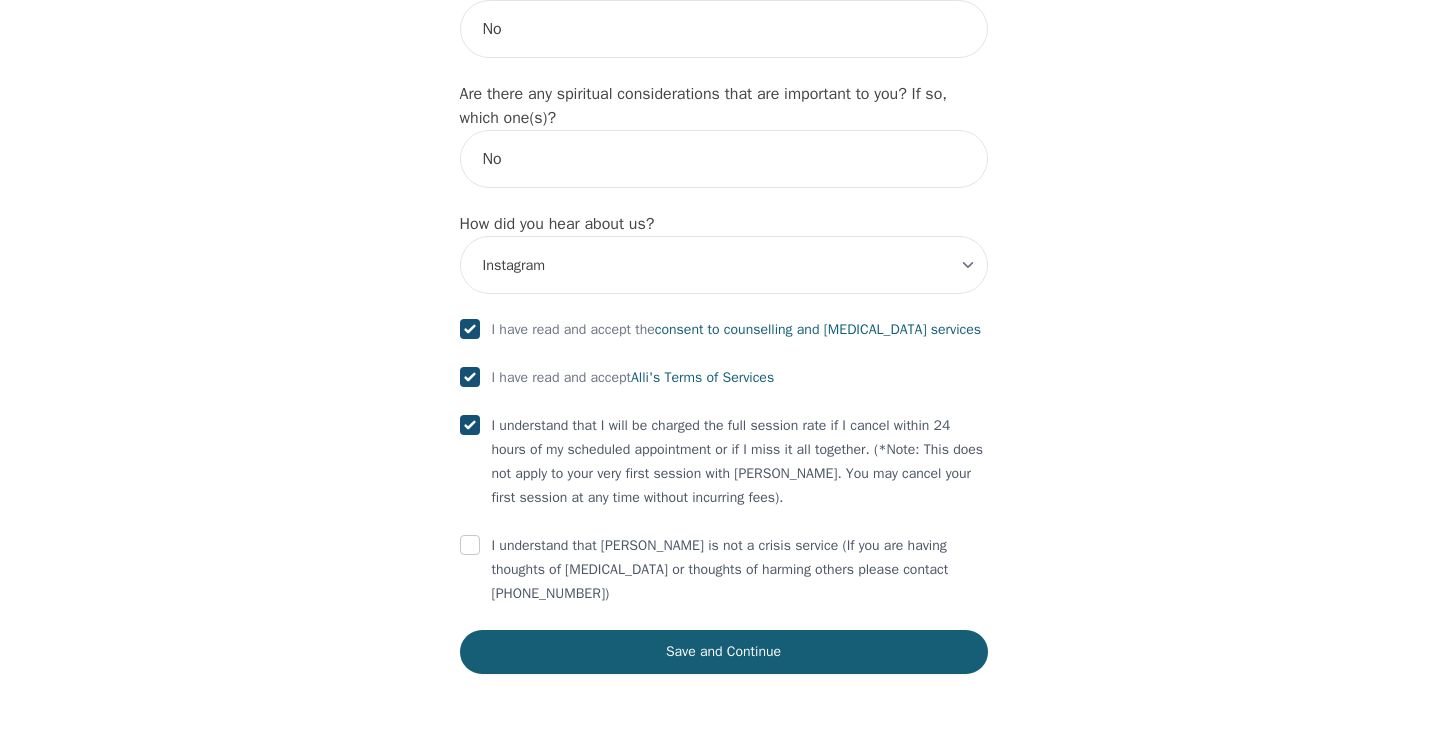 click at bounding box center [470, 545] 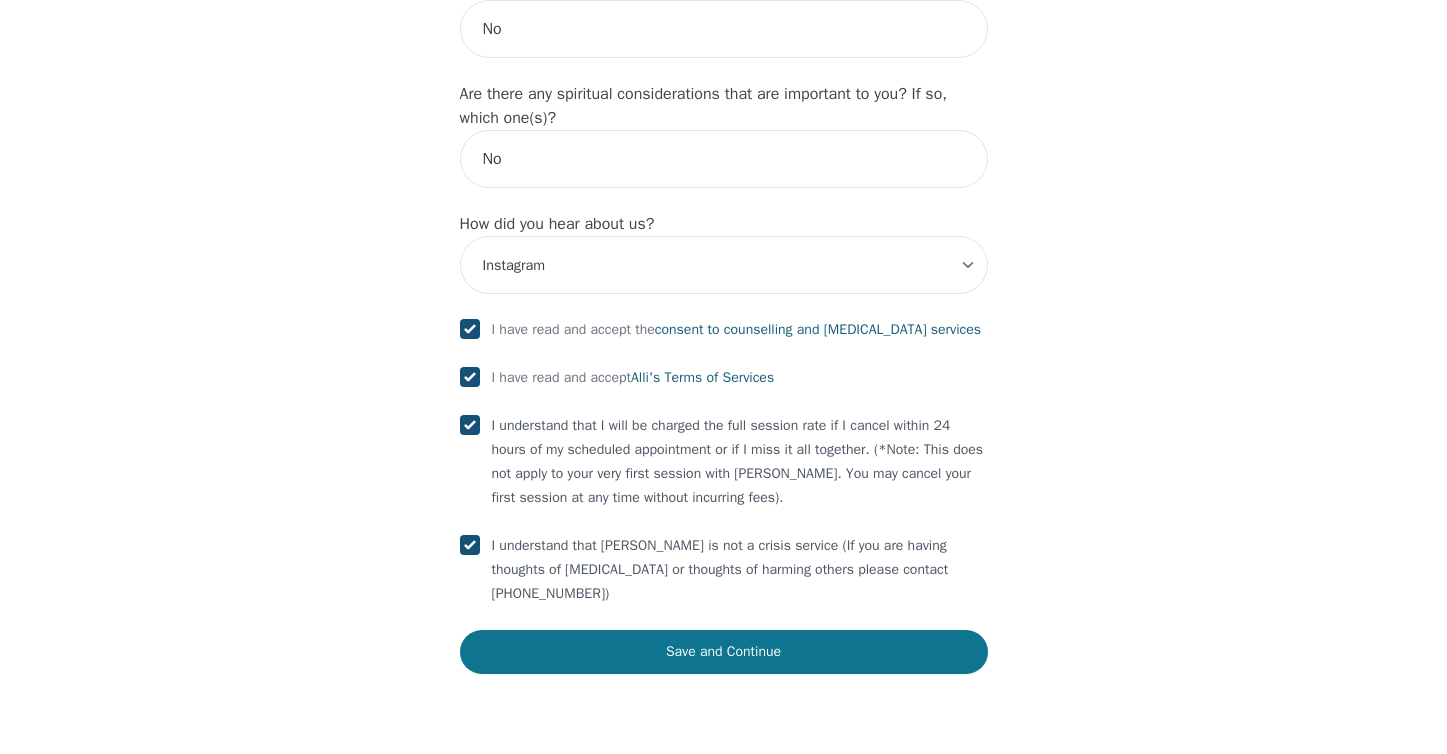 click on "Save and Continue" at bounding box center (724, 652) 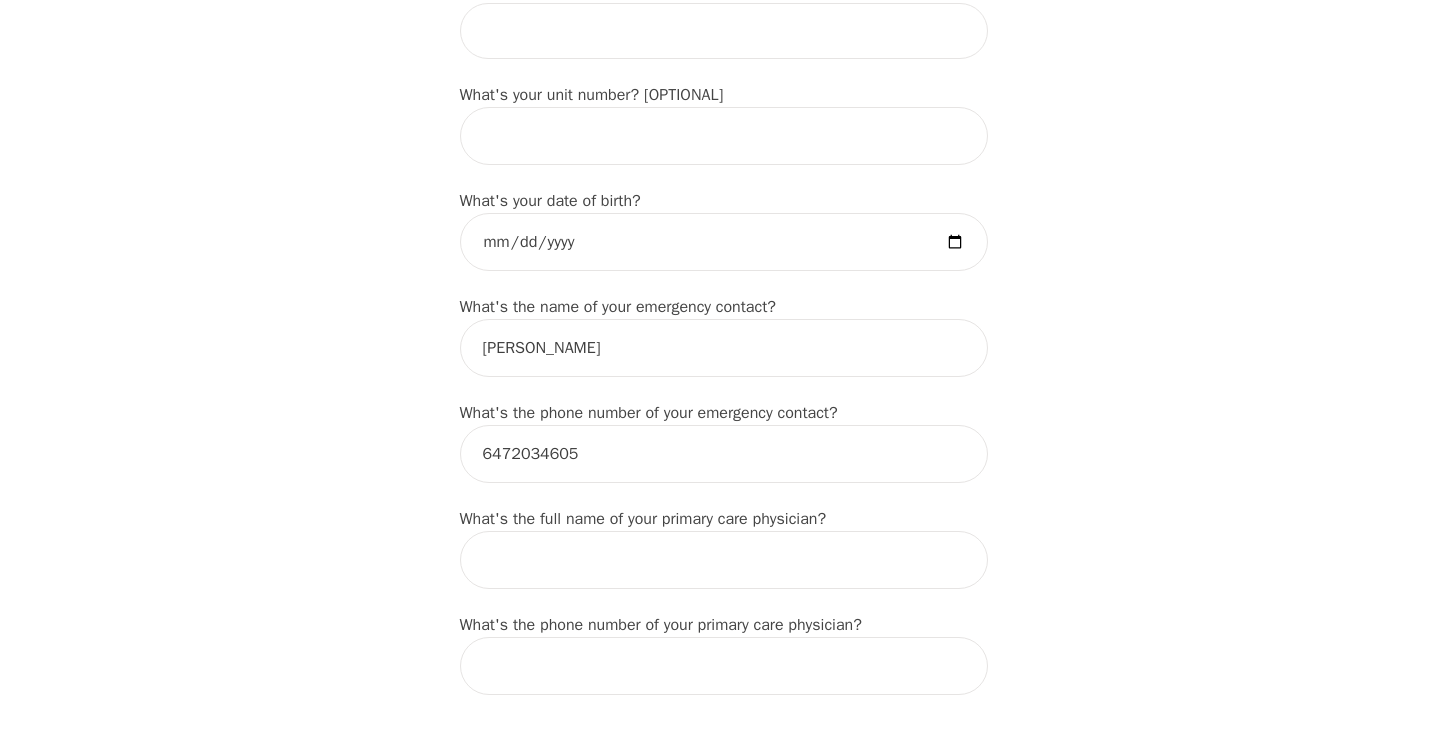 scroll, scrollTop: 865, scrollLeft: 0, axis: vertical 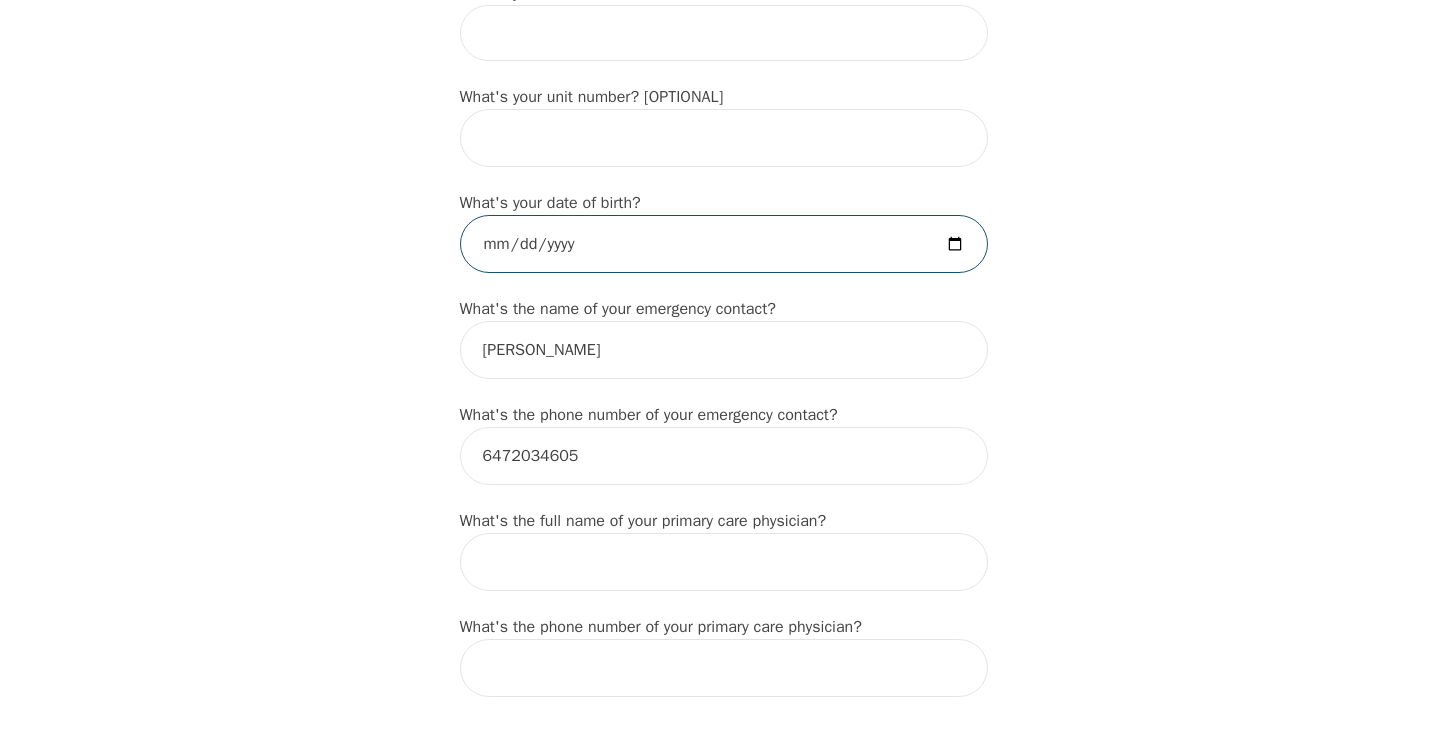 click at bounding box center (724, 244) 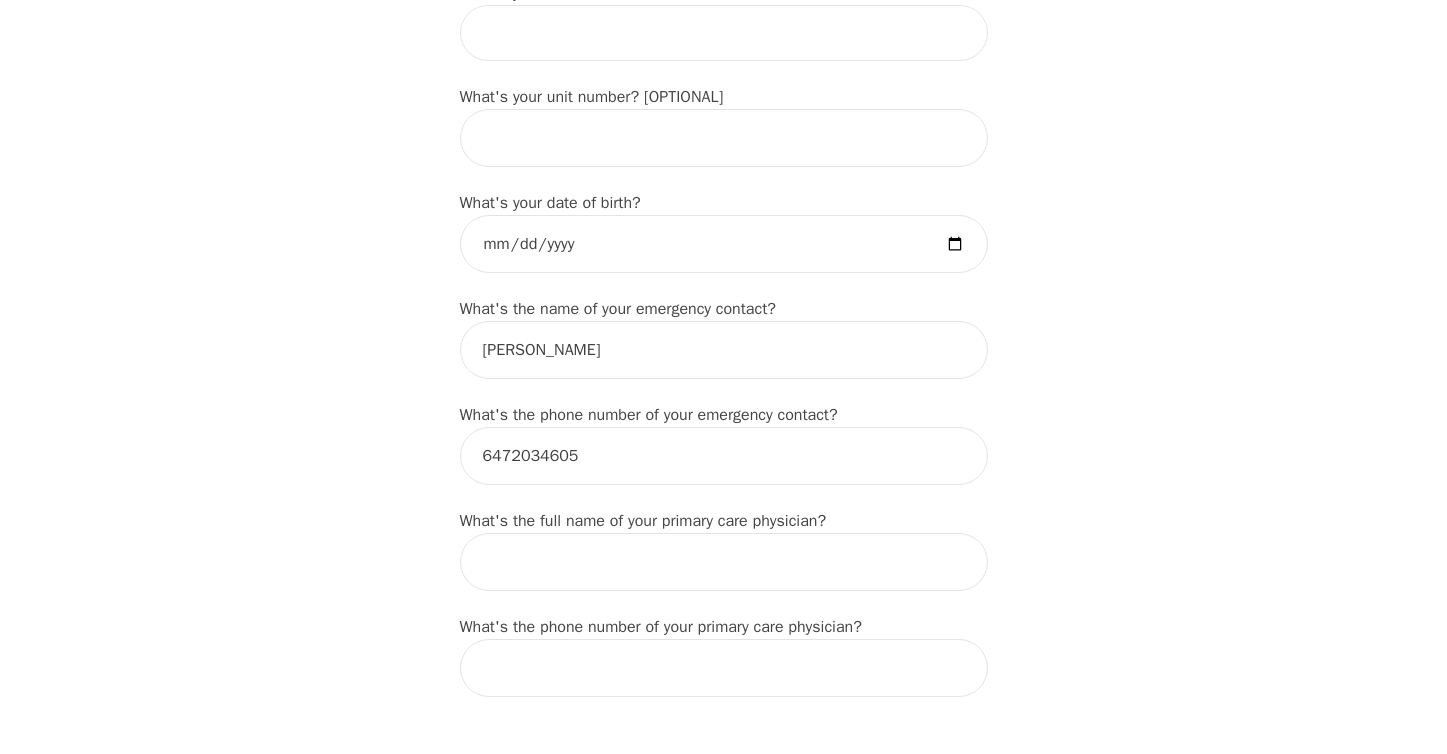 click on "What's the name of your emergency contact?" at bounding box center [618, 309] 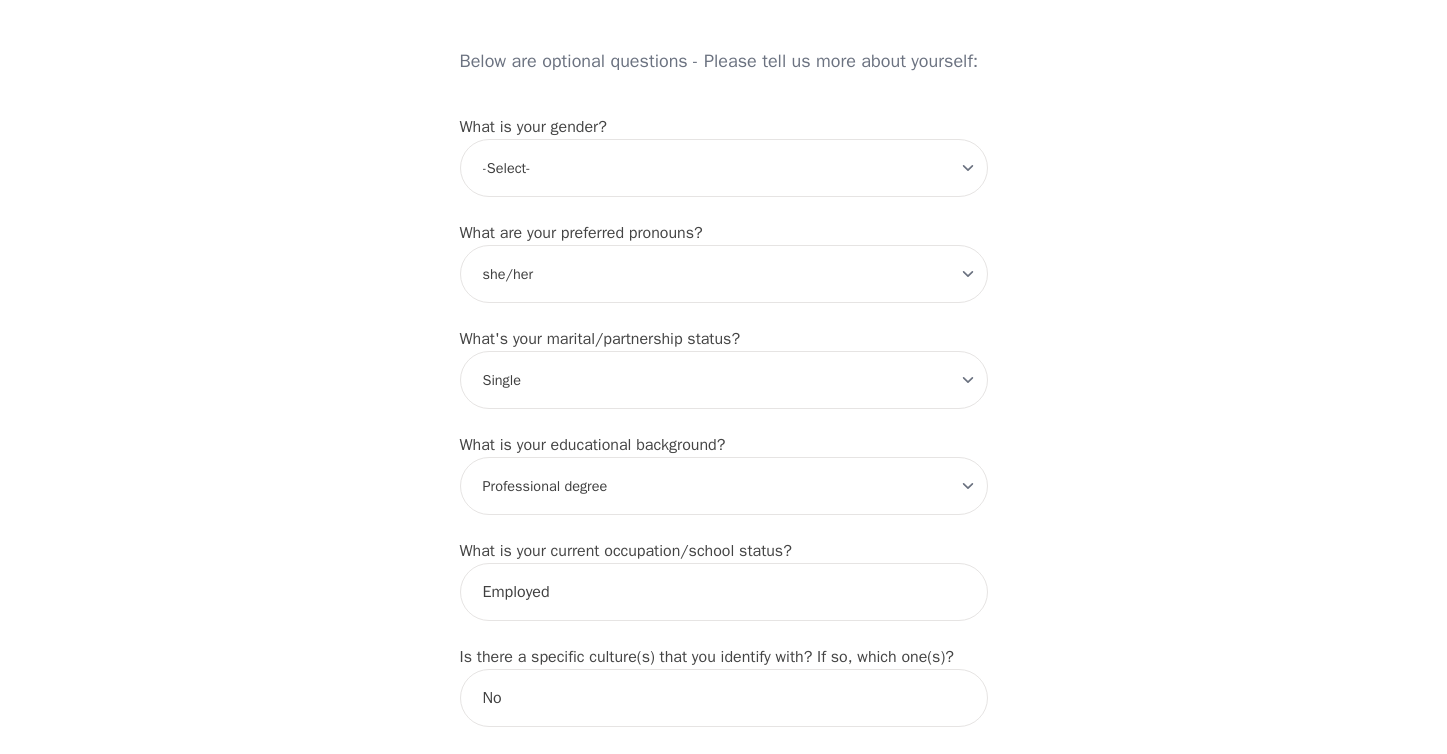 scroll, scrollTop: 2370, scrollLeft: 0, axis: vertical 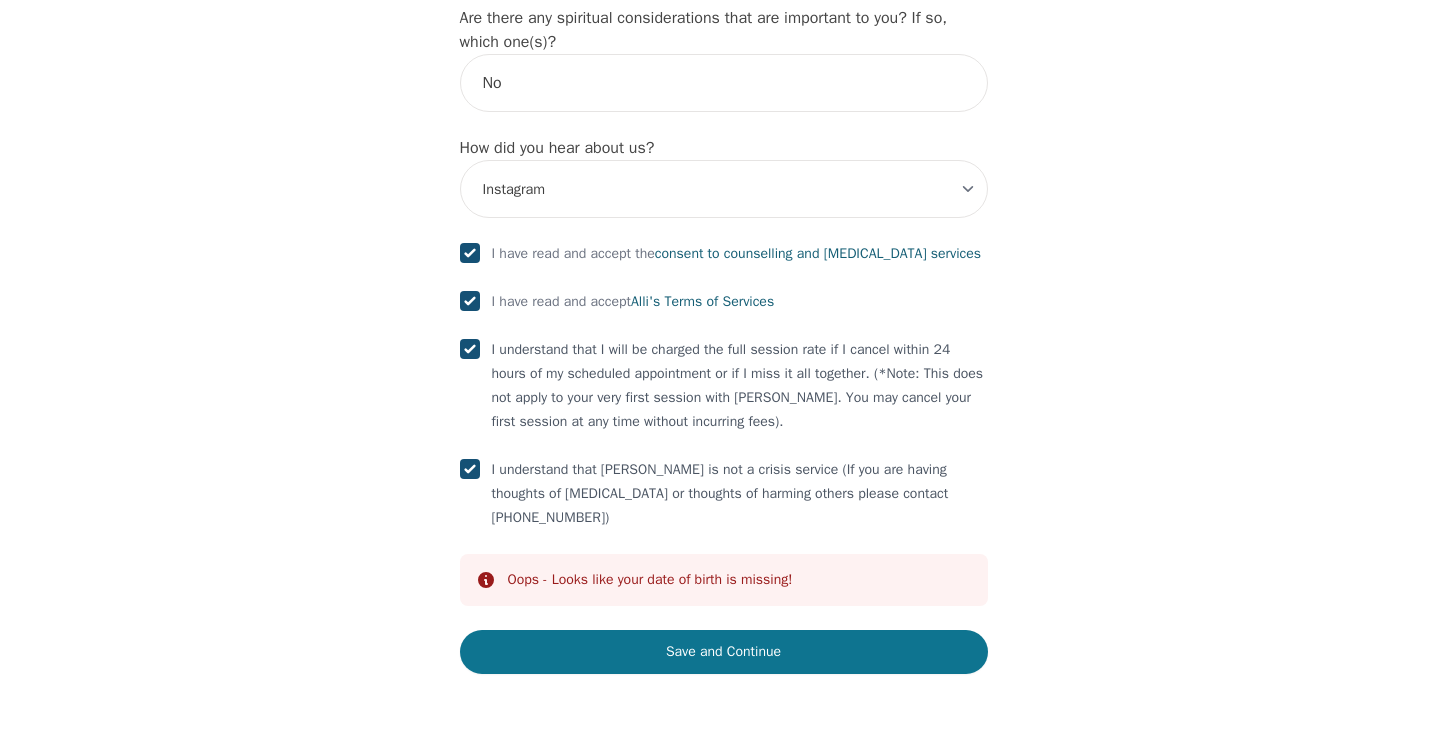 click on "Save and Continue" at bounding box center (724, 652) 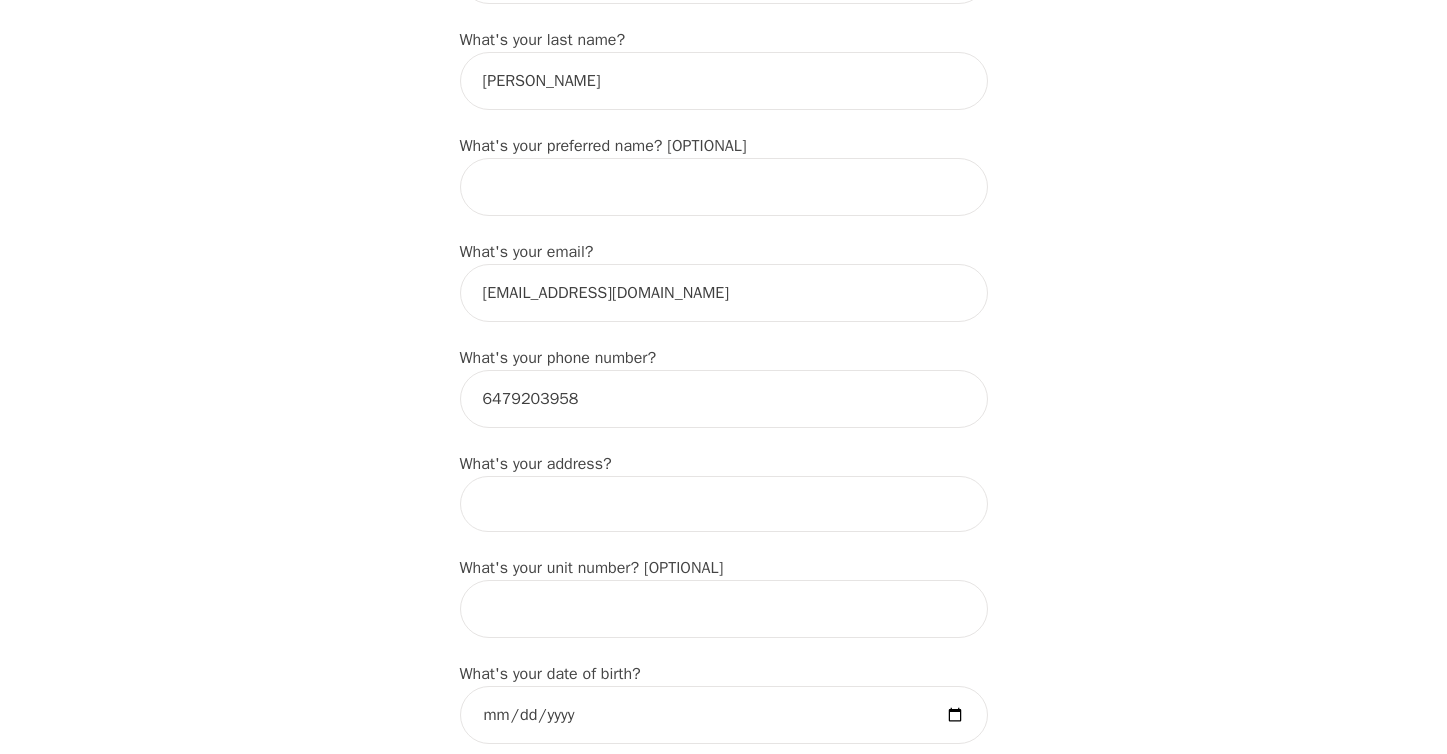 scroll, scrollTop: 384, scrollLeft: 0, axis: vertical 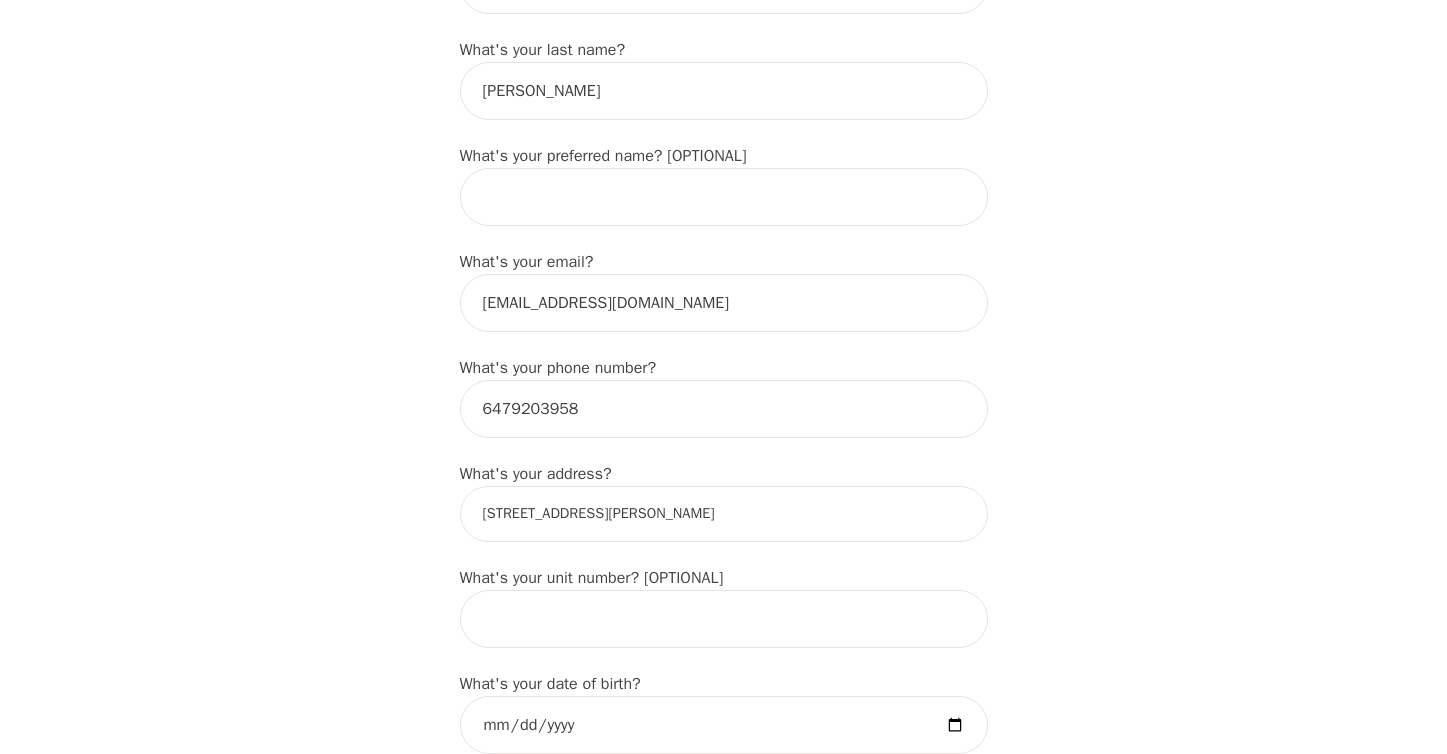 type on "[STREET_ADDRESS][PERSON_NAME]" 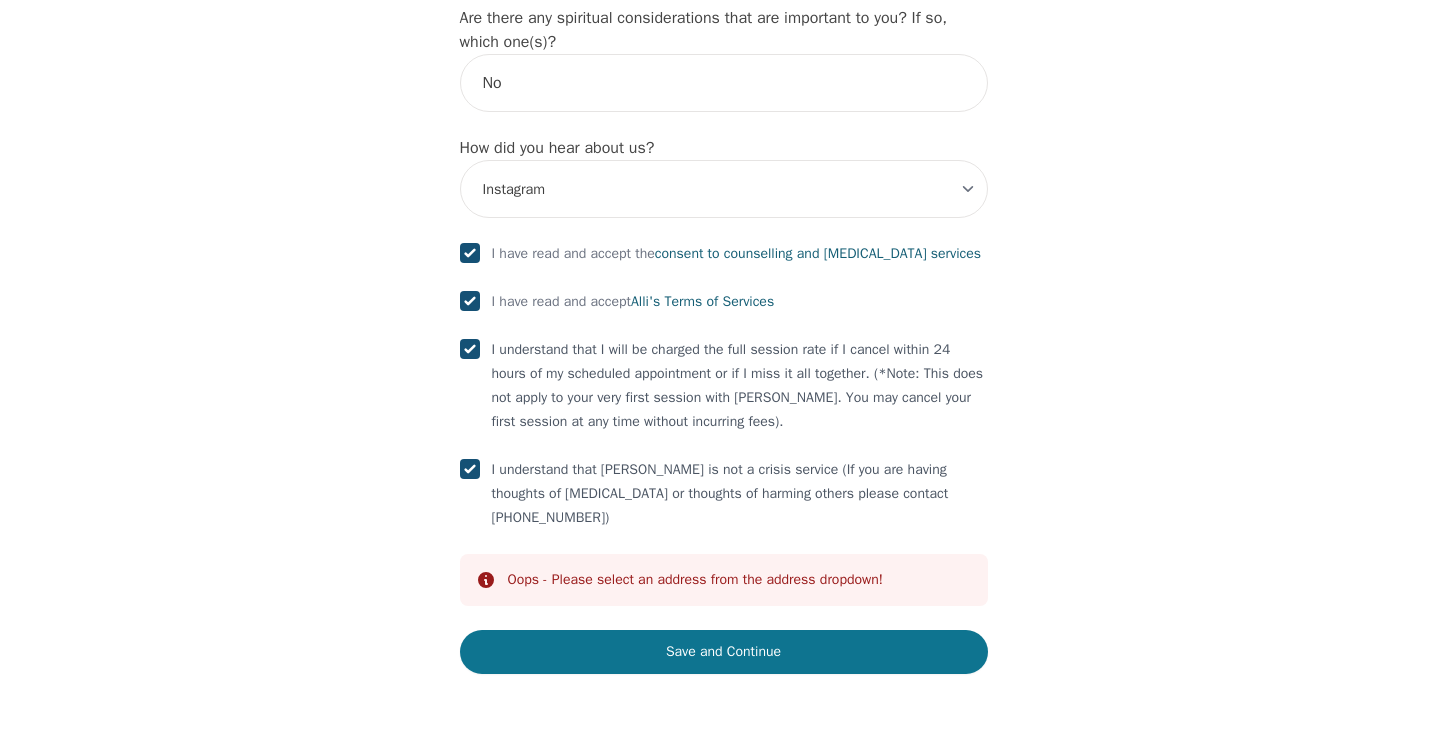 click on "Save and Continue" at bounding box center (724, 652) 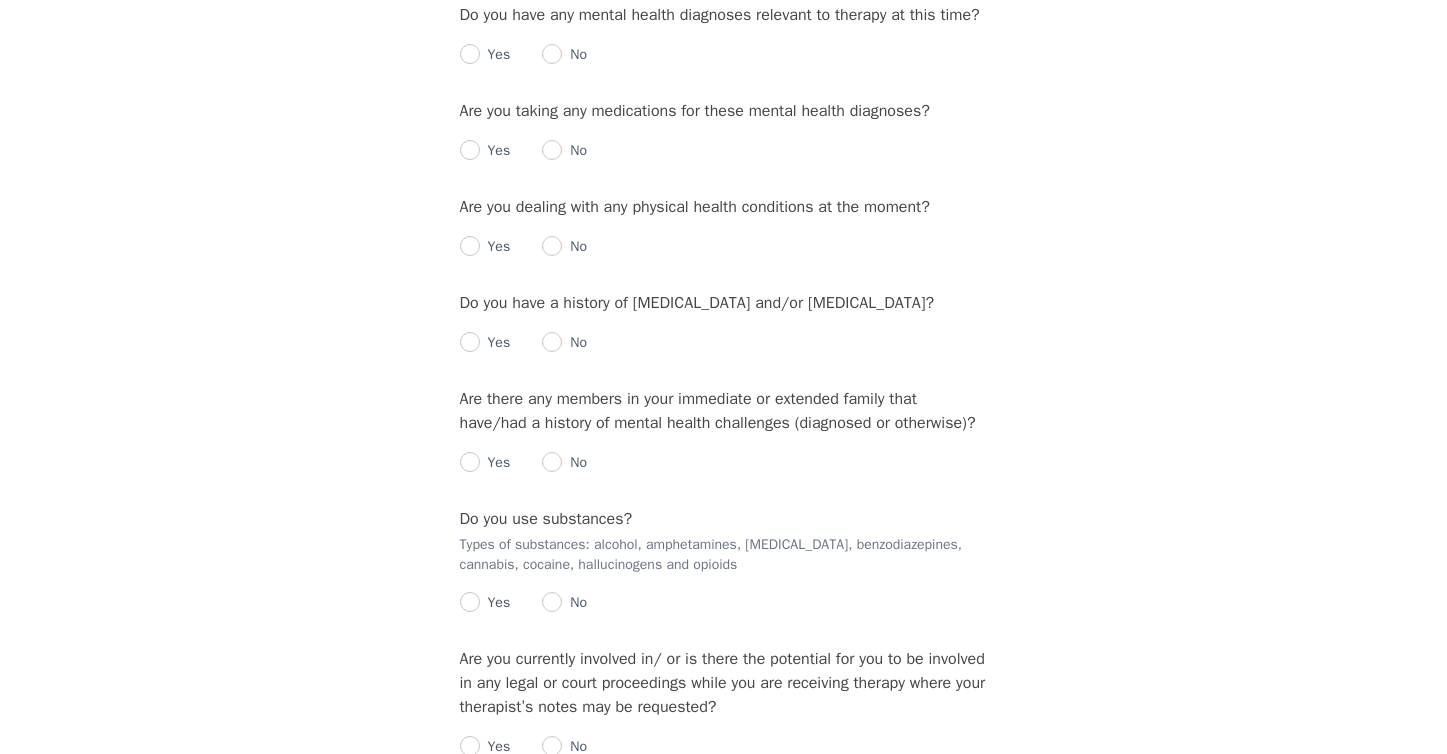 scroll, scrollTop: 0, scrollLeft: 0, axis: both 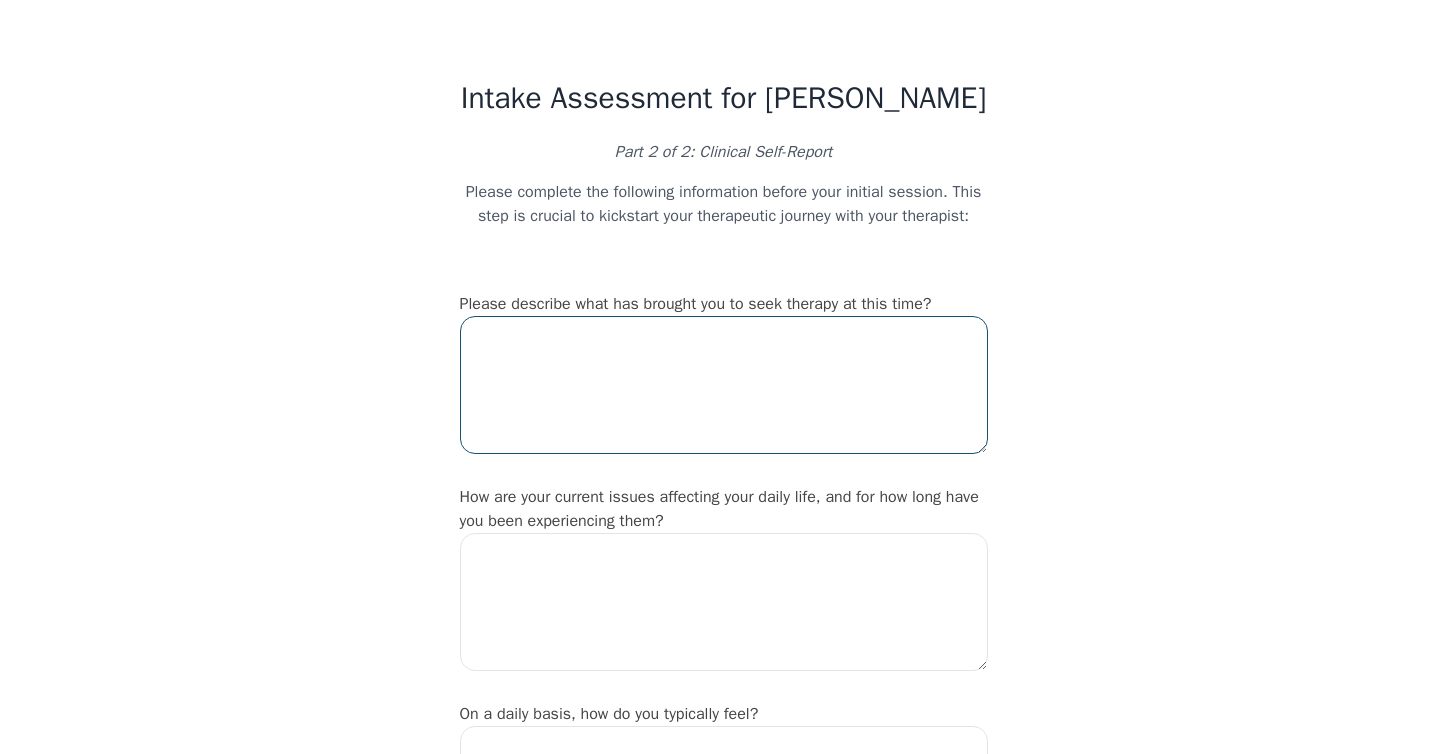 click at bounding box center (724, 385) 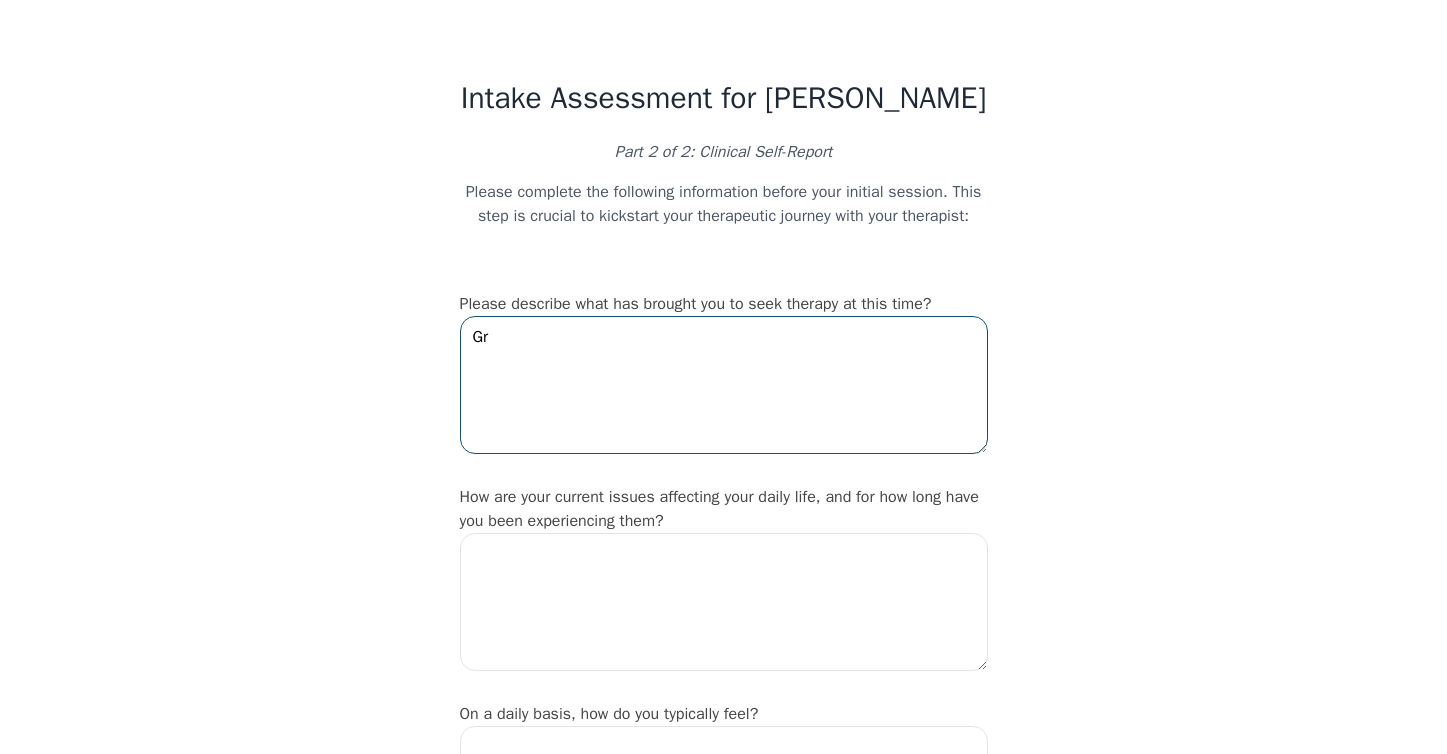 type on "G" 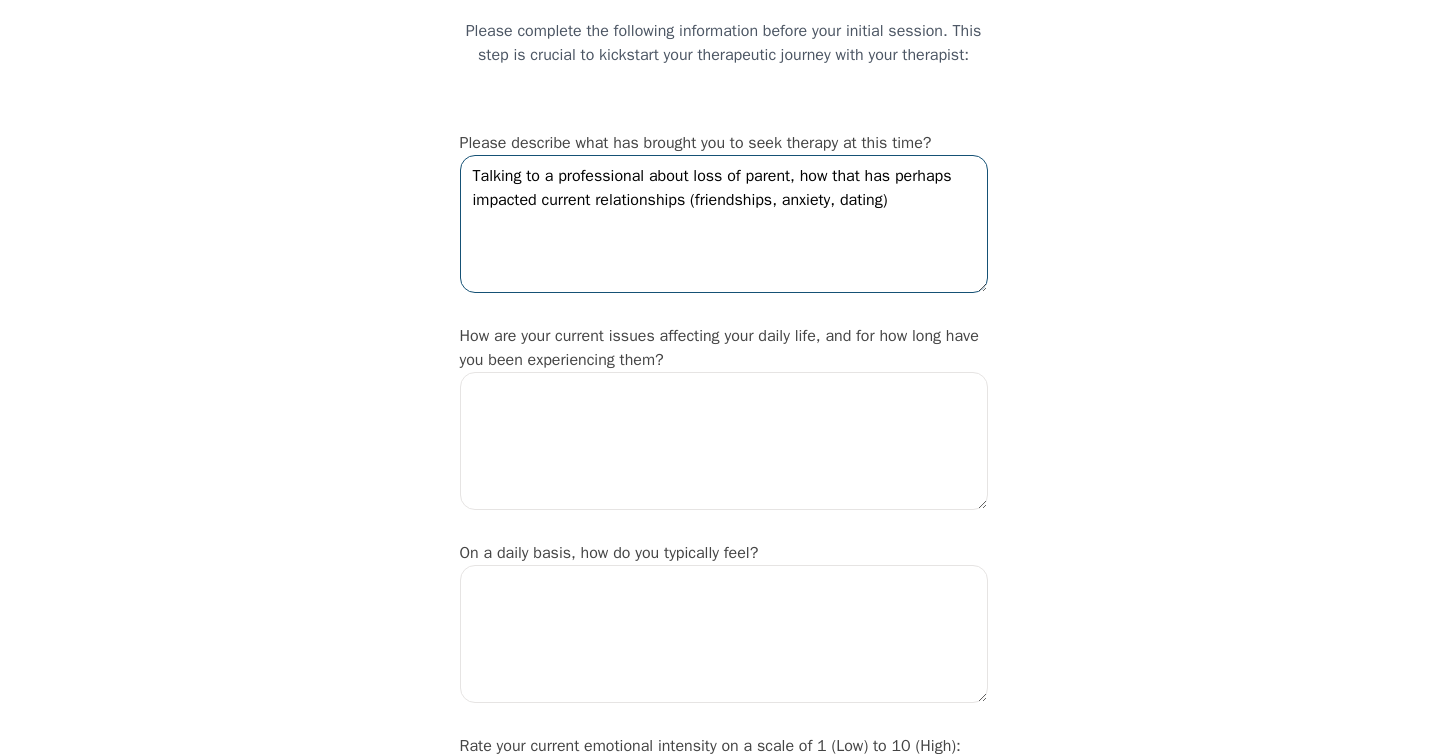 scroll, scrollTop: 164, scrollLeft: 0, axis: vertical 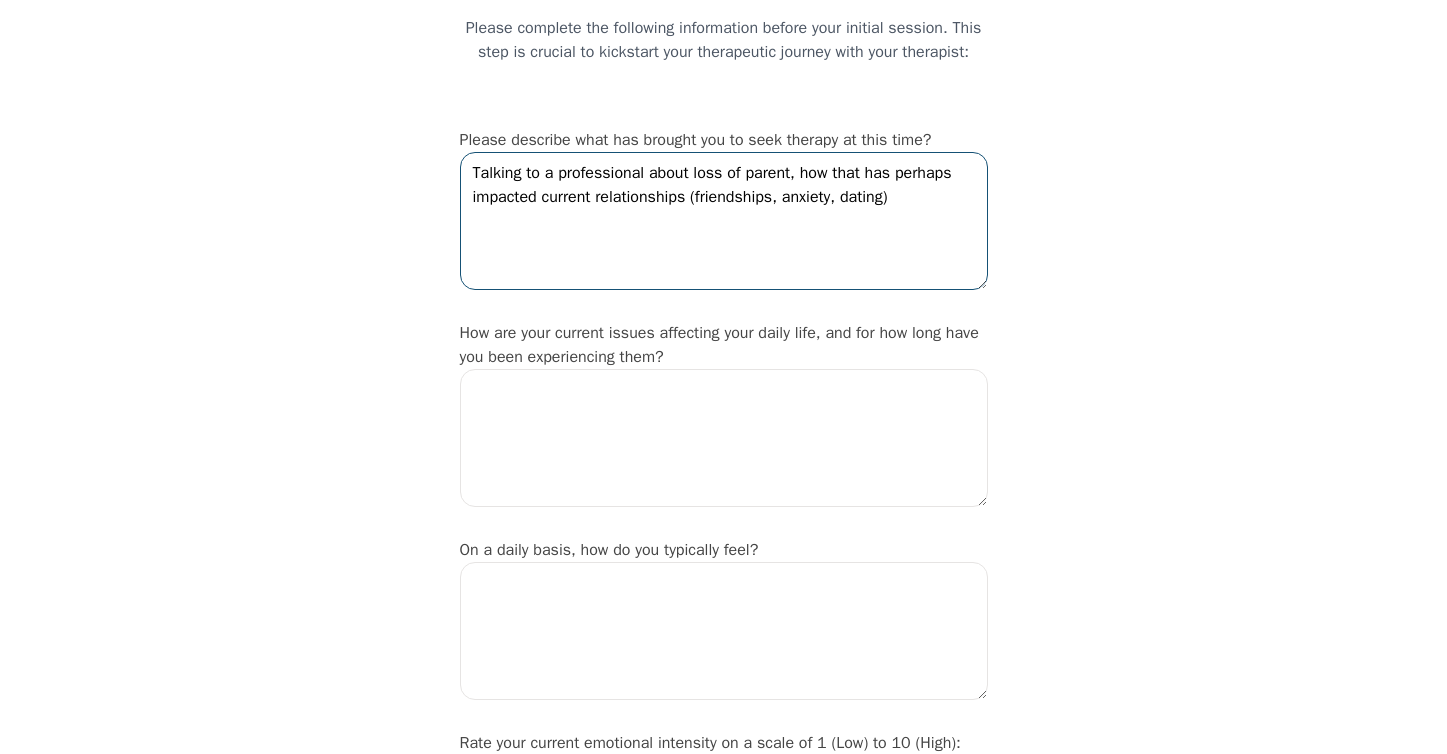 type on "Talking to a professional about loss of parent, how that has perhaps impacted current relationships (friendships, anxiety, dating)" 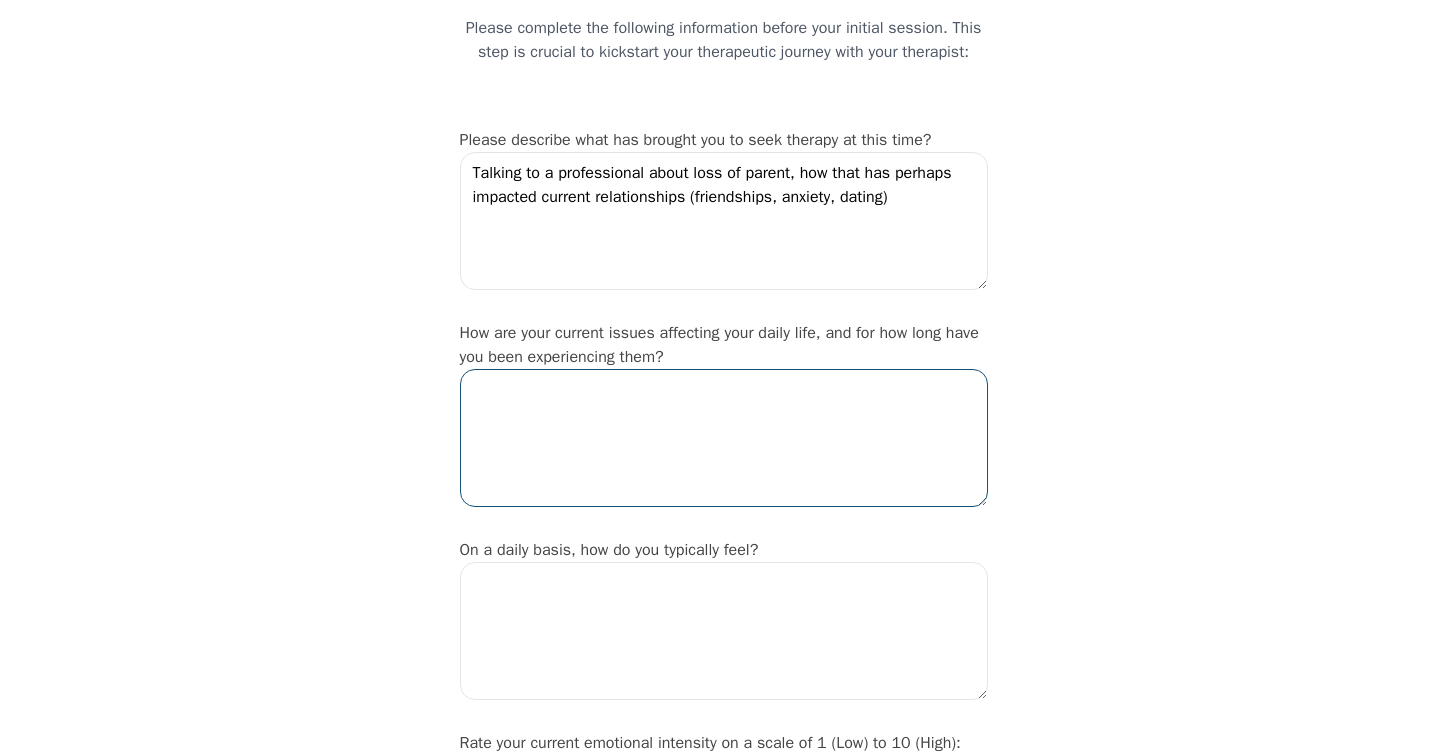 click at bounding box center [724, 438] 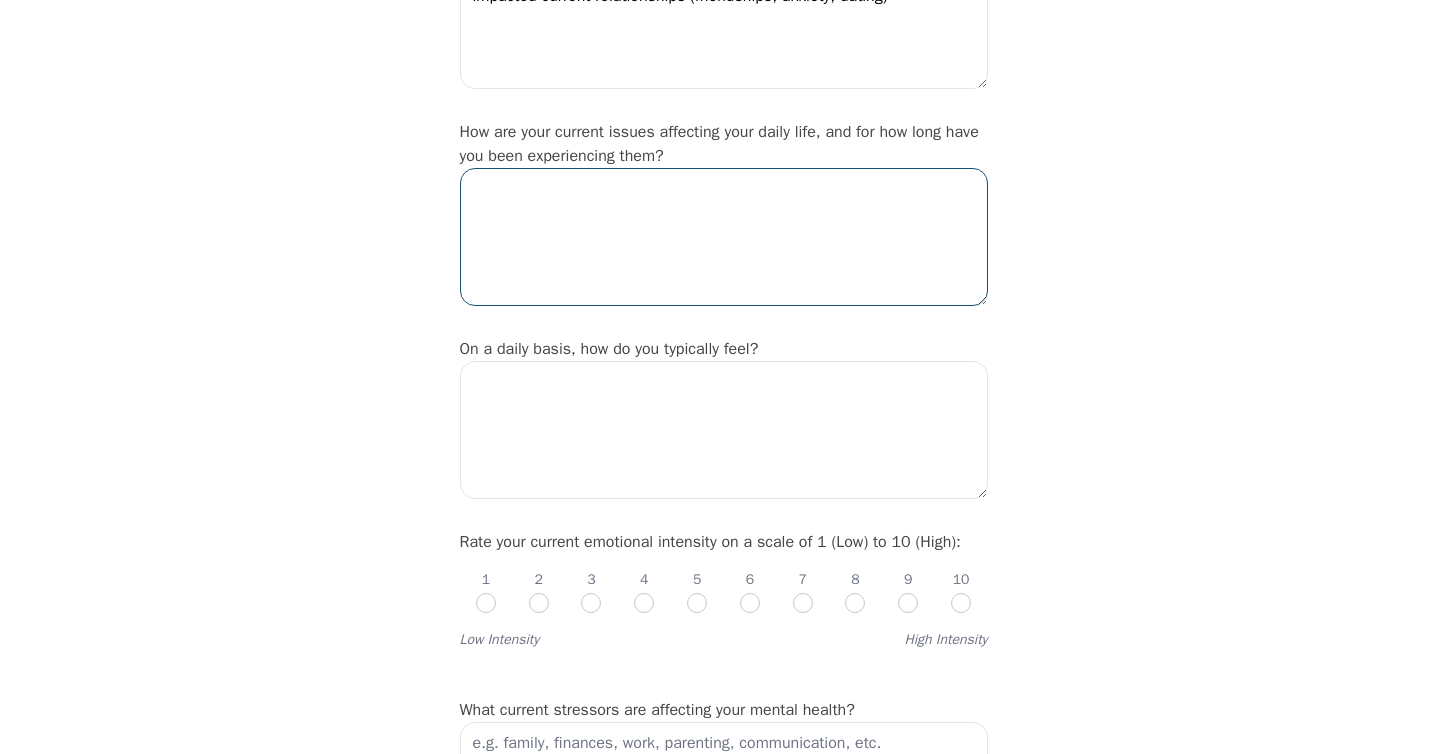 scroll, scrollTop: 362, scrollLeft: 0, axis: vertical 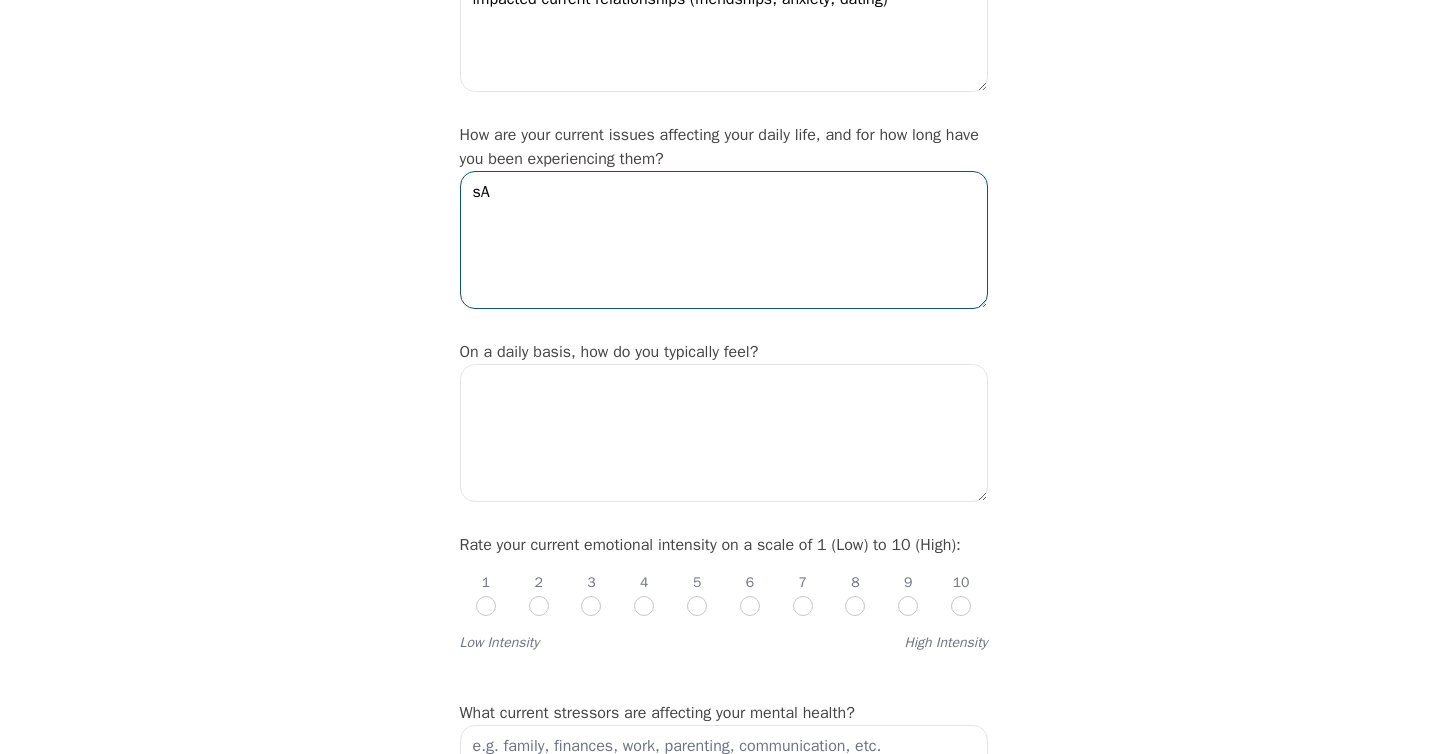 type on "s" 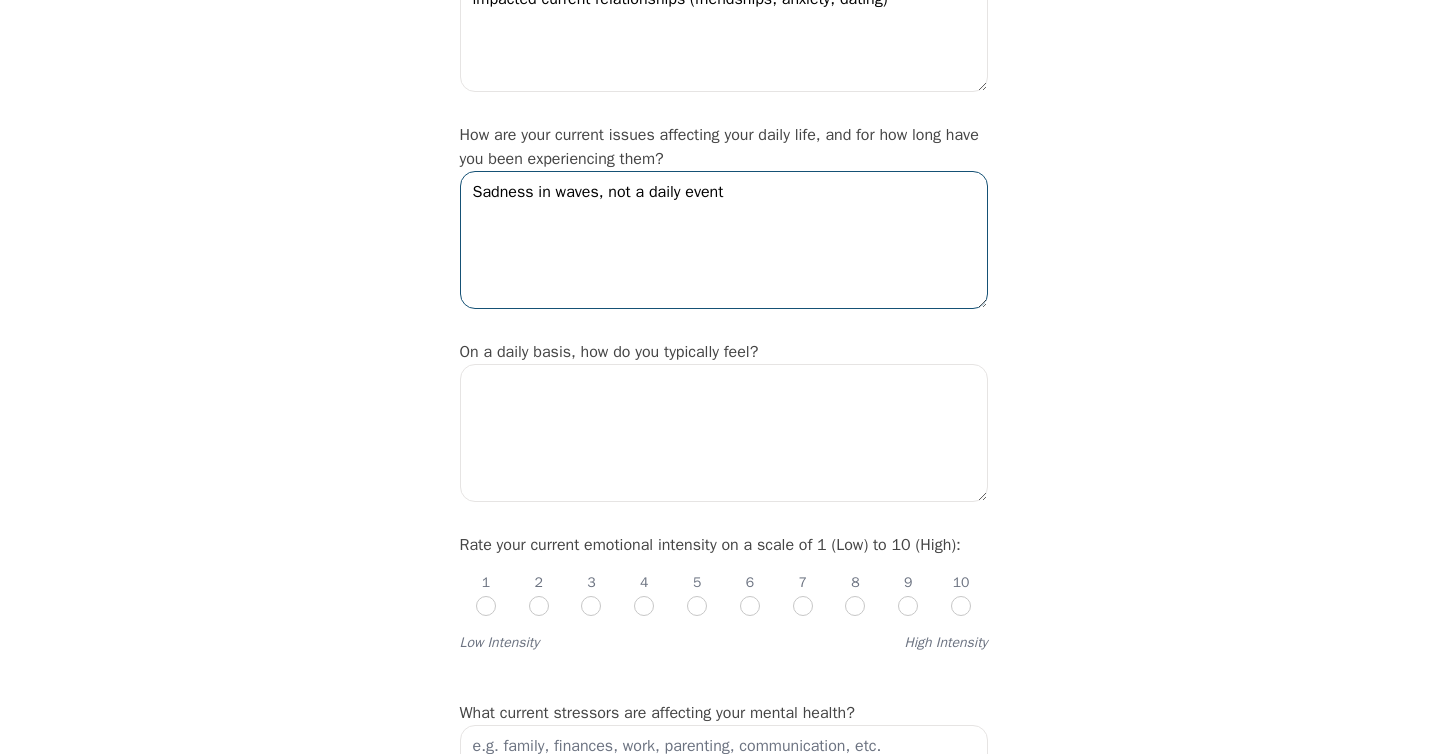 type on "Sadness in waves, not a daily event" 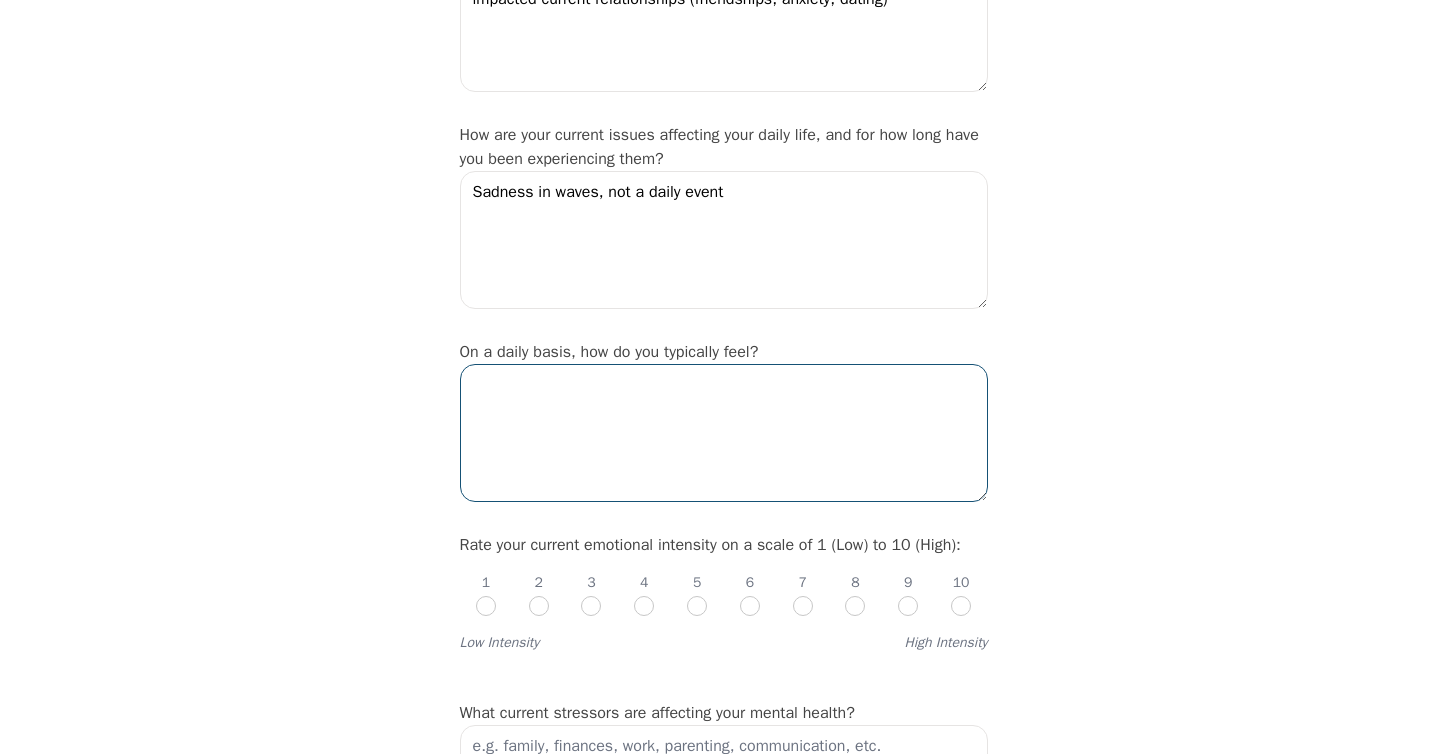 click at bounding box center (724, 433) 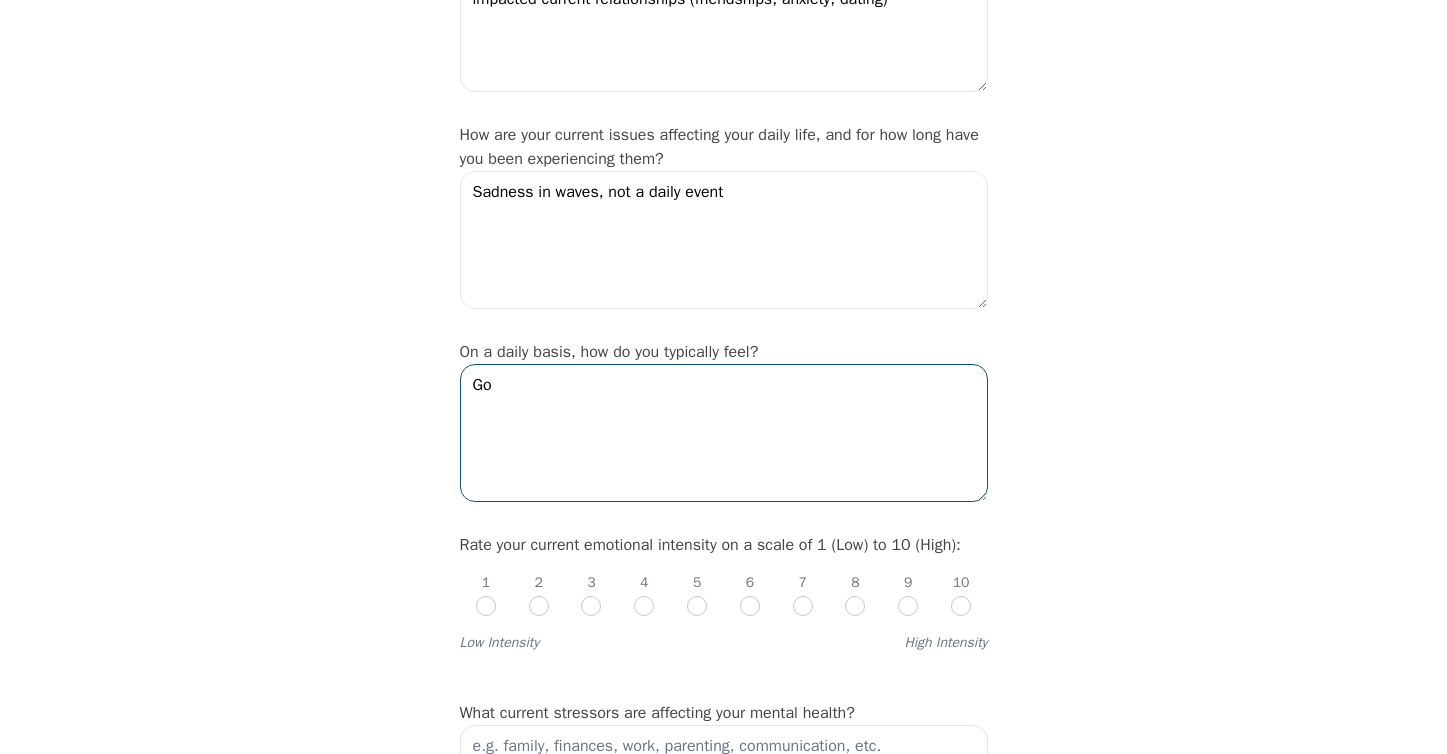 type on "G" 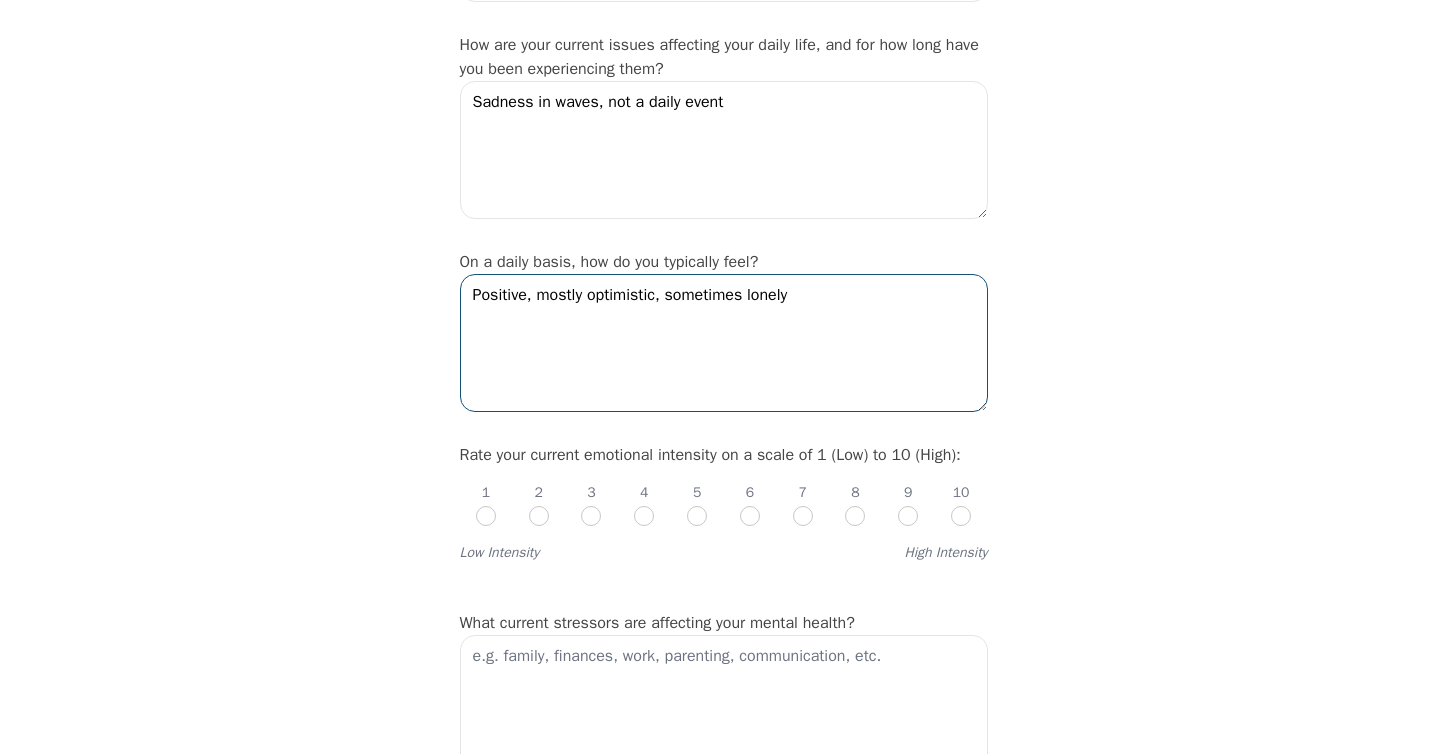 scroll, scrollTop: 455, scrollLeft: 0, axis: vertical 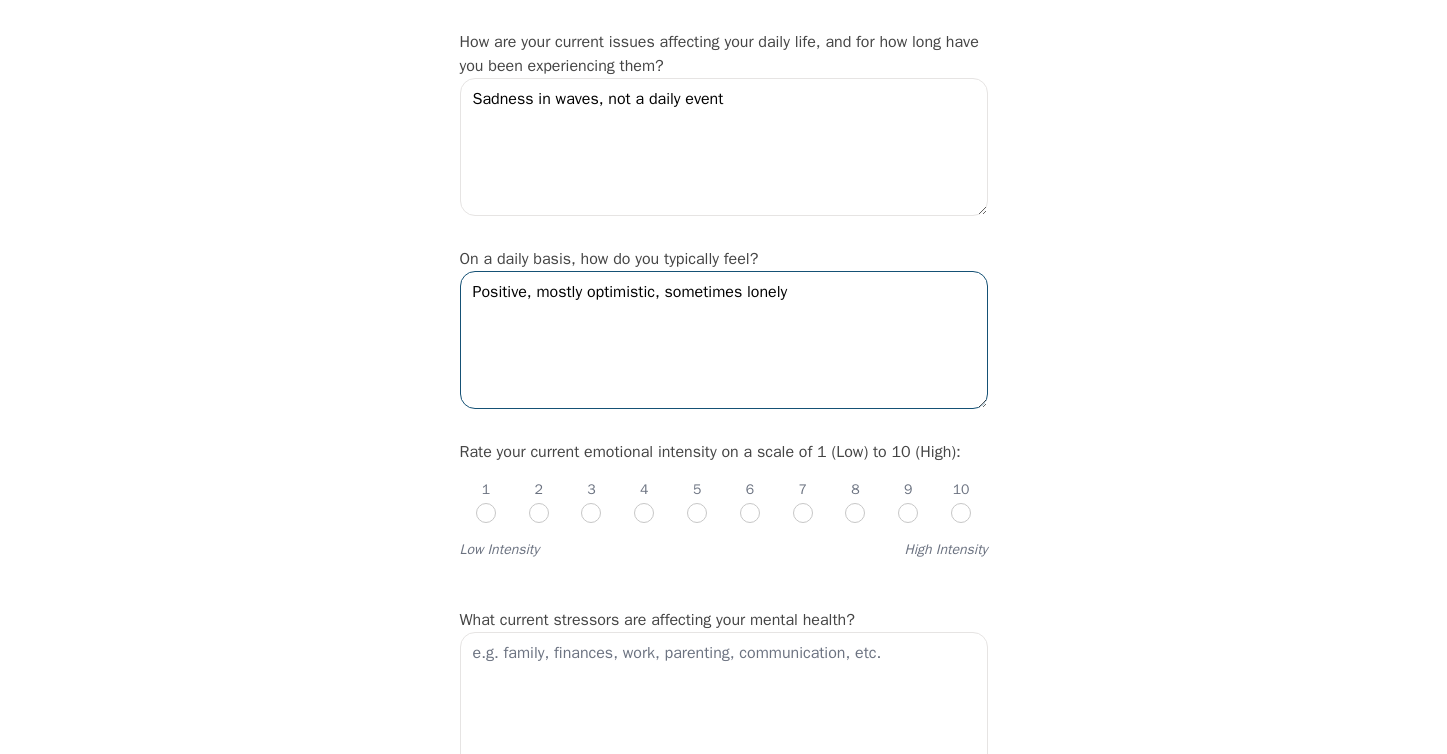 type on "Positive, mostly optimistic, sometimes lonely" 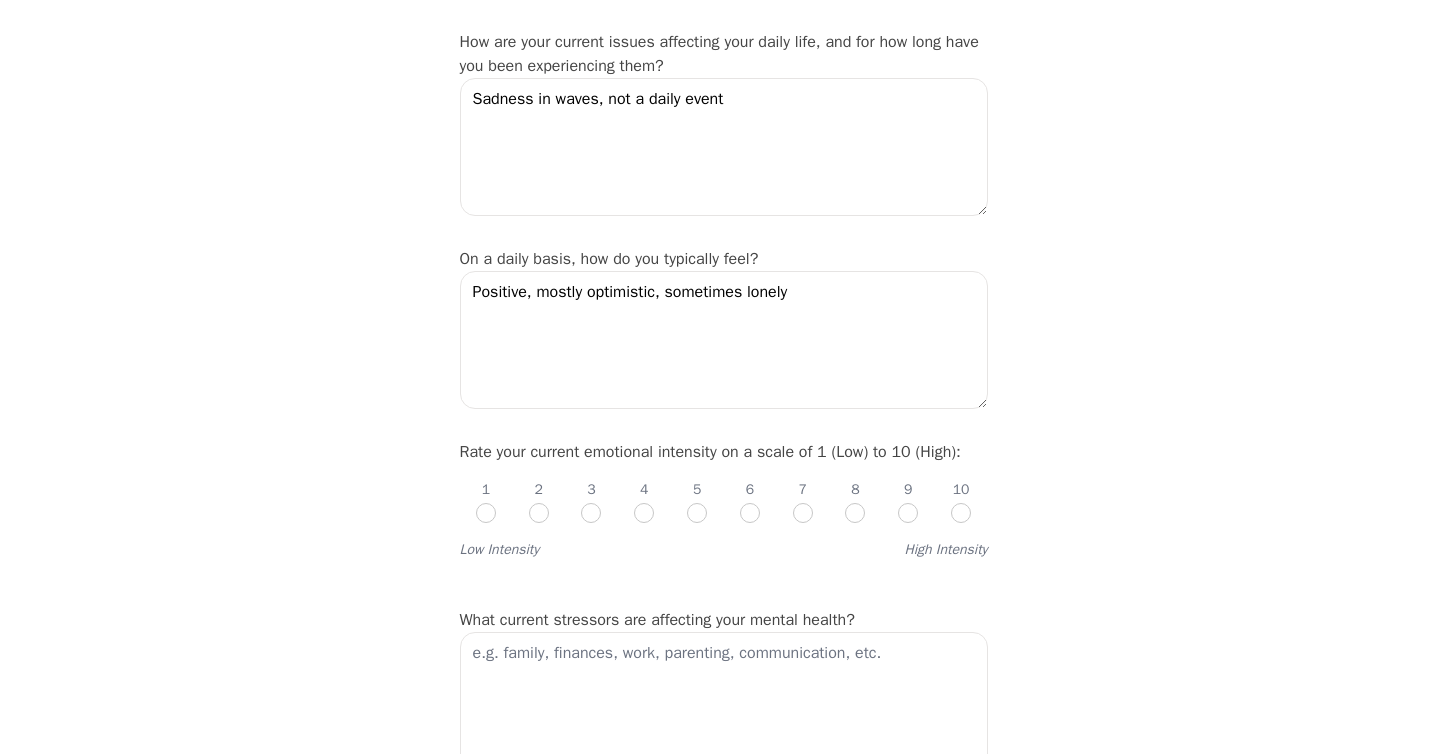 click at bounding box center [697, 513] 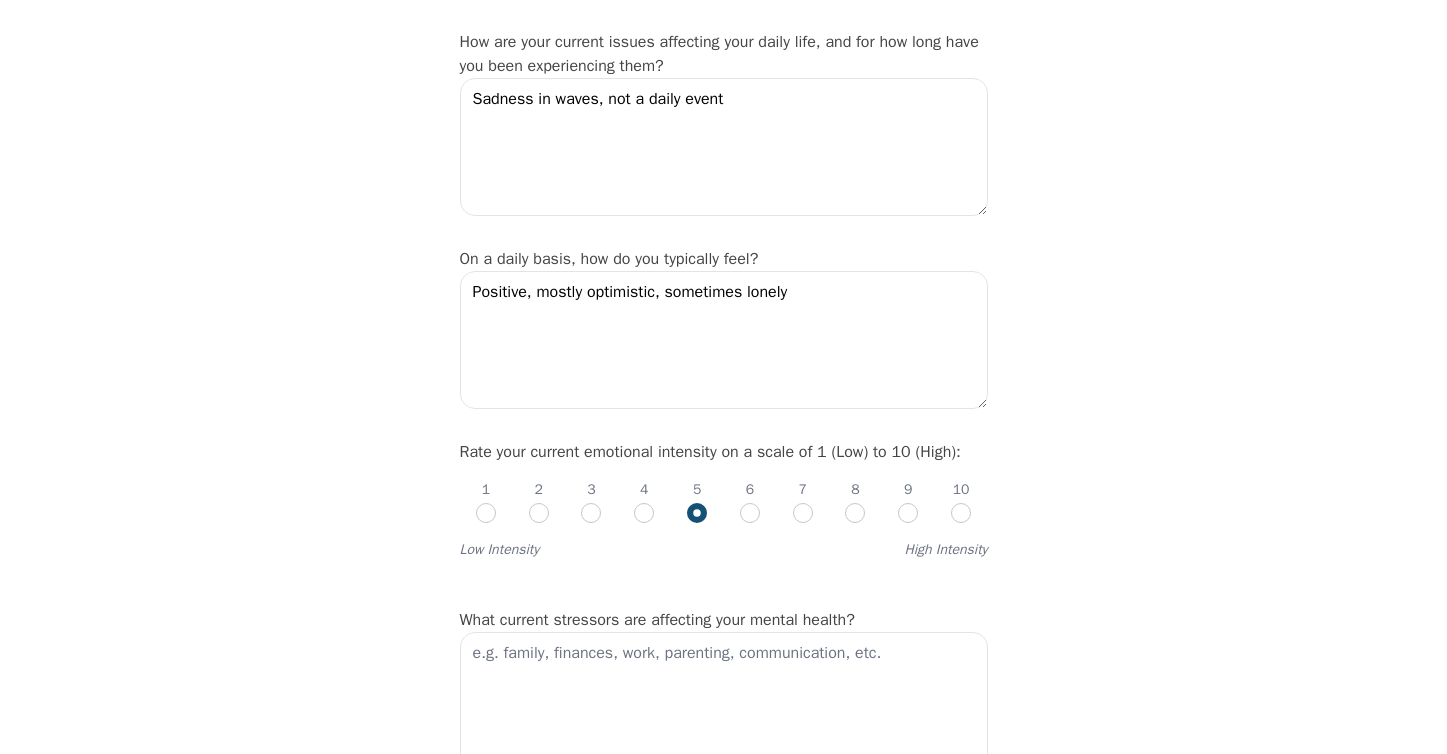 radio on "true" 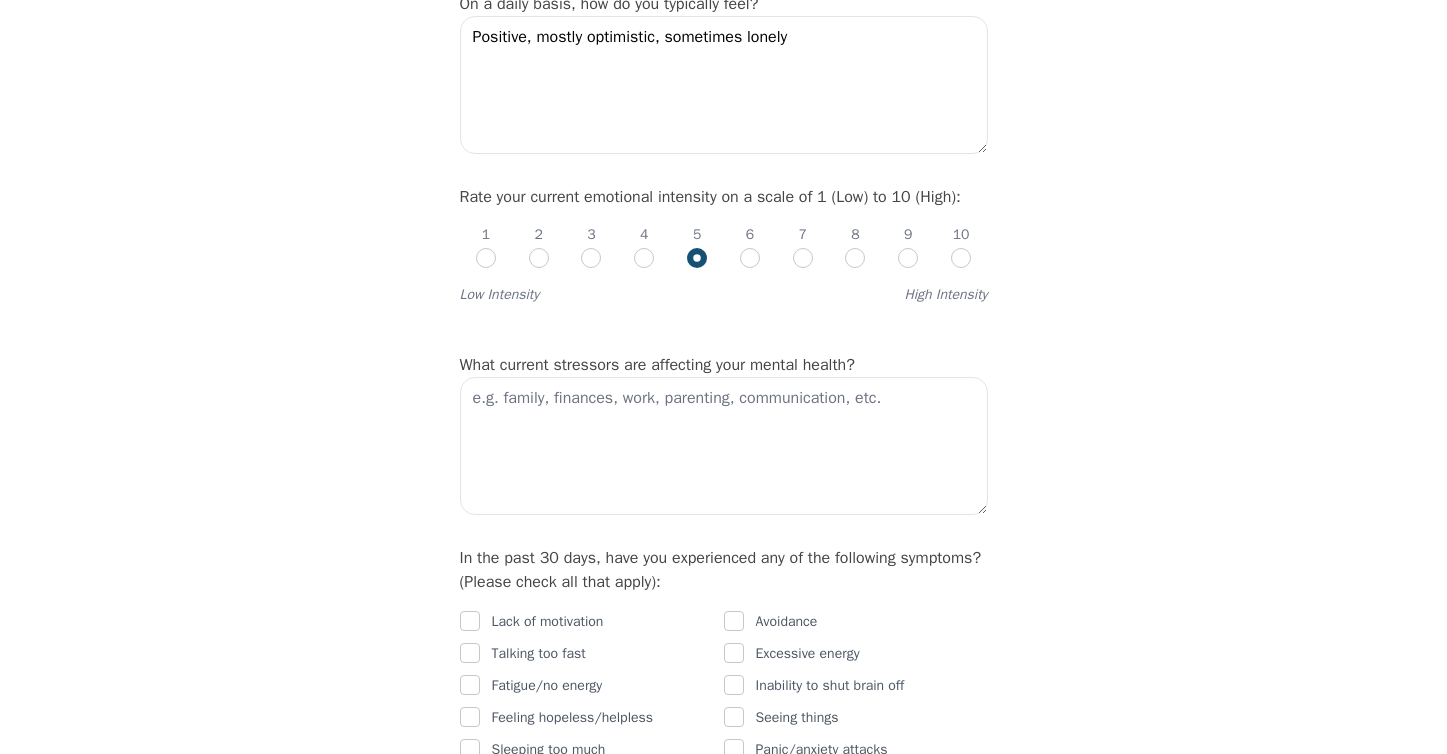 scroll, scrollTop: 709, scrollLeft: 0, axis: vertical 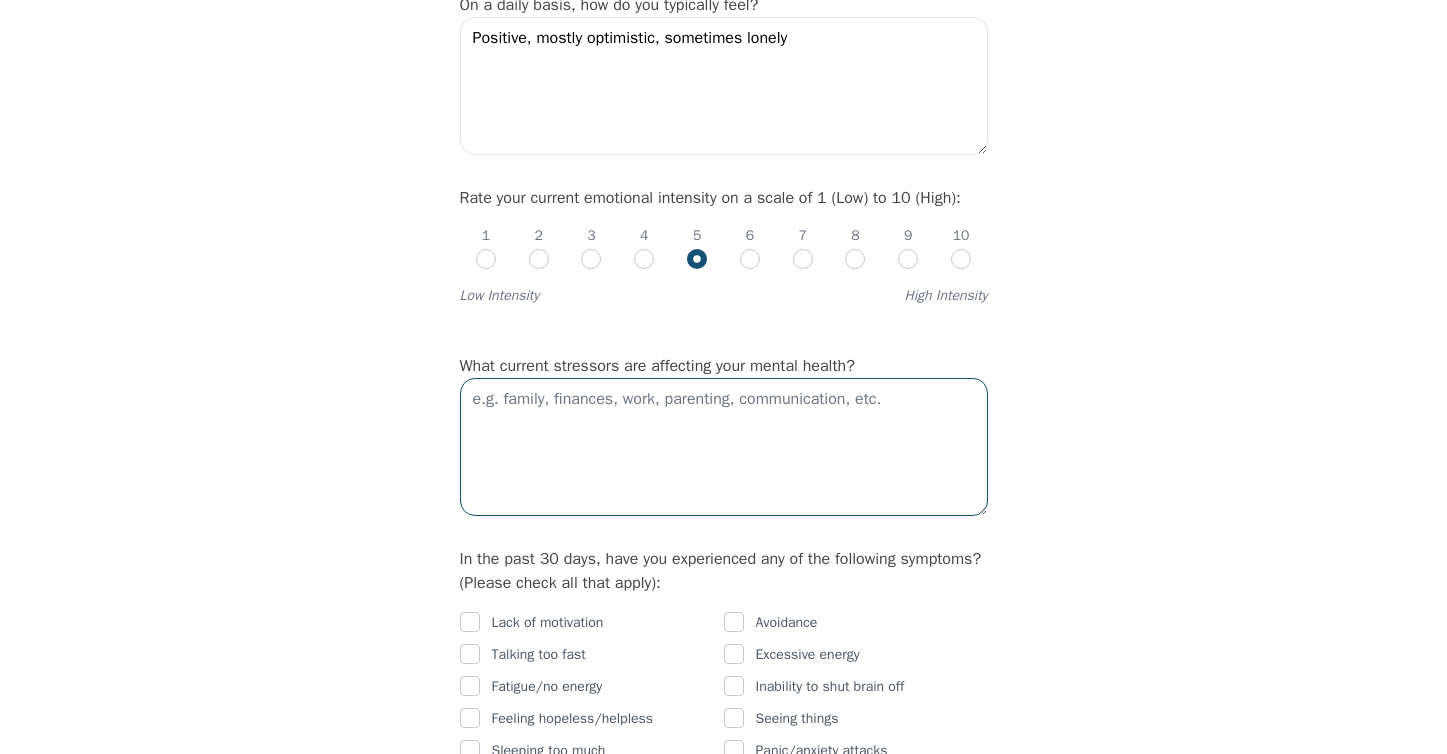 click at bounding box center (724, 447) 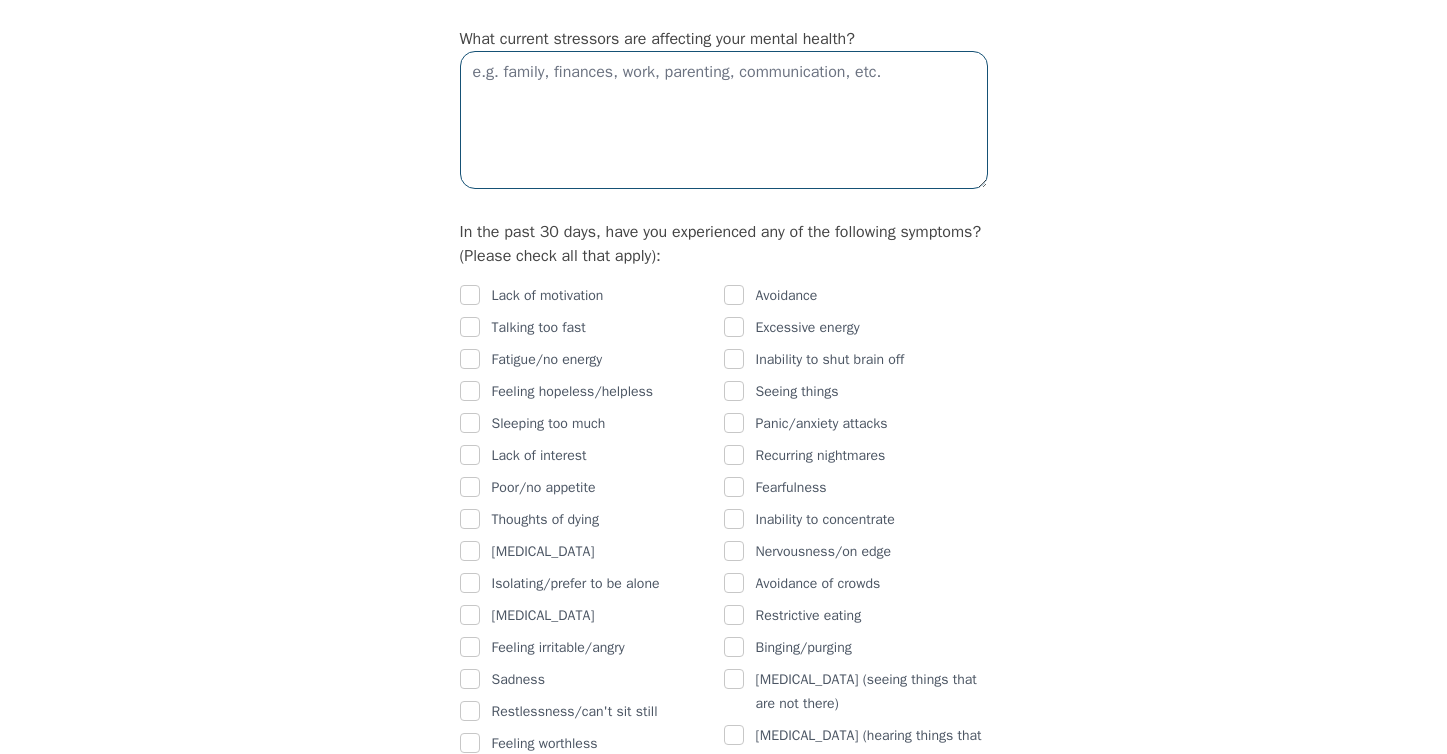scroll, scrollTop: 1040, scrollLeft: 0, axis: vertical 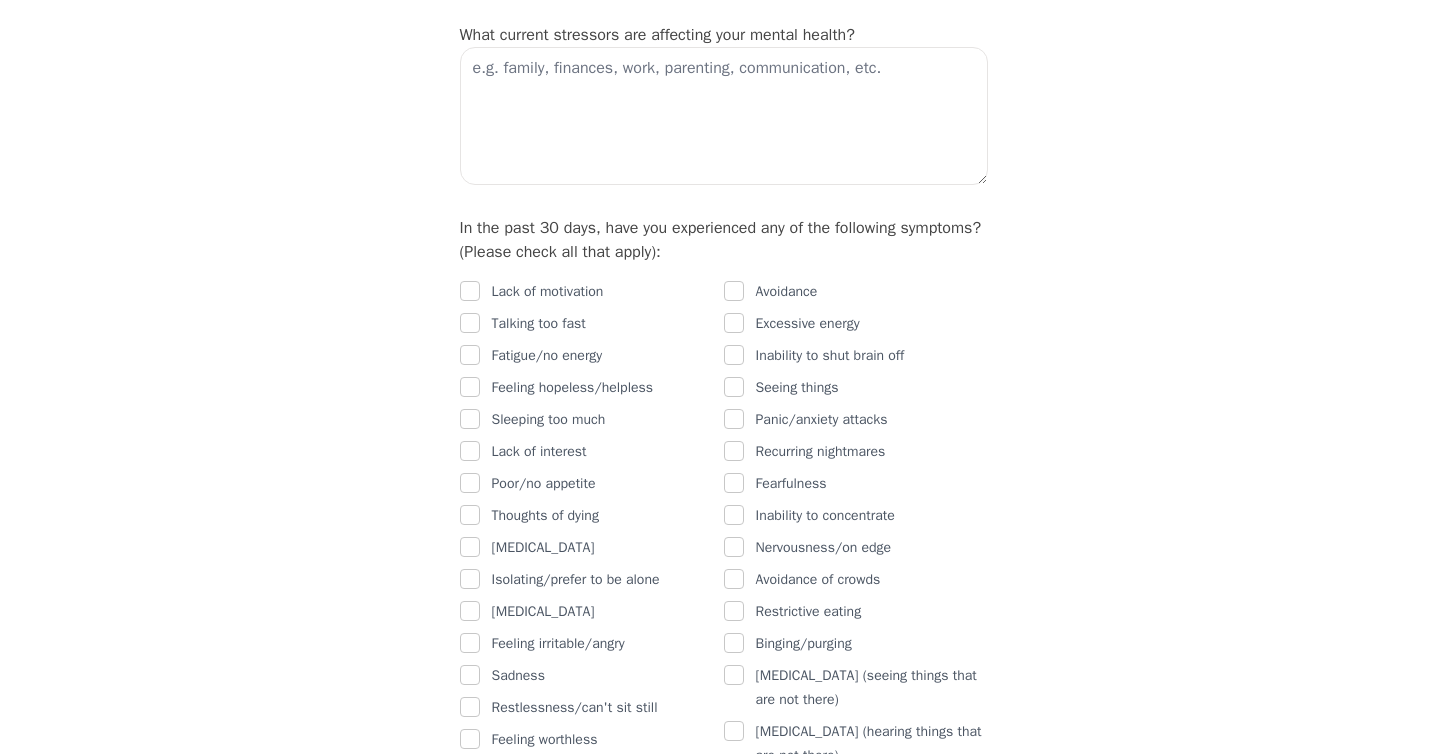 click at bounding box center [734, 291] 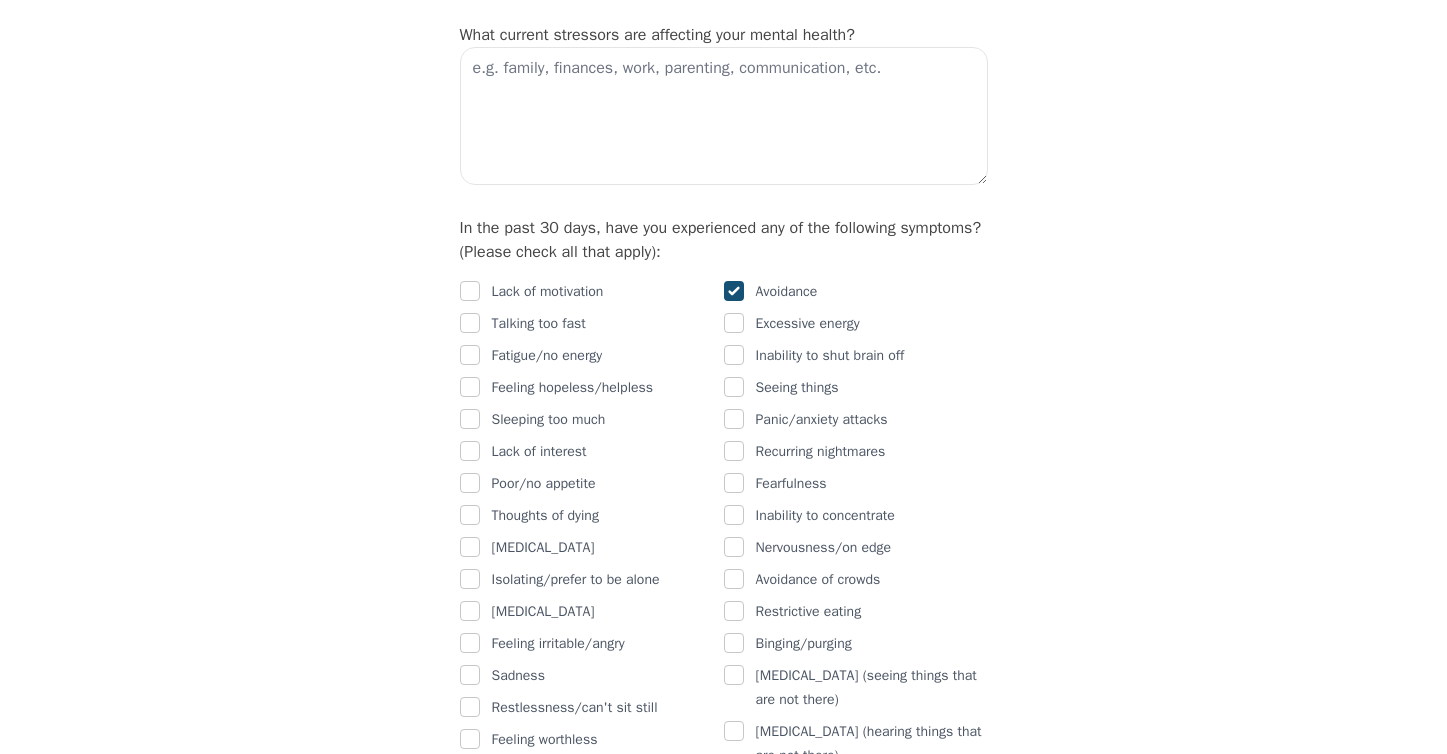checkbox on "true" 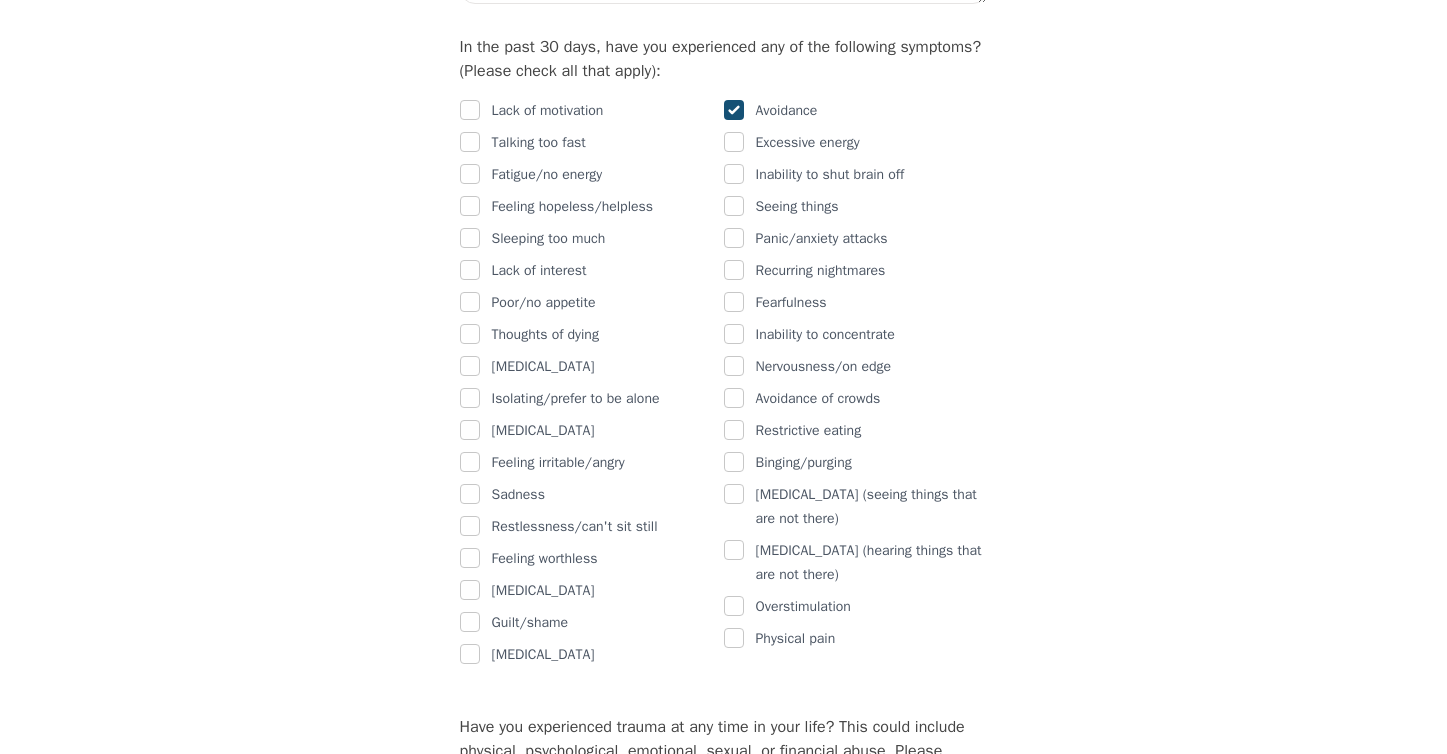scroll, scrollTop: 1220, scrollLeft: 0, axis: vertical 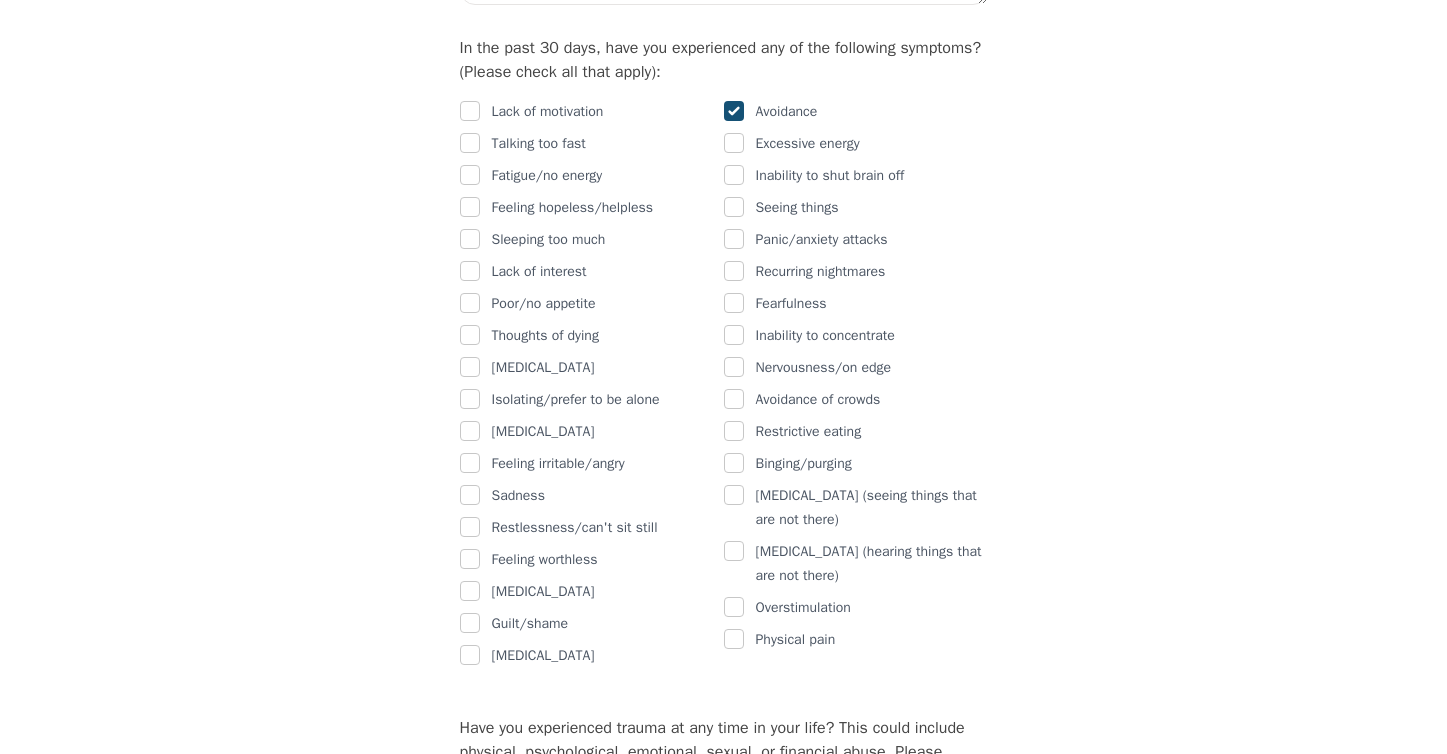 click at bounding box center [734, 303] 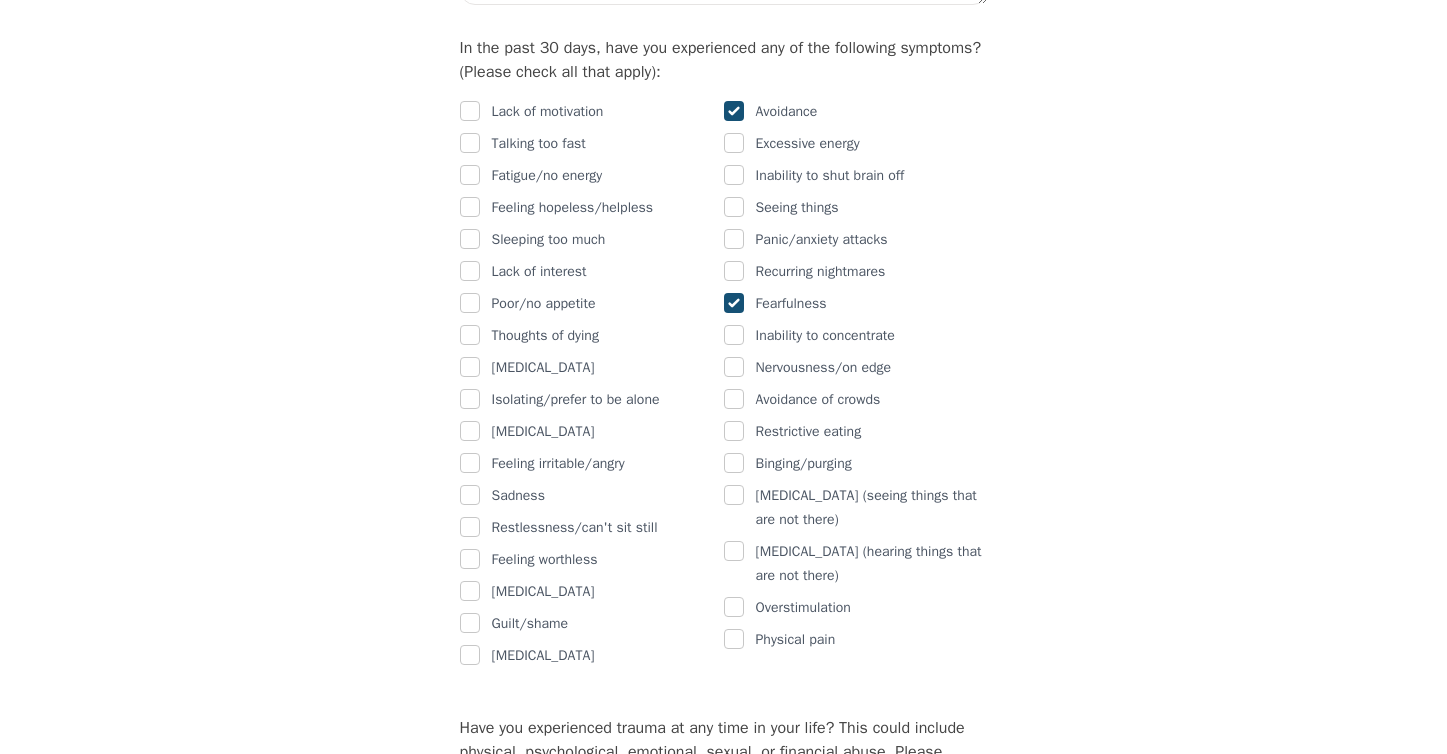 checkbox on "true" 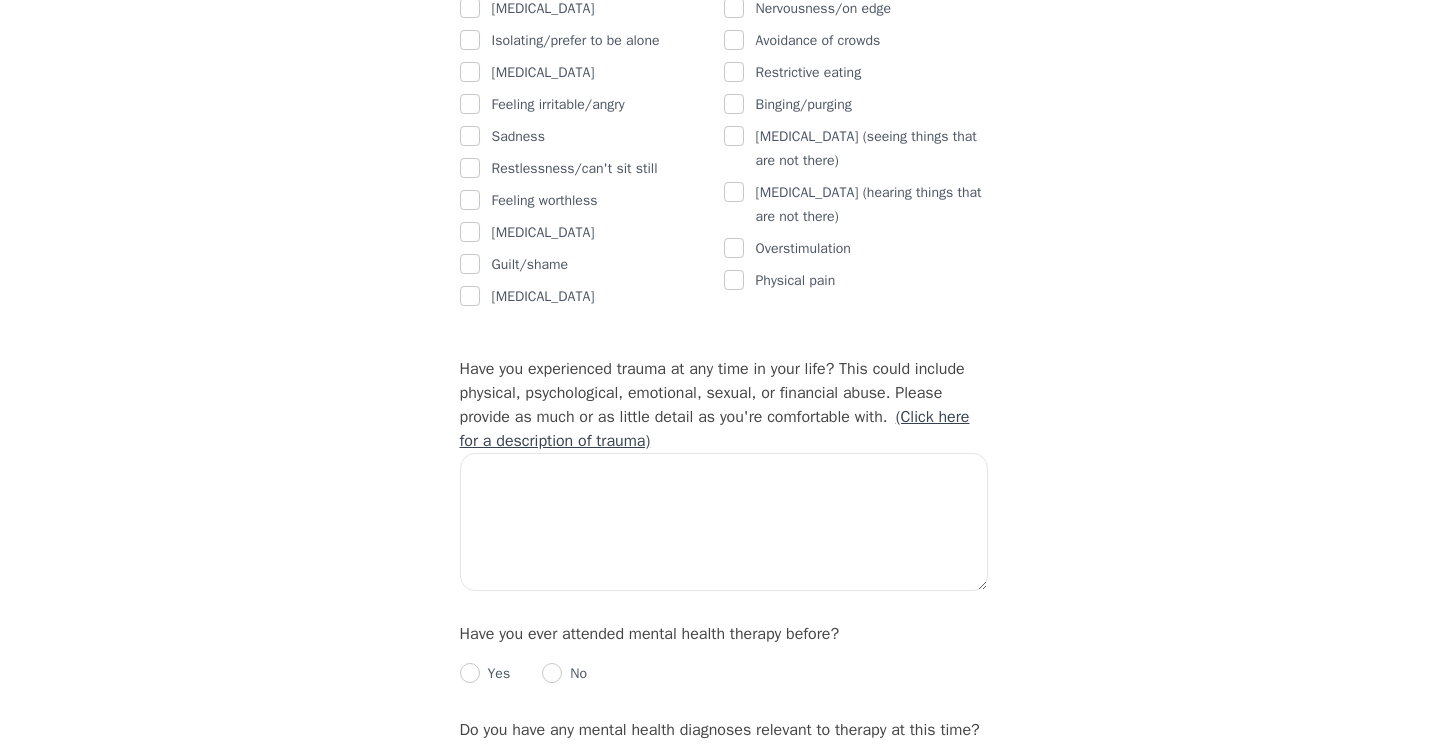scroll, scrollTop: 1580, scrollLeft: 0, axis: vertical 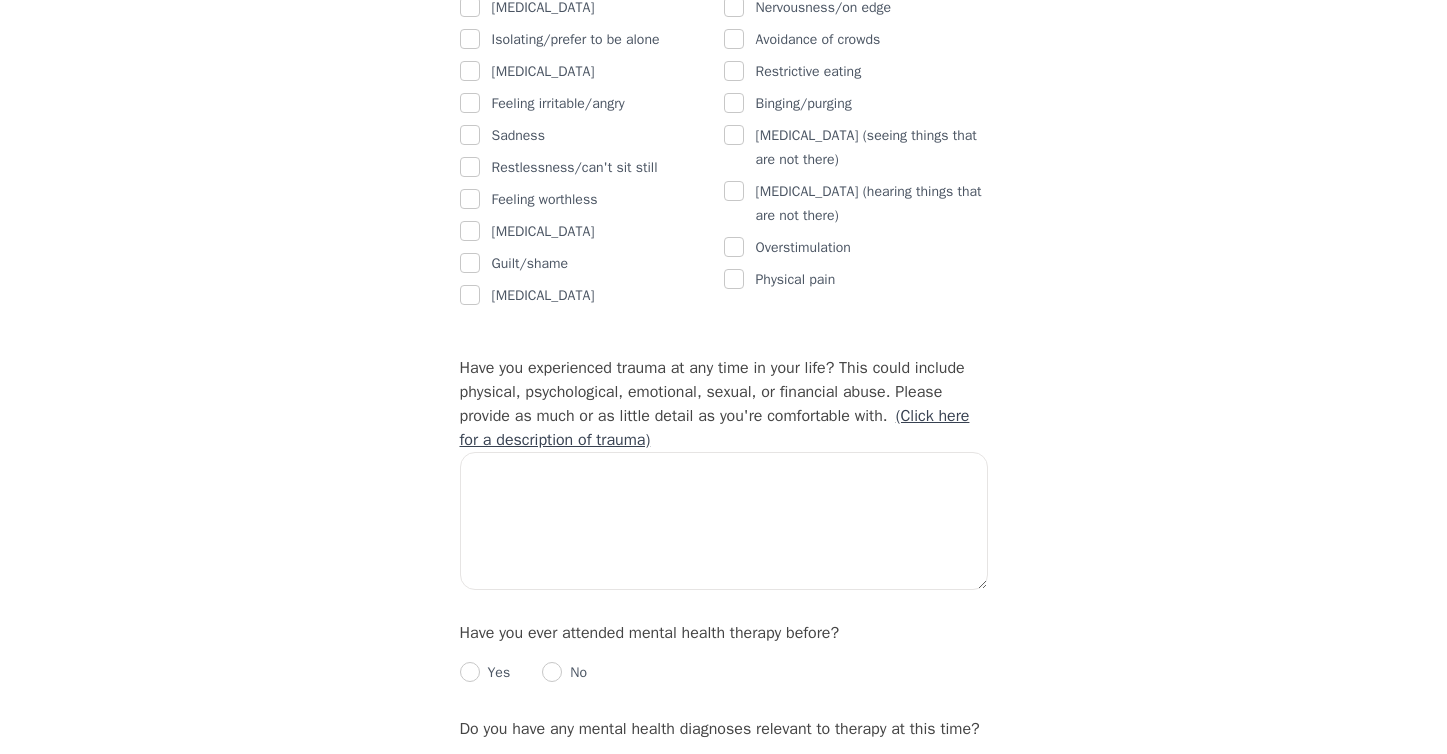 click on "(Click here for a description of trauma)" at bounding box center [715, 428] 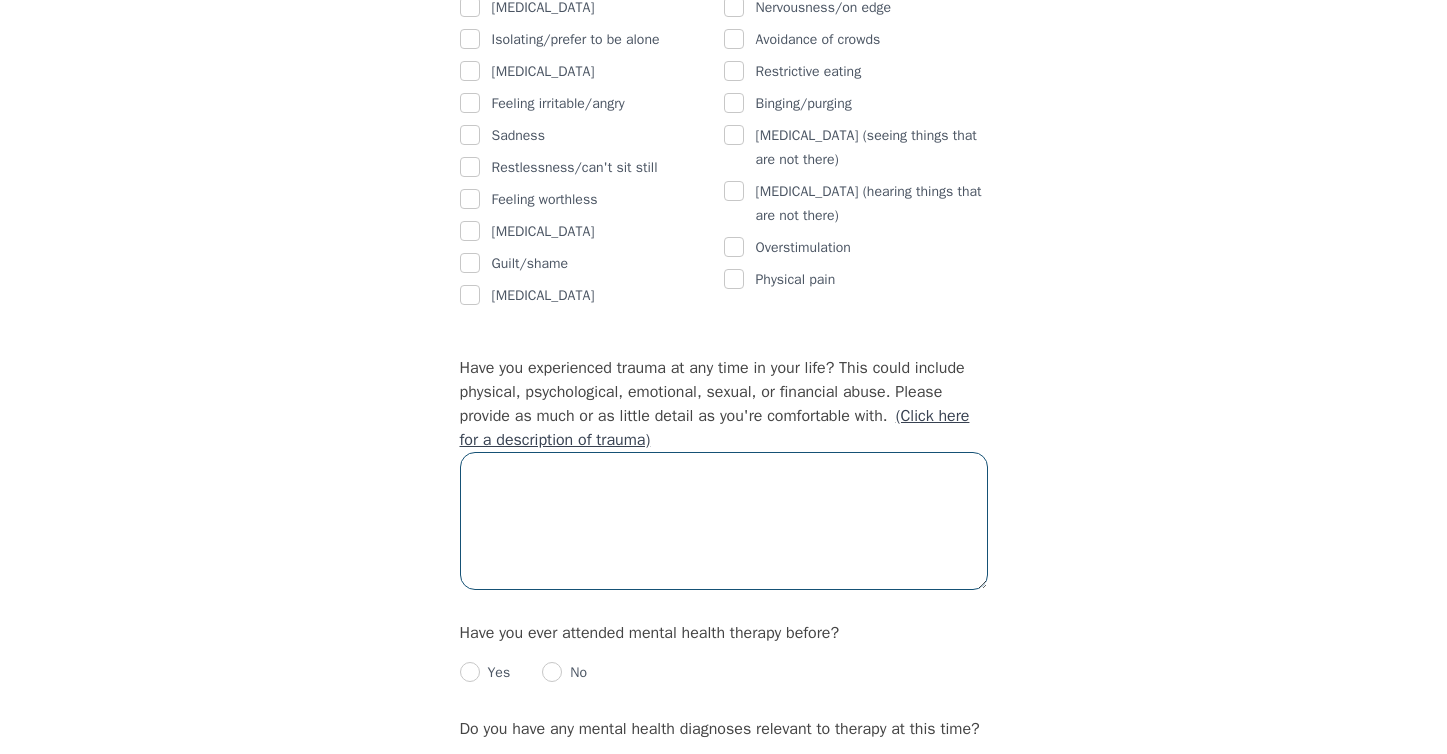 click at bounding box center (724, 521) 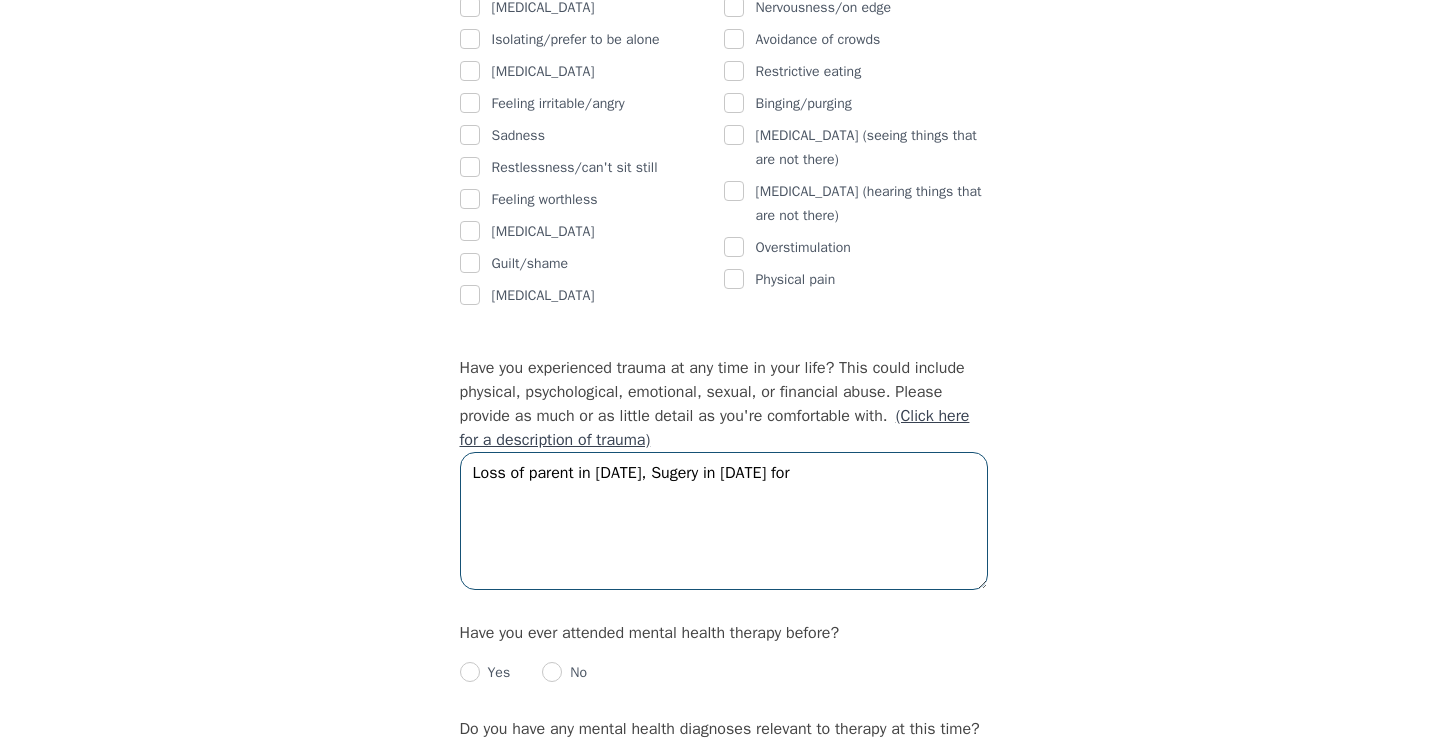 click on "Loss of parent in [DATE], Sugery in [DATE] for" at bounding box center (724, 521) 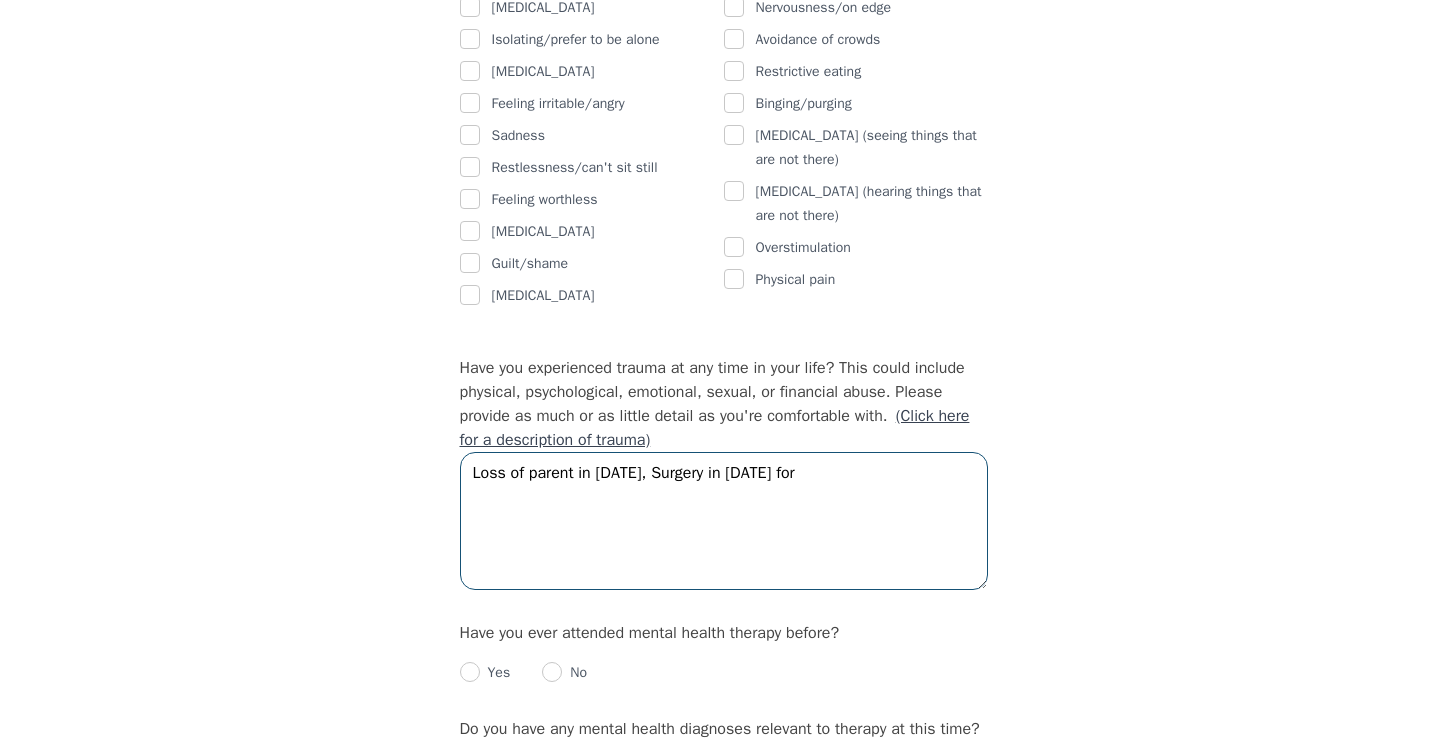click on "Loss of parent in [DATE], Surgery in [DATE] for" at bounding box center [724, 521] 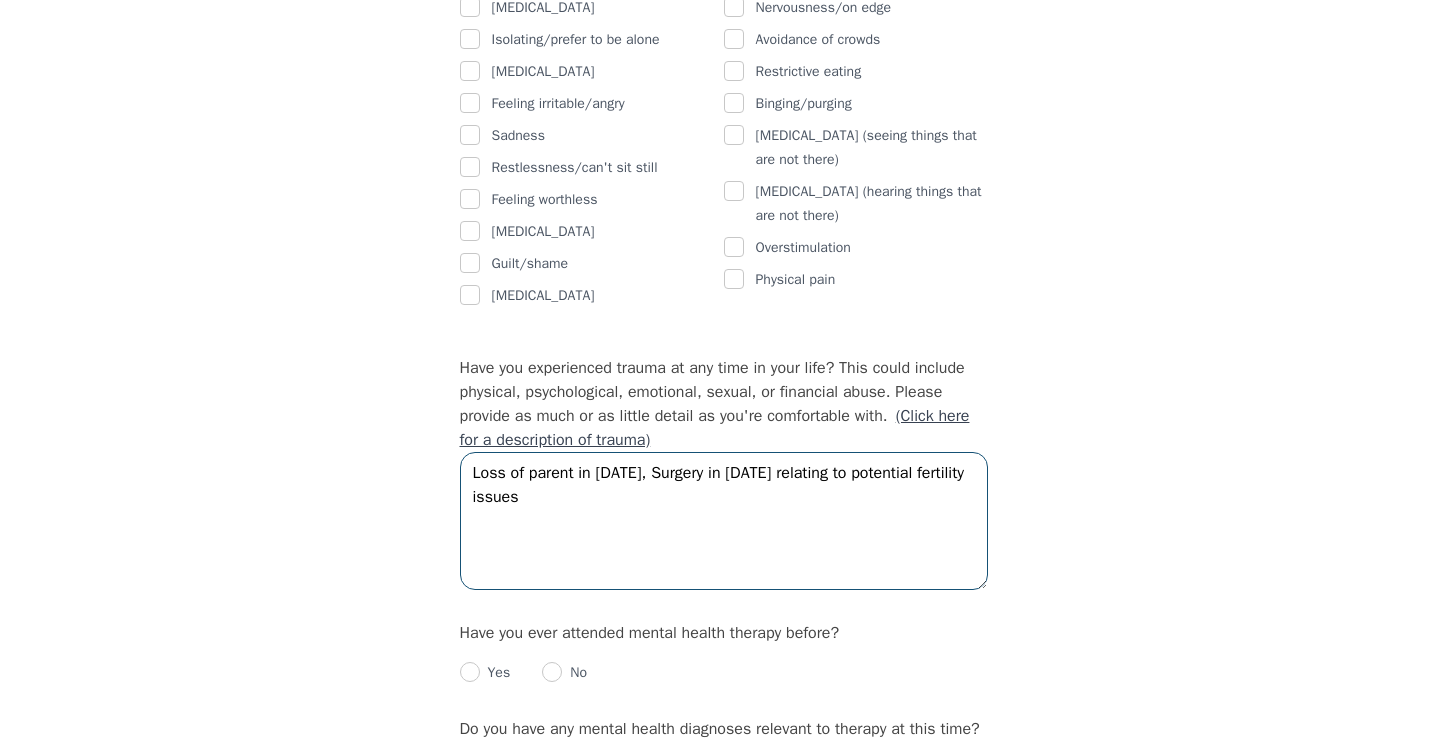drag, startPoint x: 519, startPoint y: 520, endPoint x: 763, endPoint y: 485, distance: 246.49747 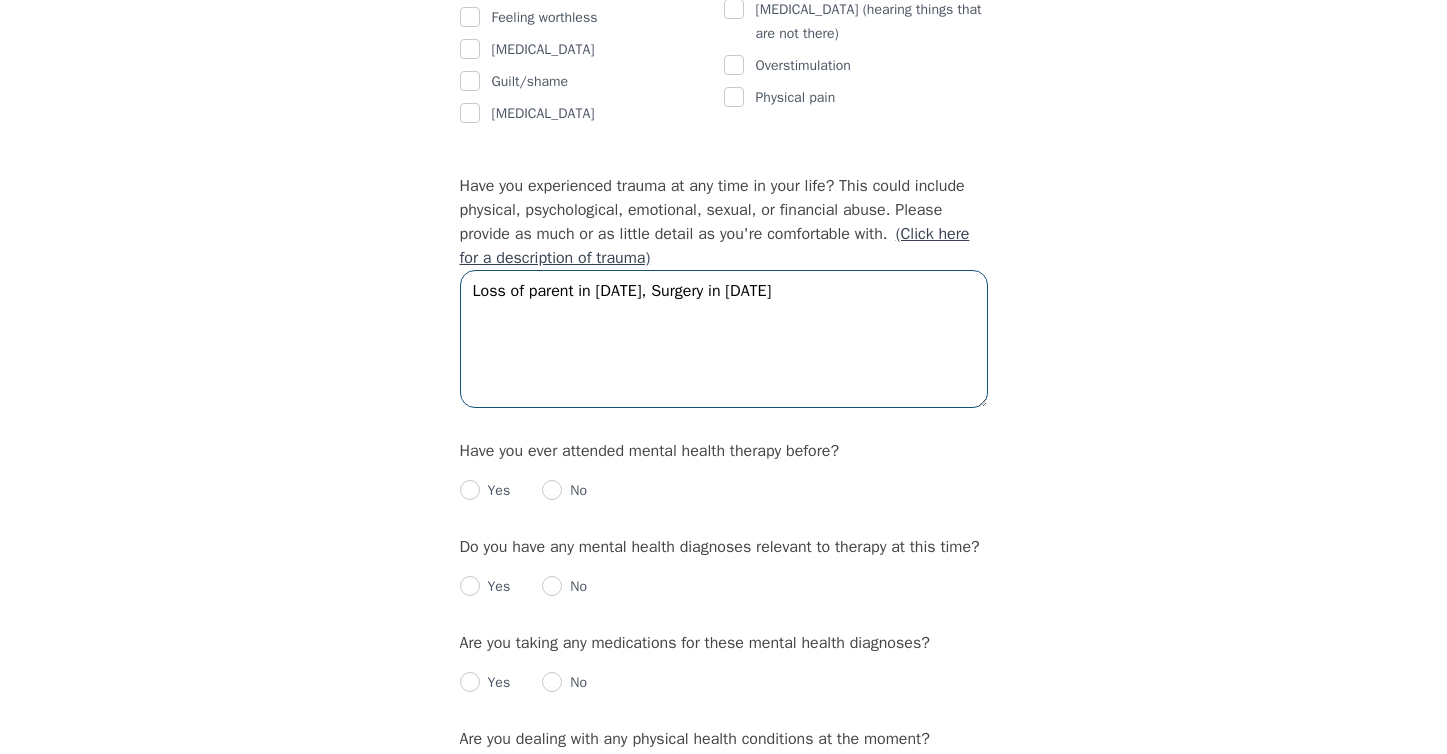 scroll, scrollTop: 1765, scrollLeft: 0, axis: vertical 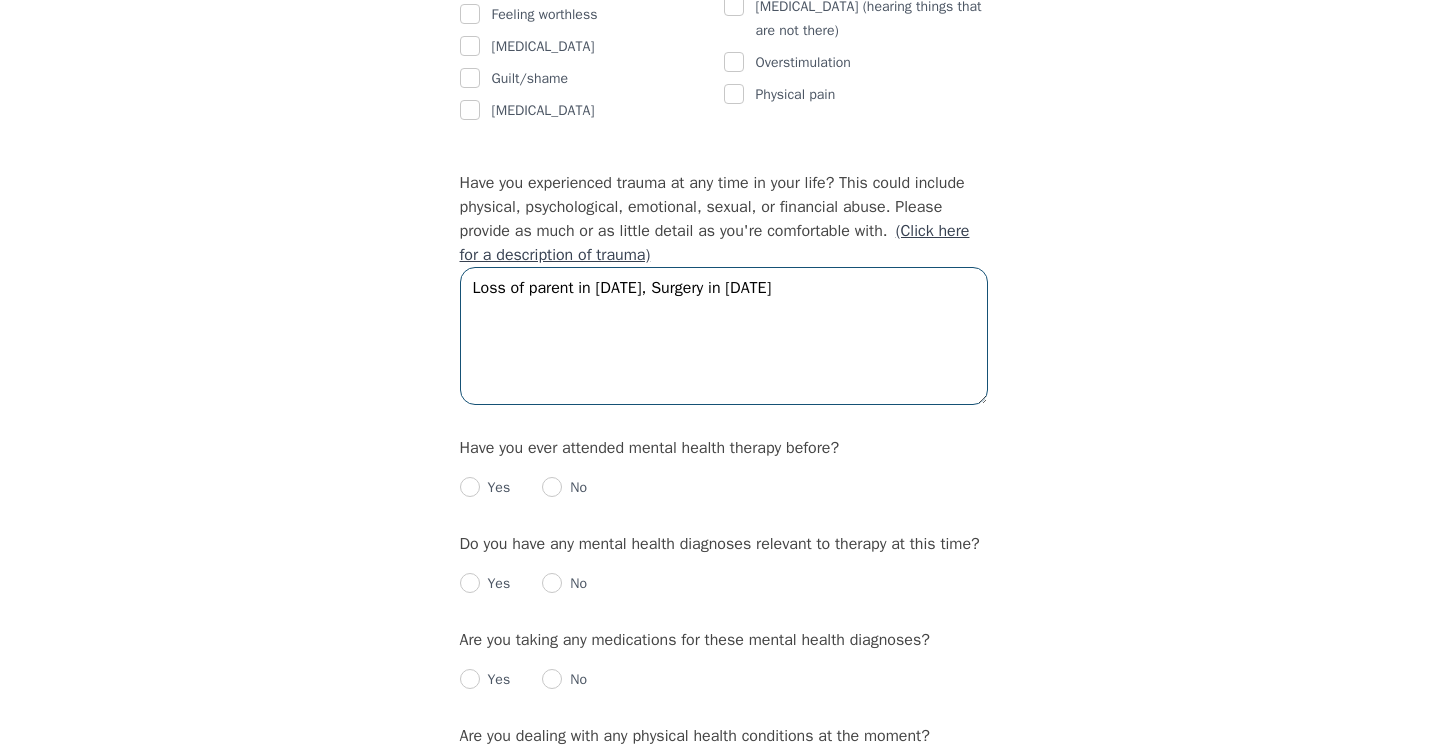 type on "Loss of parent in [DATE], Surgery in [DATE]" 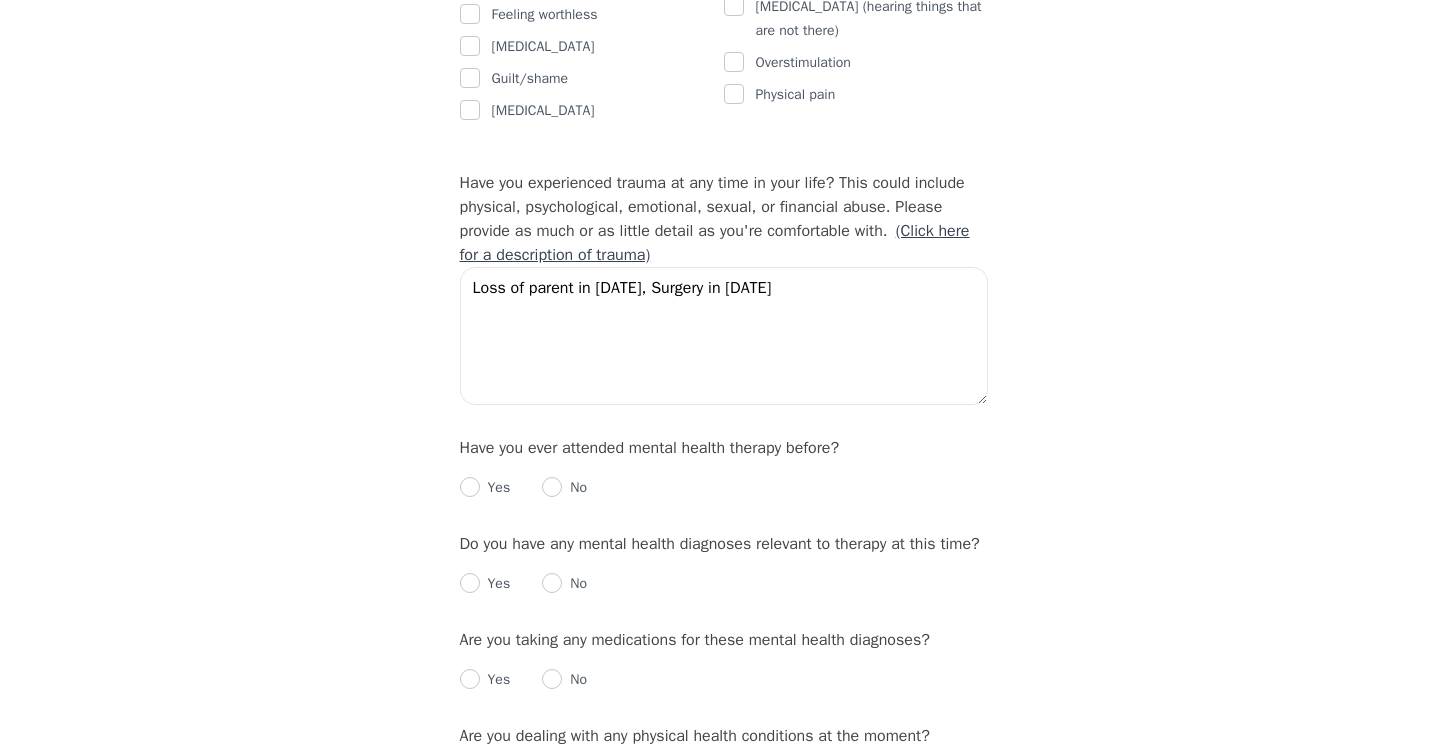 click at bounding box center (552, 487) 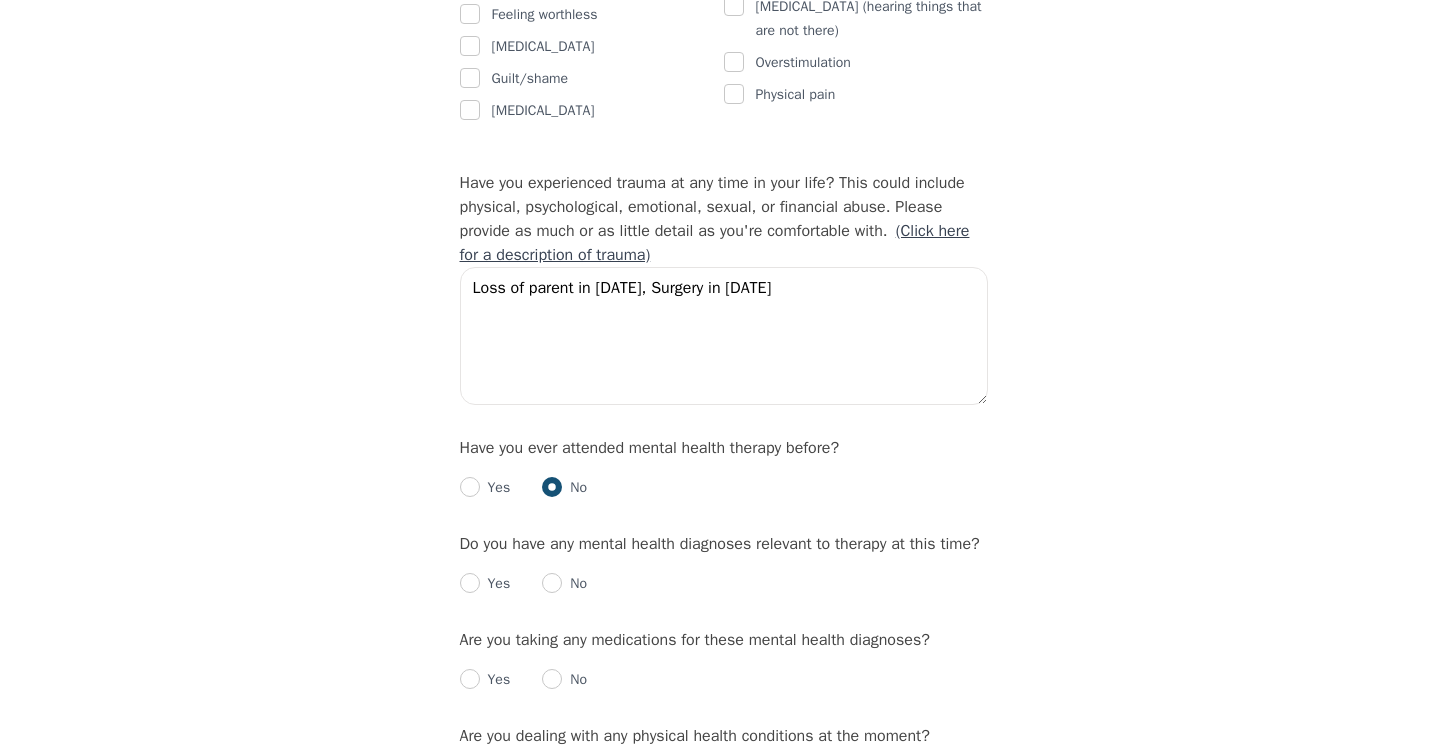 radio on "true" 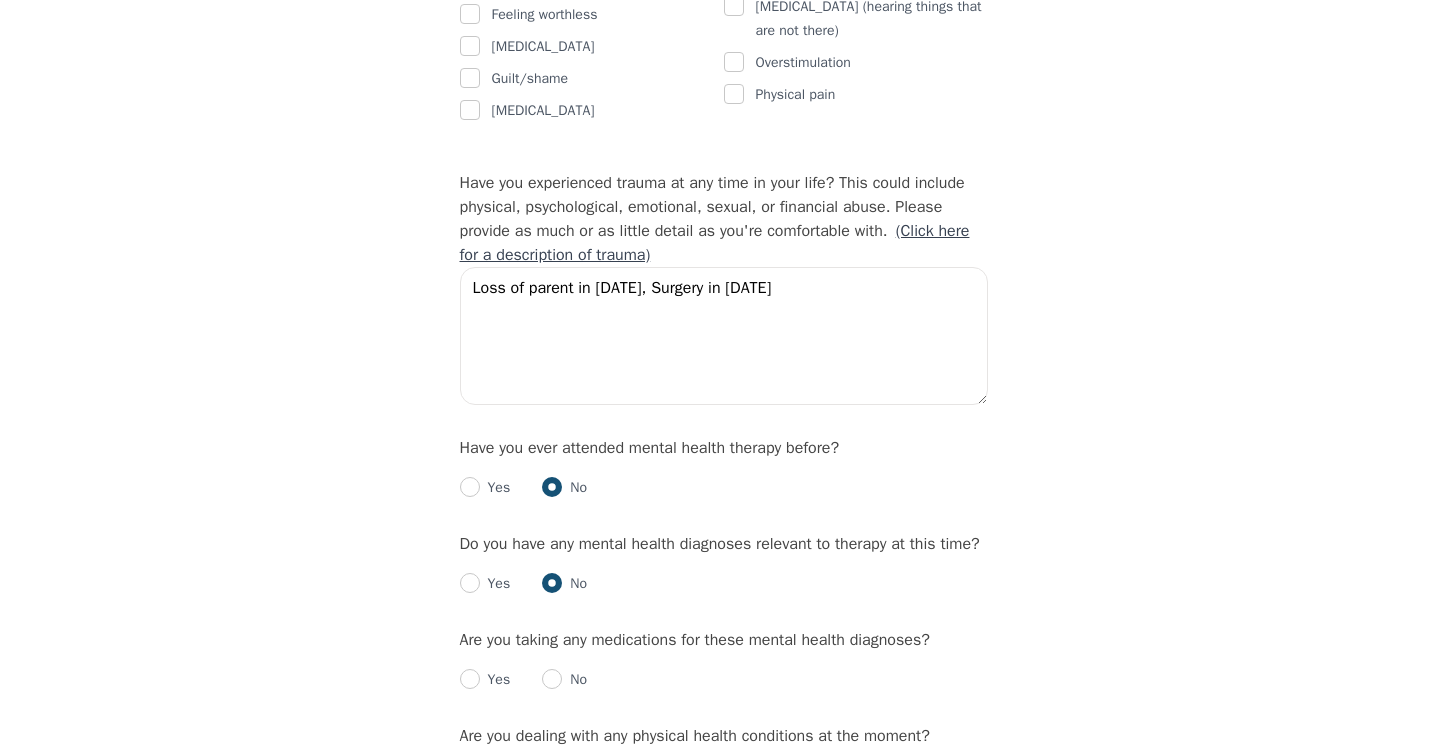 radio on "true" 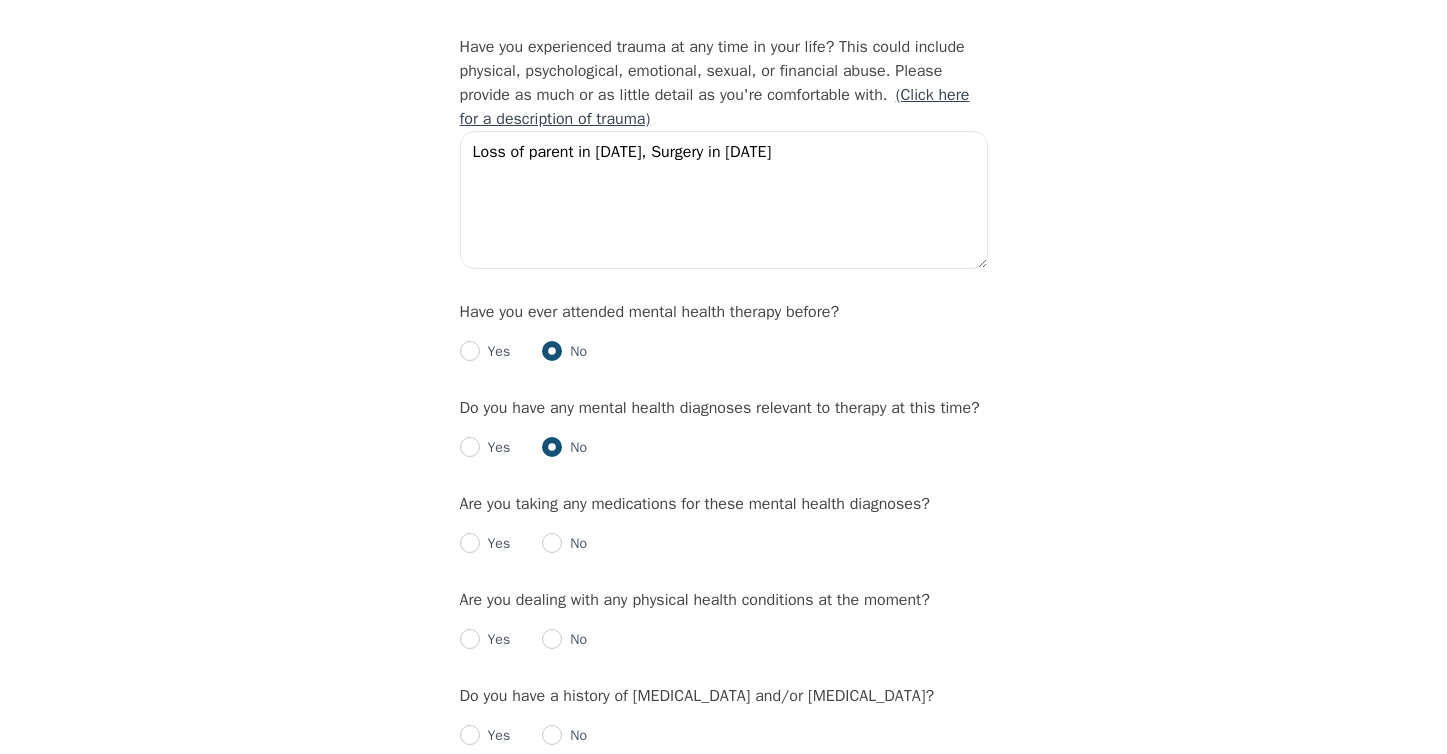 scroll, scrollTop: 1900, scrollLeft: 0, axis: vertical 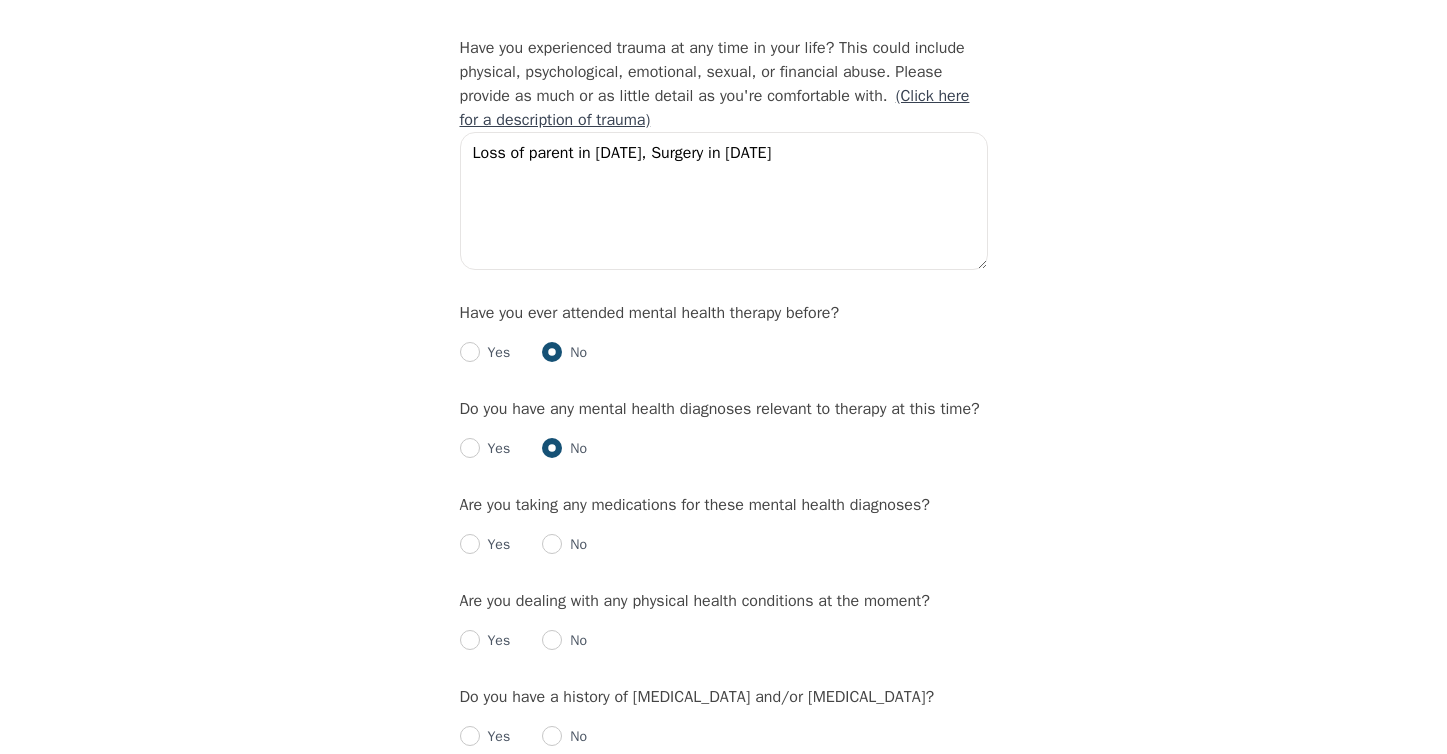 click at bounding box center [552, 544] 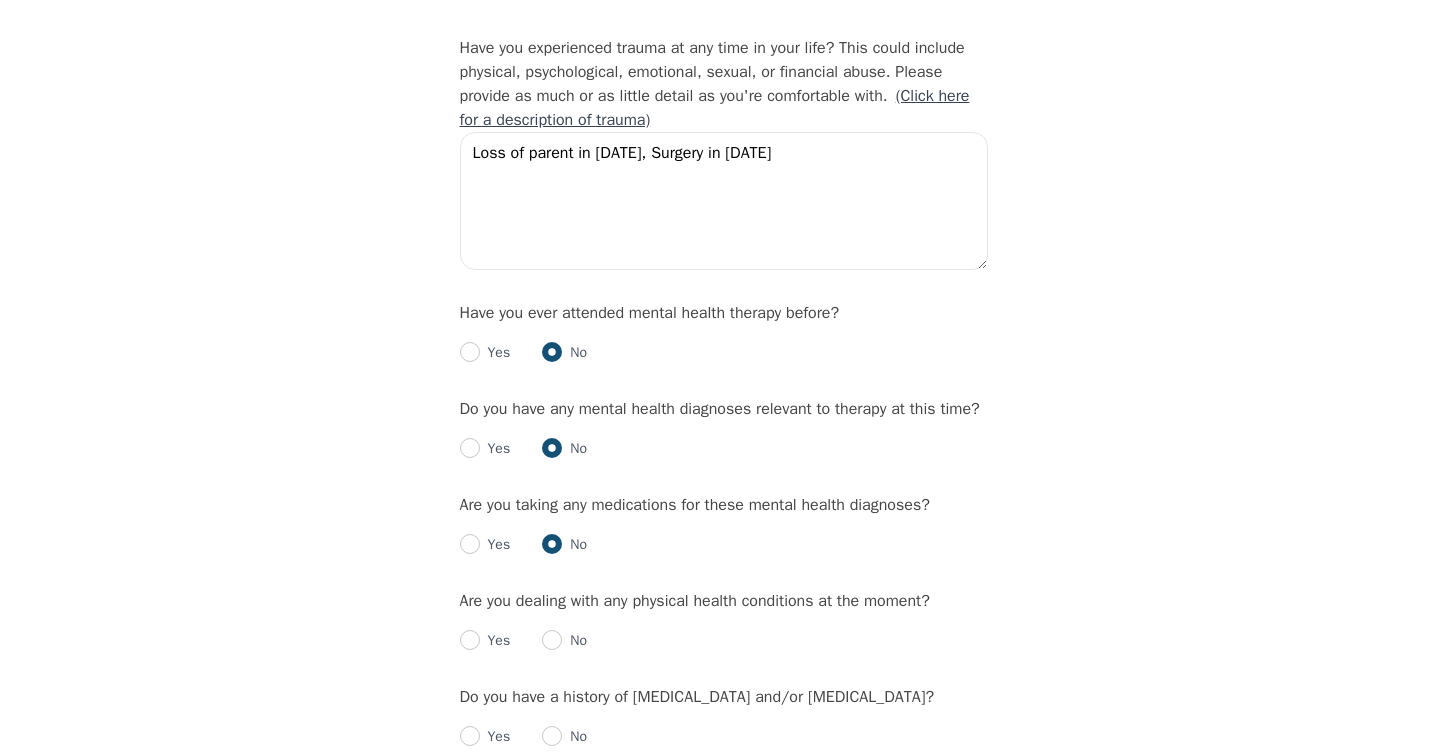 radio on "true" 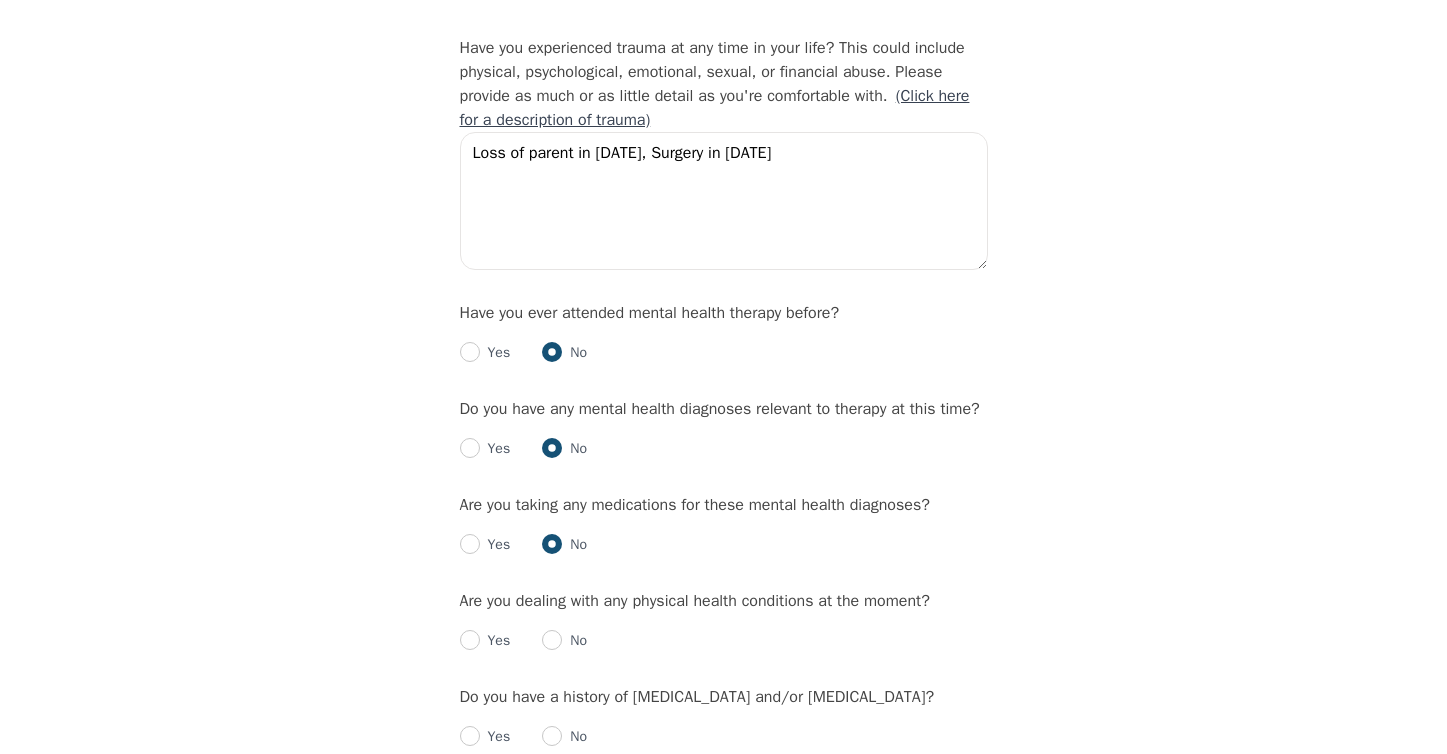 click at bounding box center [552, 640] 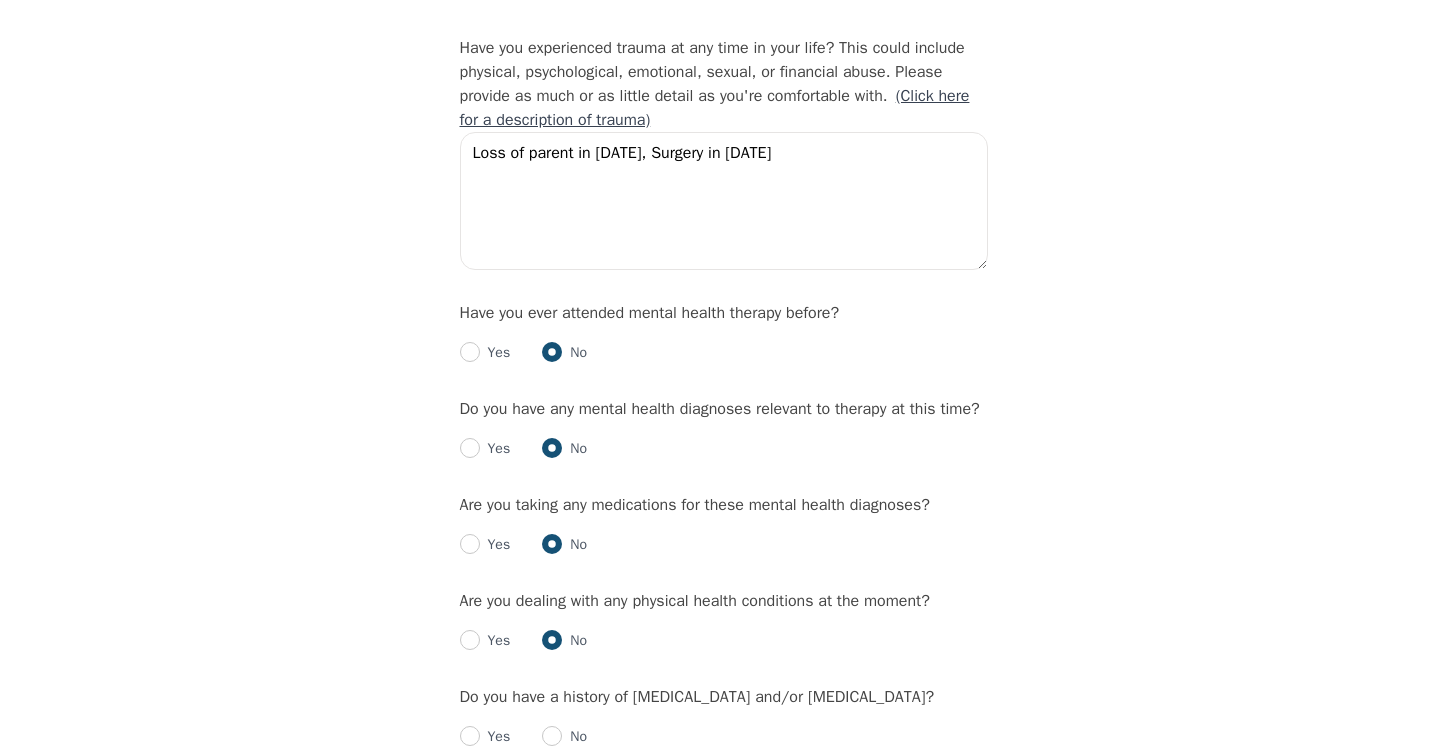 radio on "true" 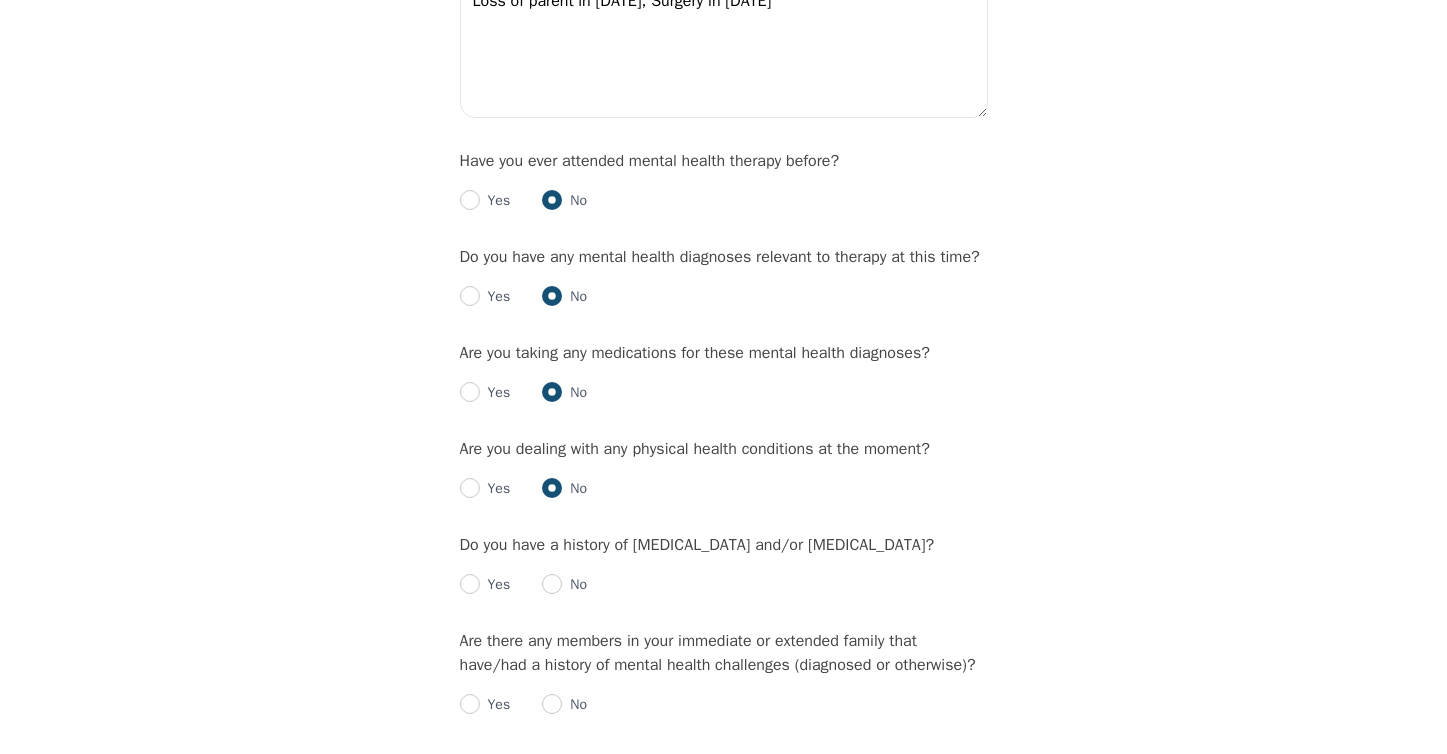 click at bounding box center (552, 584) 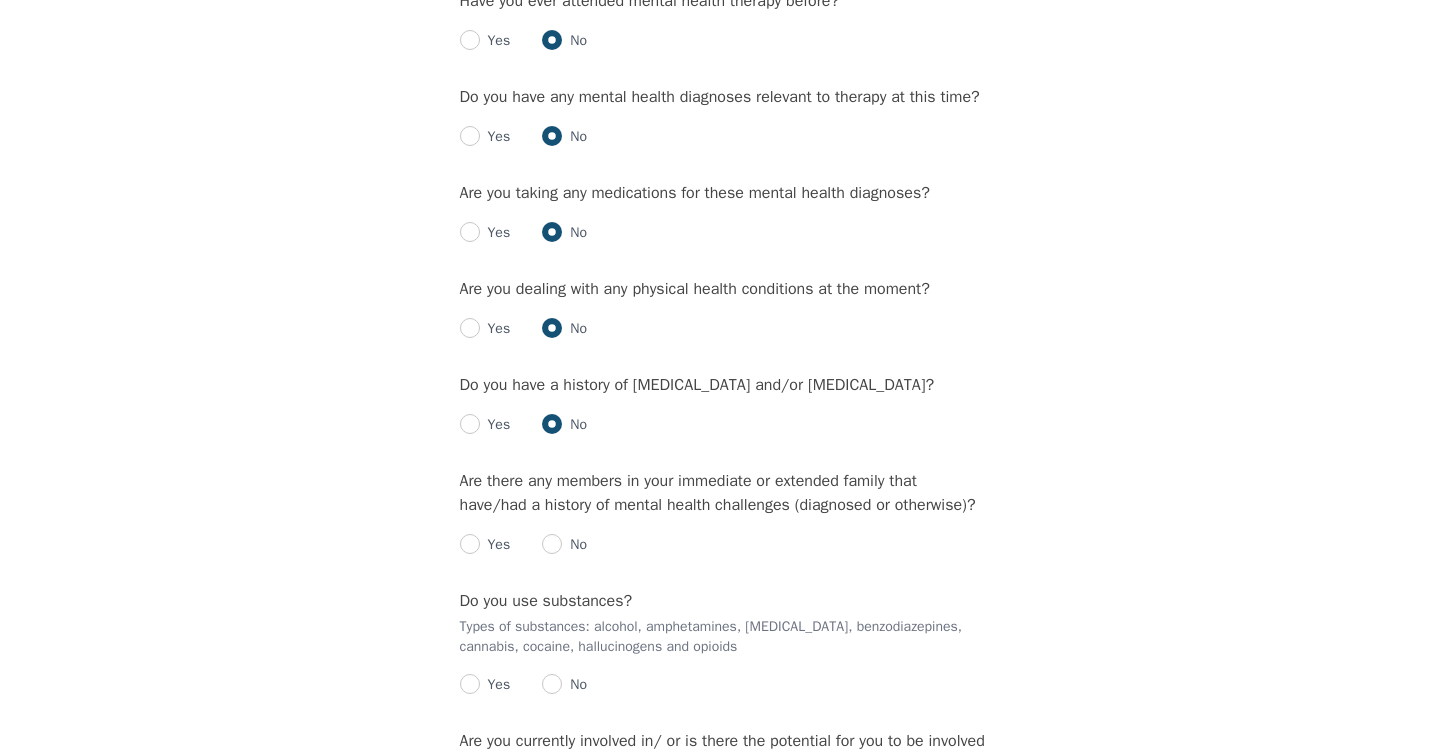 scroll, scrollTop: 2214, scrollLeft: 0, axis: vertical 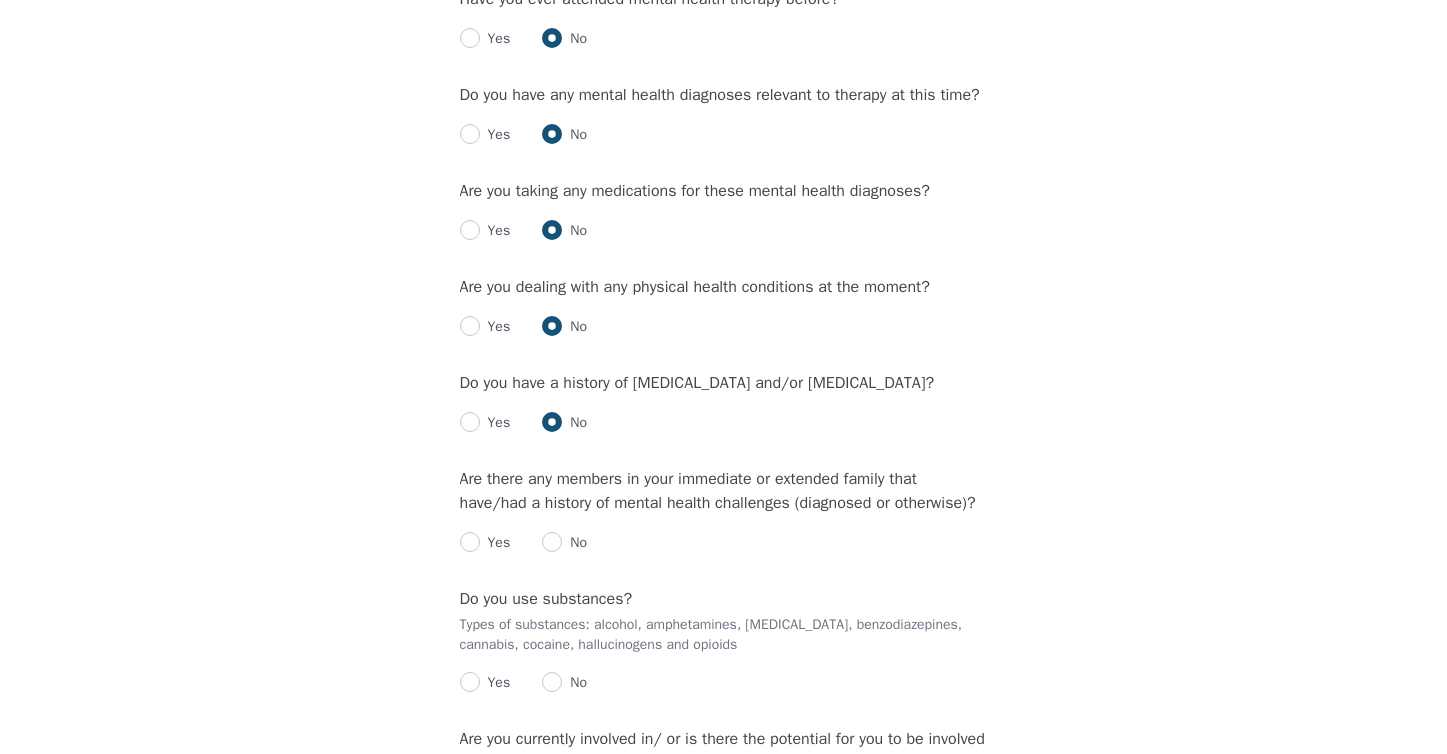 click at bounding box center [552, 542] 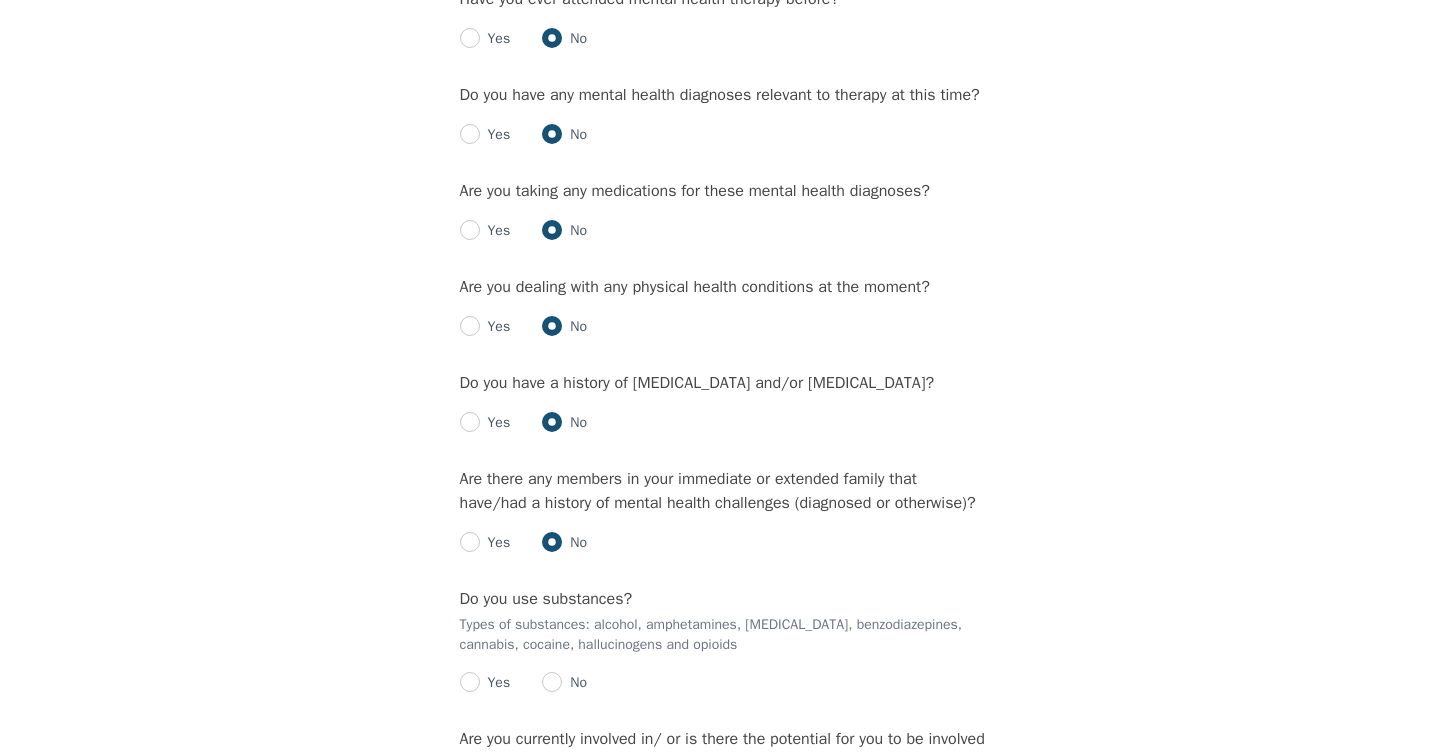 radio on "true" 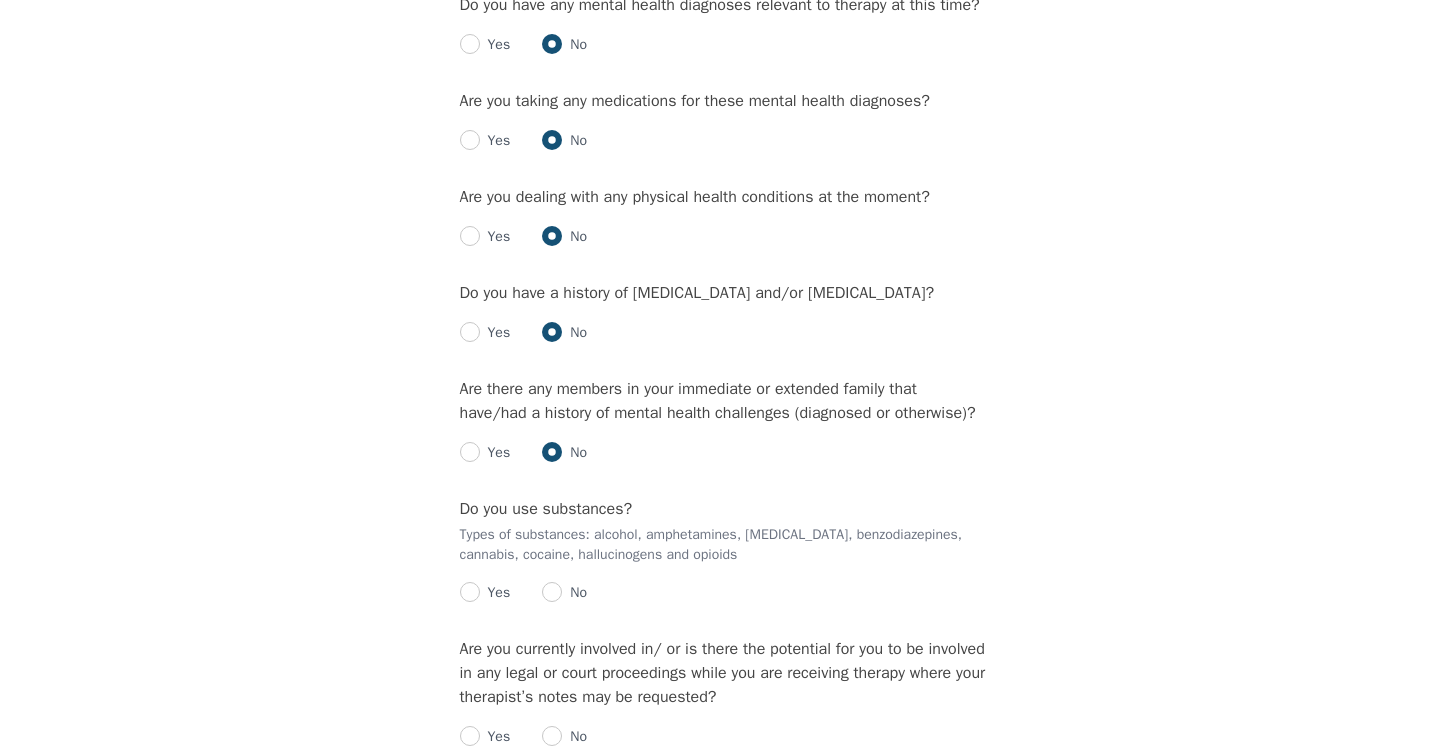 scroll, scrollTop: 2361, scrollLeft: 0, axis: vertical 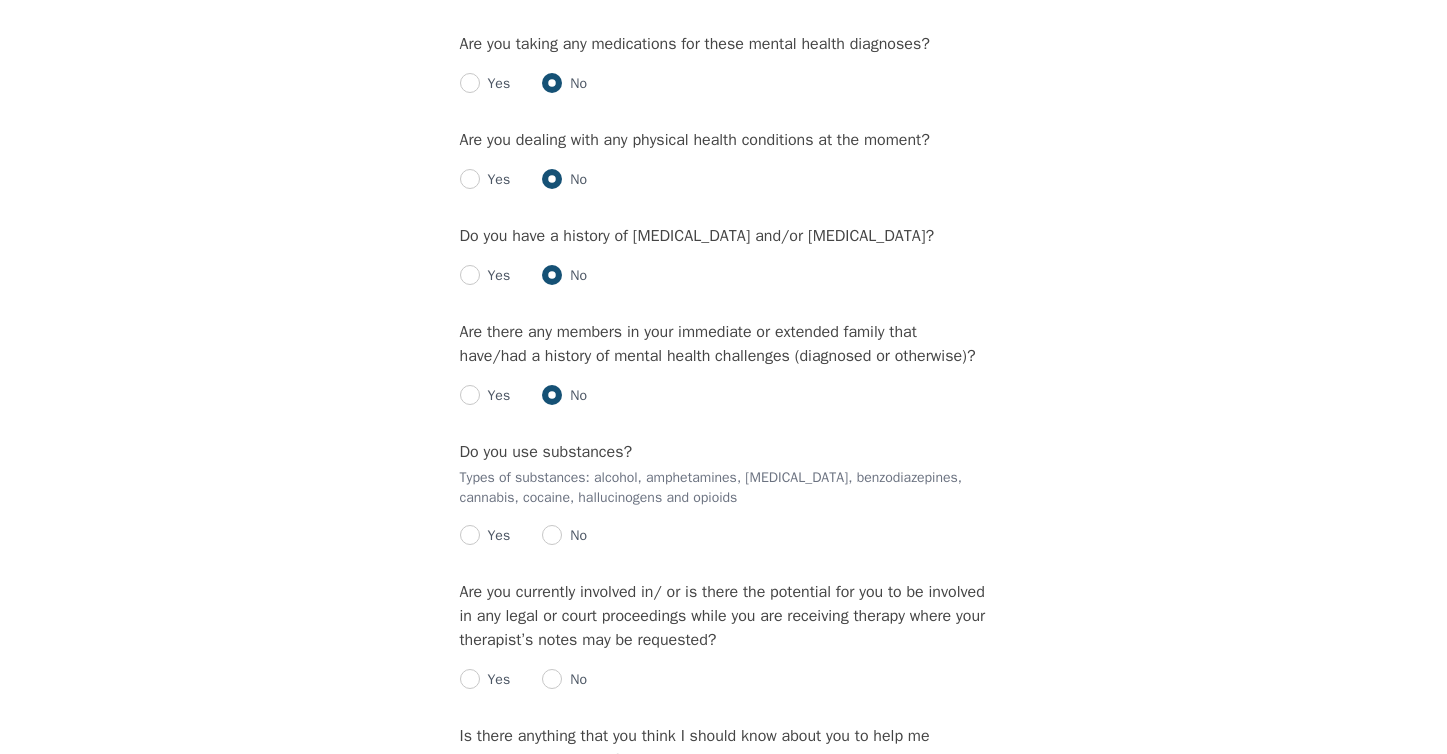 click at bounding box center (552, 535) 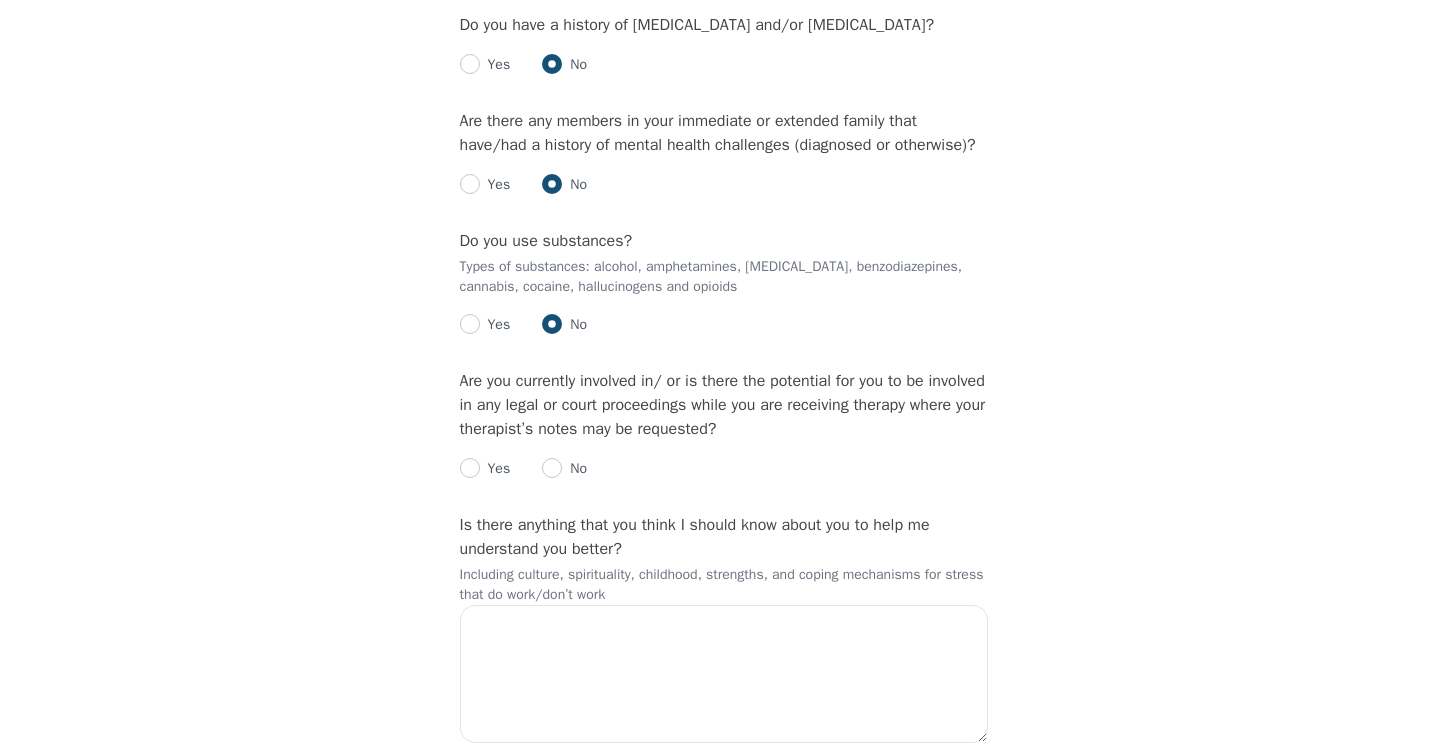 scroll, scrollTop: 2572, scrollLeft: 0, axis: vertical 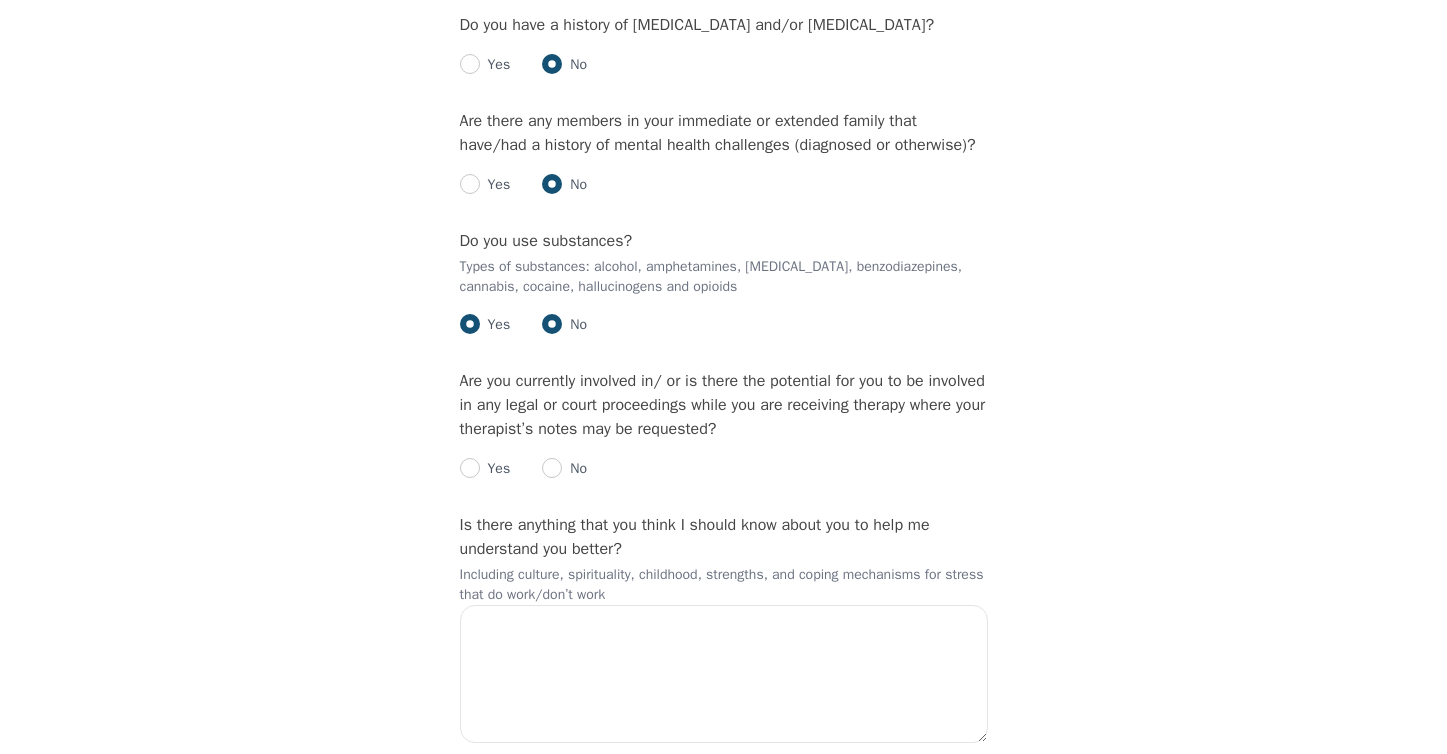 radio on "false" 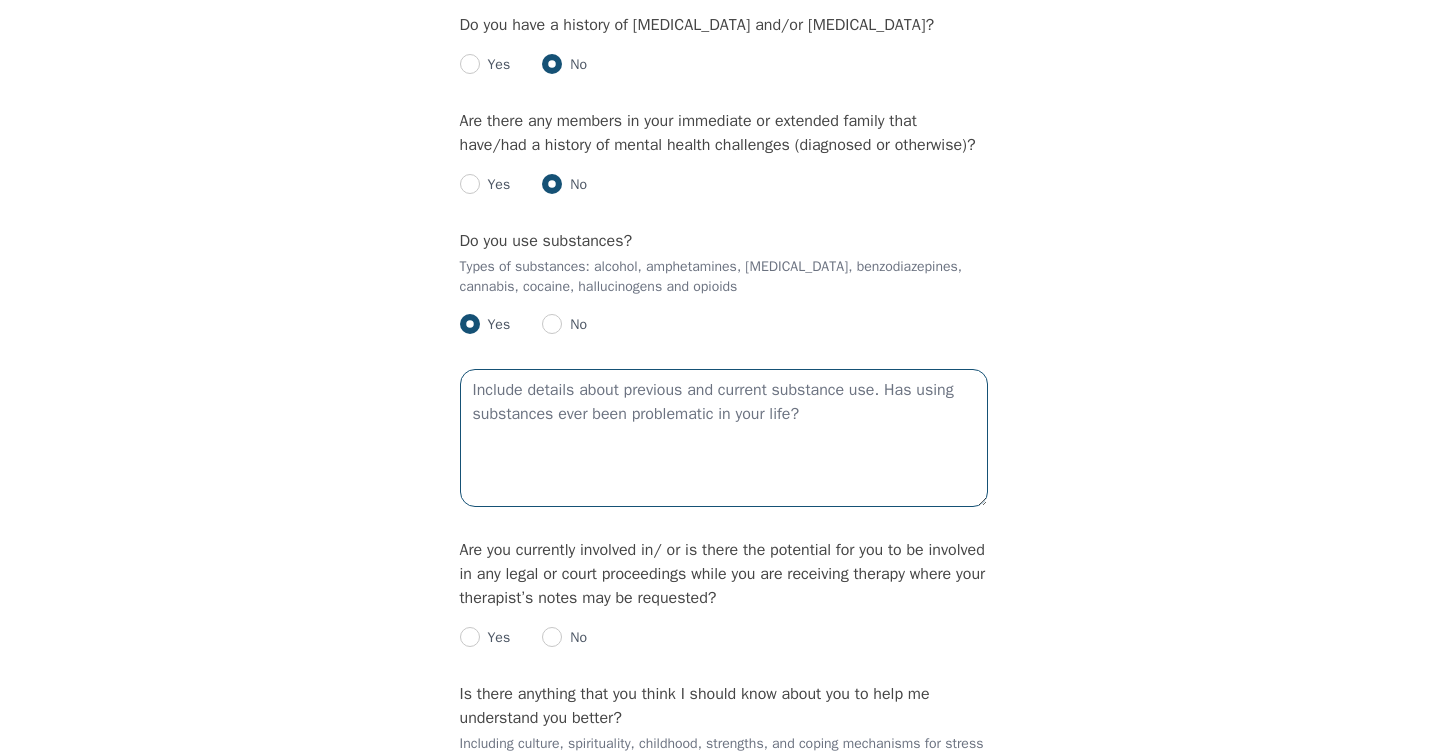 click at bounding box center (724, 438) 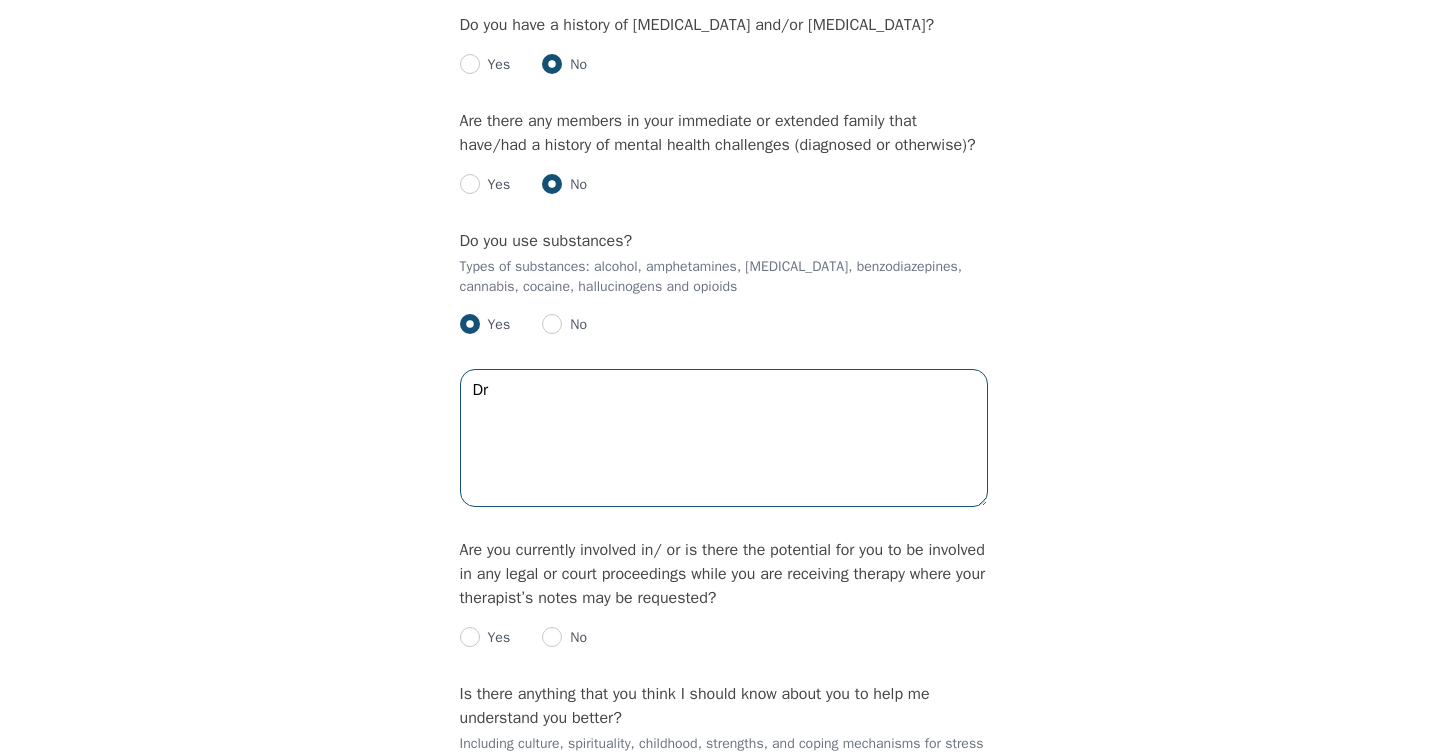 type on "D" 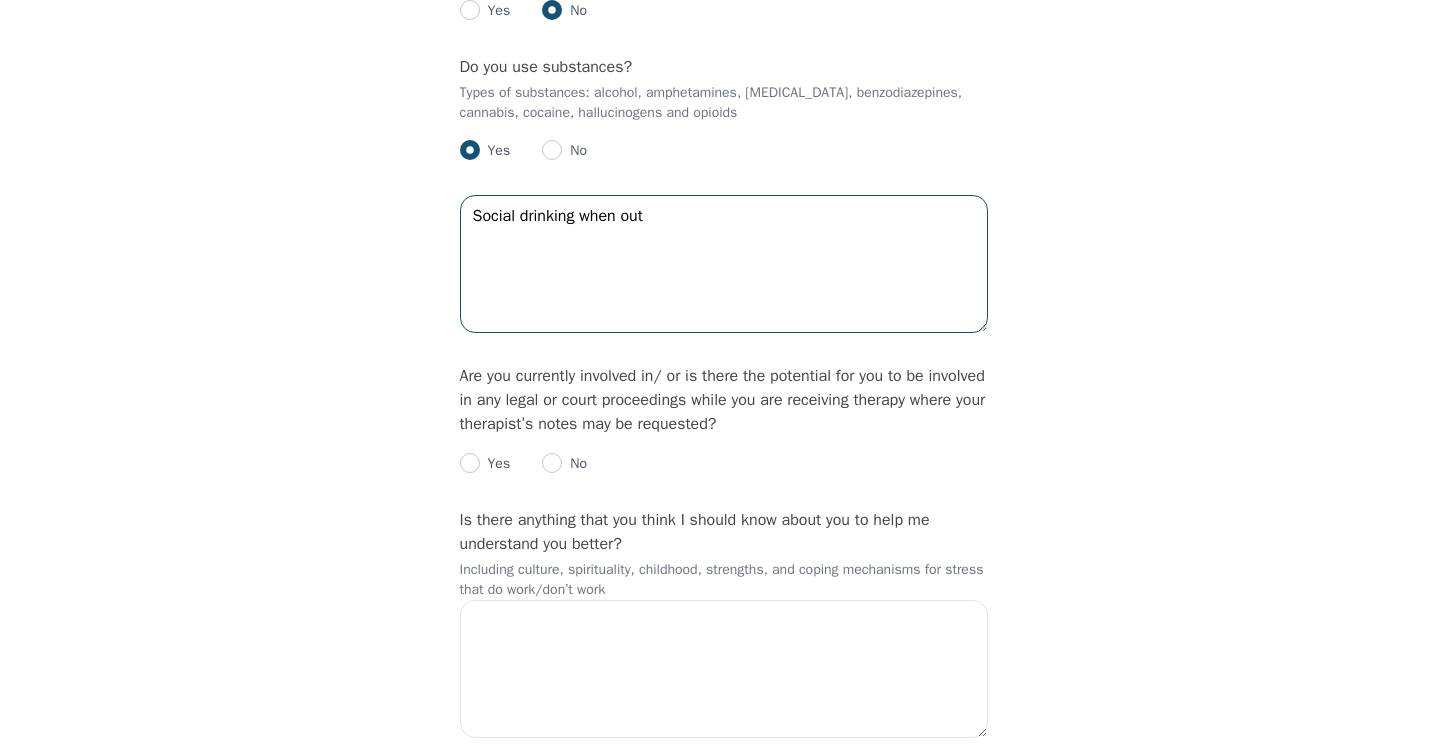 scroll, scrollTop: 2747, scrollLeft: 0, axis: vertical 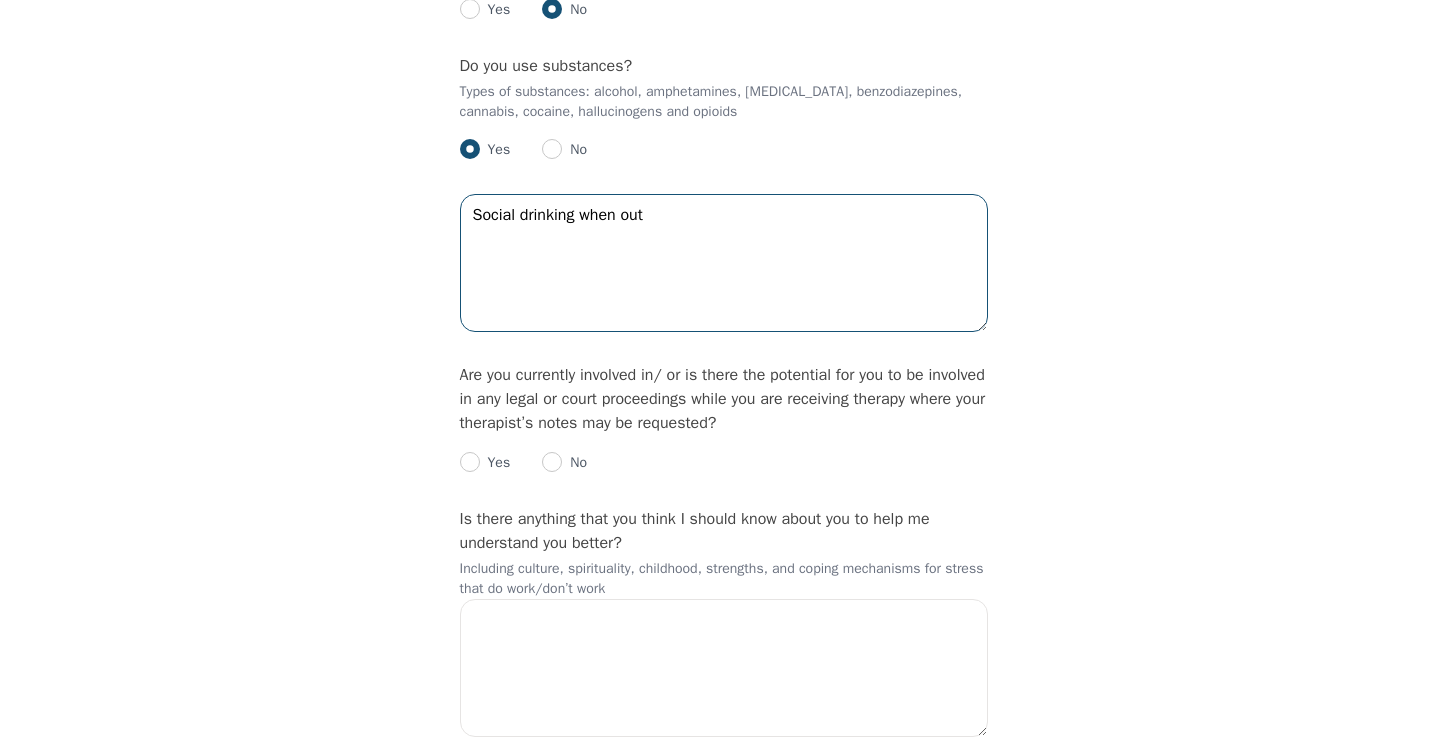 type on "Social drinking when out" 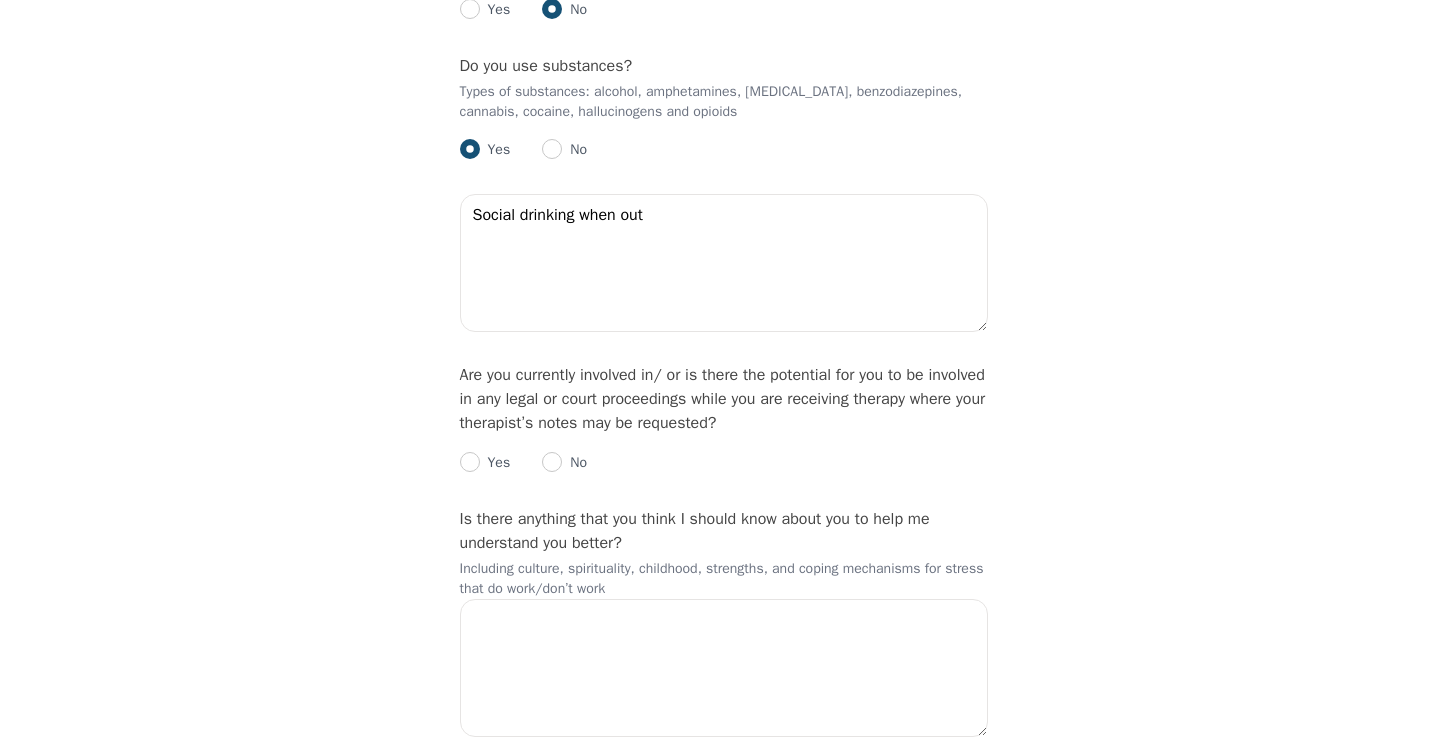 click at bounding box center [552, 462] 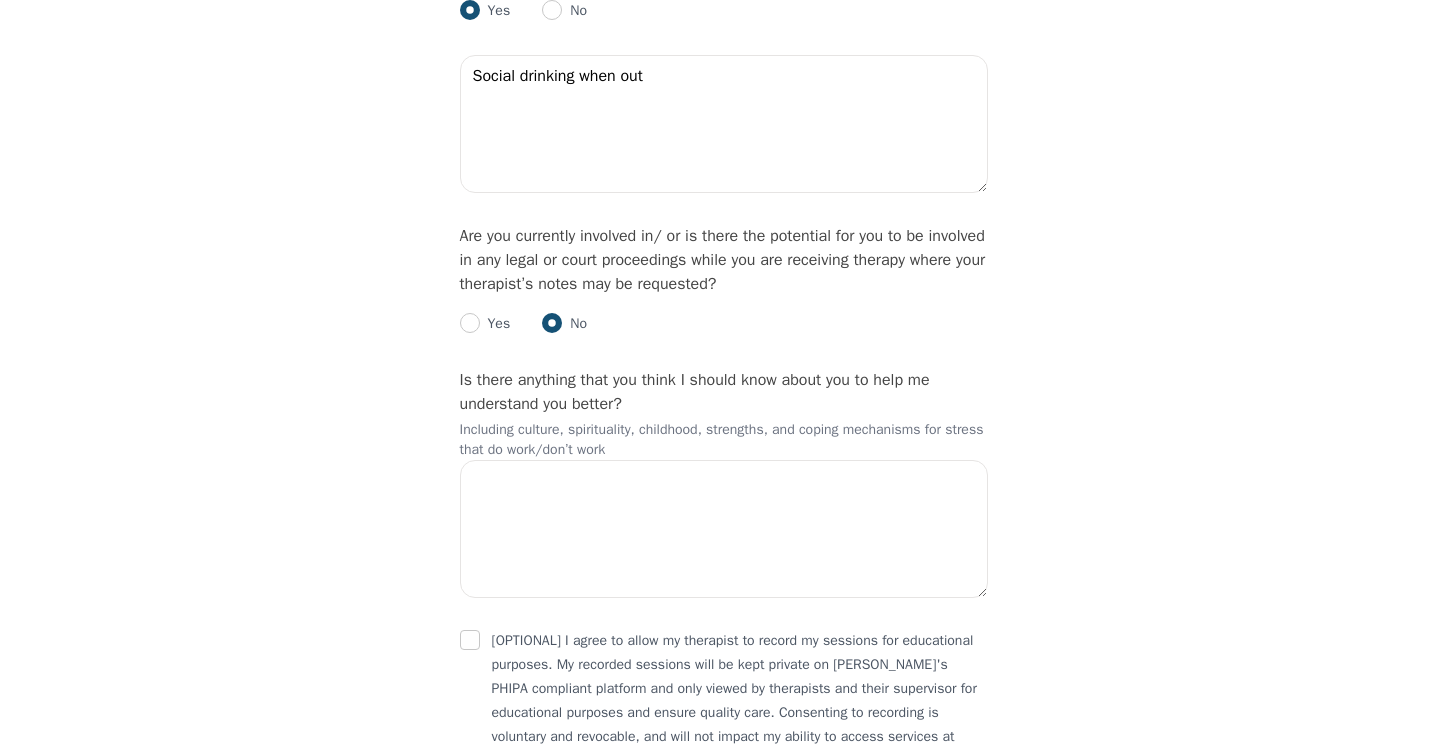 scroll, scrollTop: 2885, scrollLeft: 0, axis: vertical 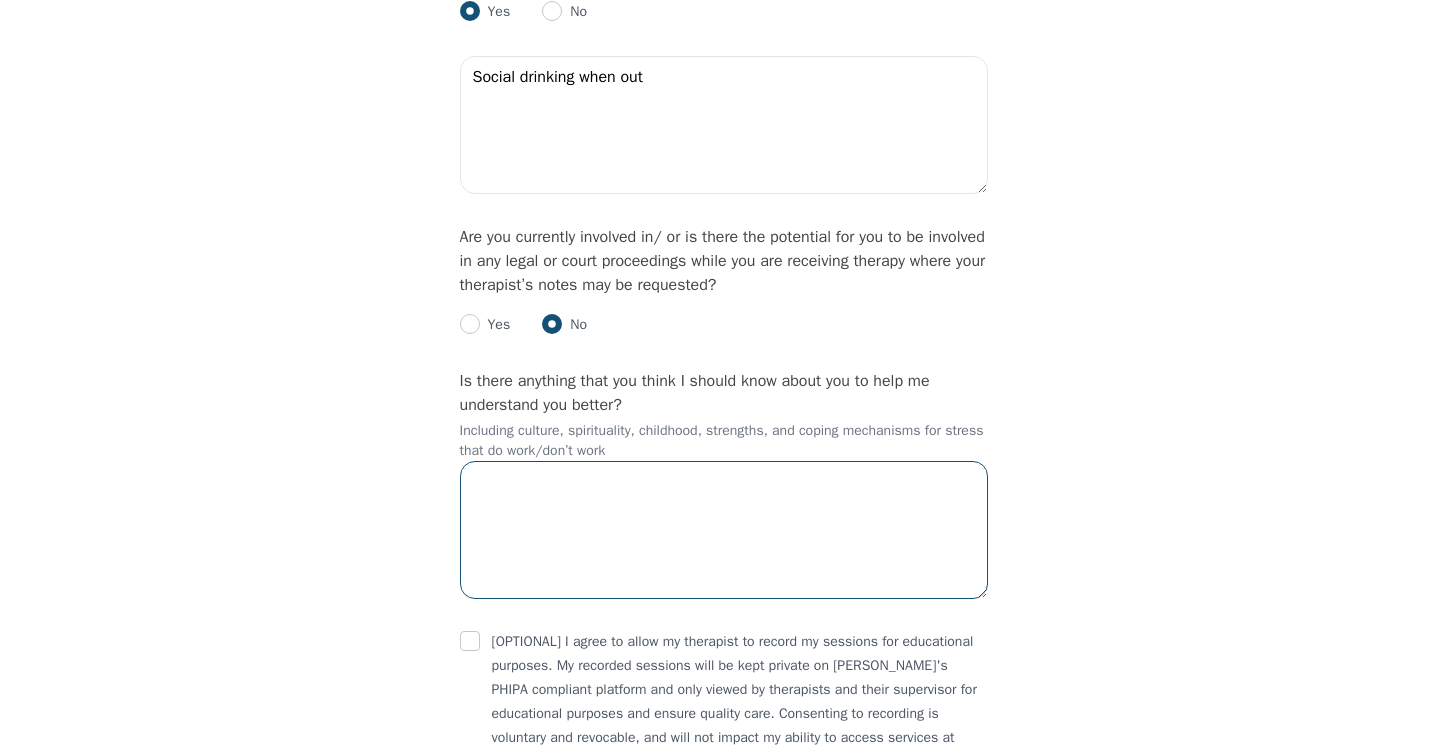 click at bounding box center [724, 530] 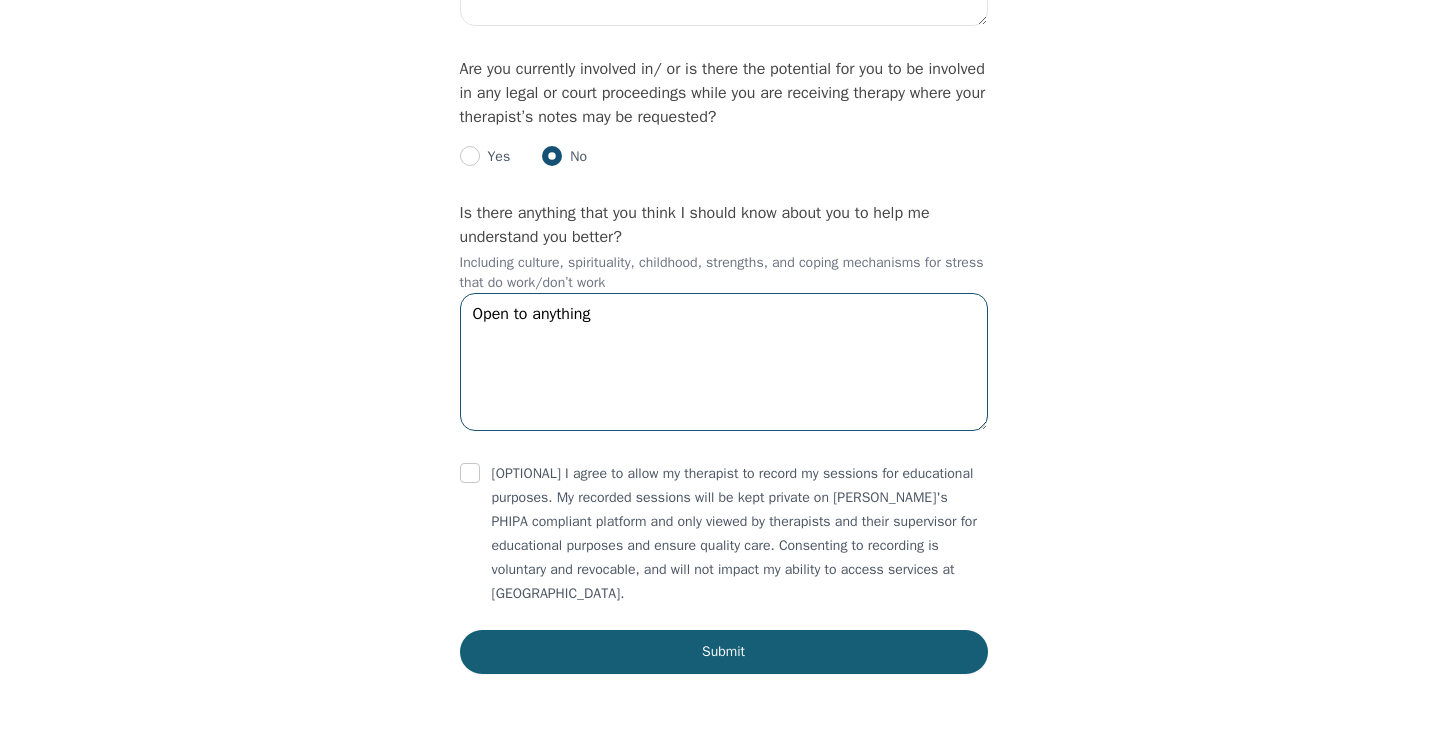 scroll, scrollTop: 3073, scrollLeft: 0, axis: vertical 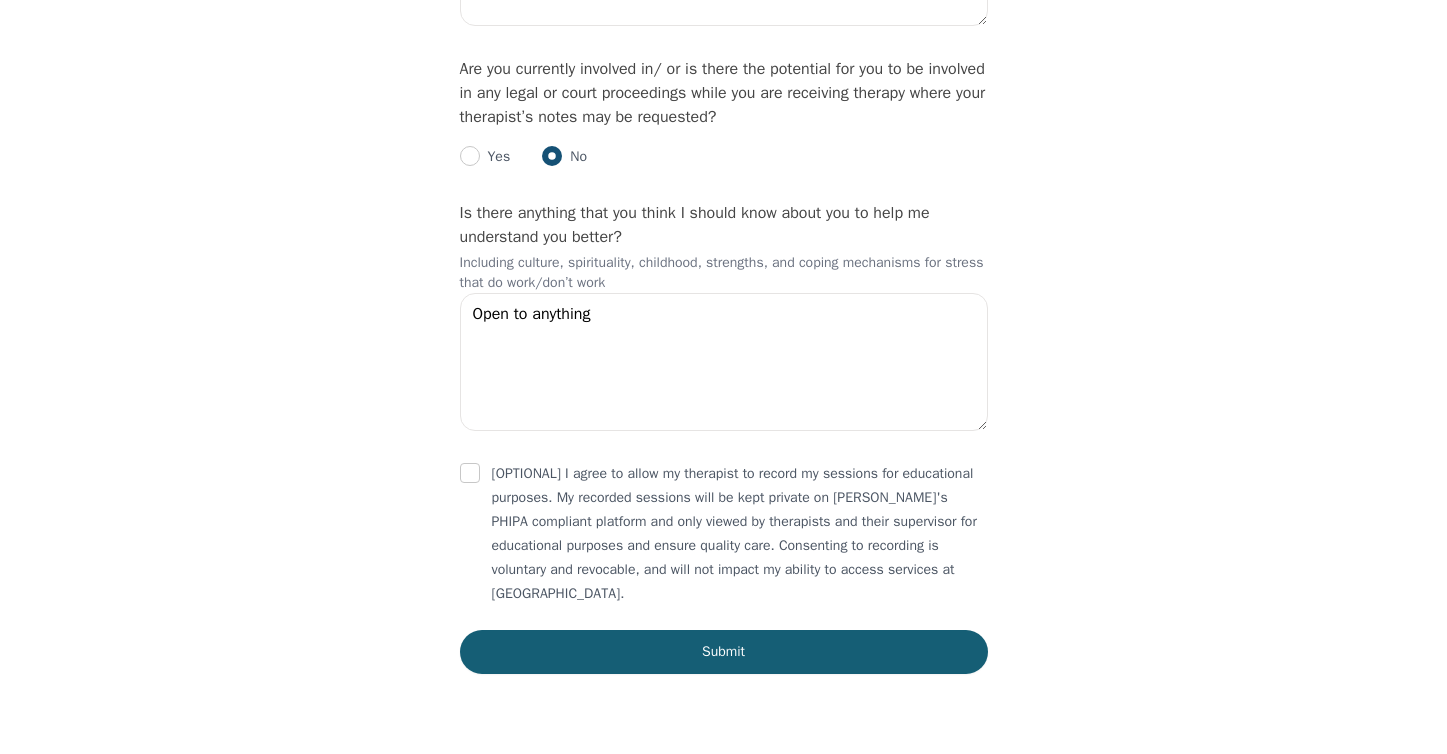 click at bounding box center [470, 473] 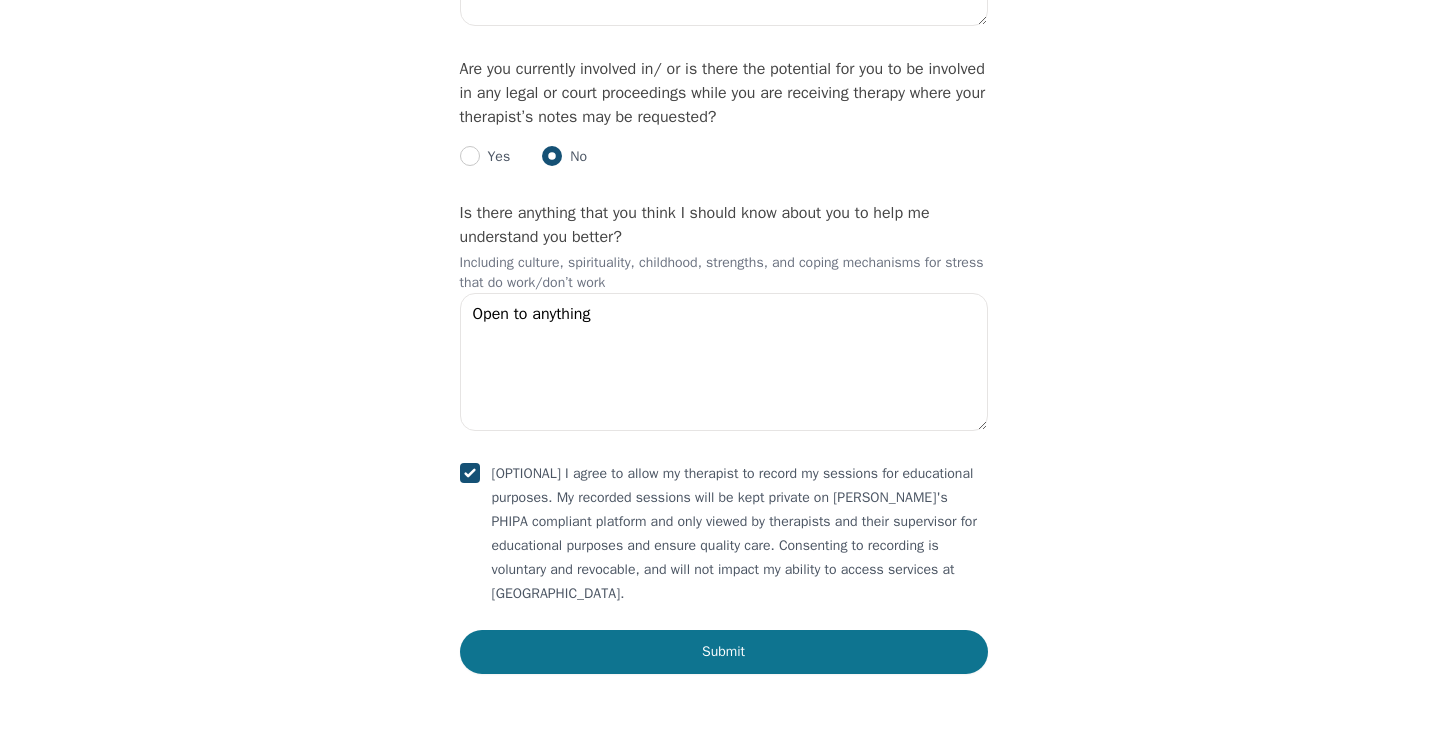 scroll, scrollTop: 3118, scrollLeft: 0, axis: vertical 